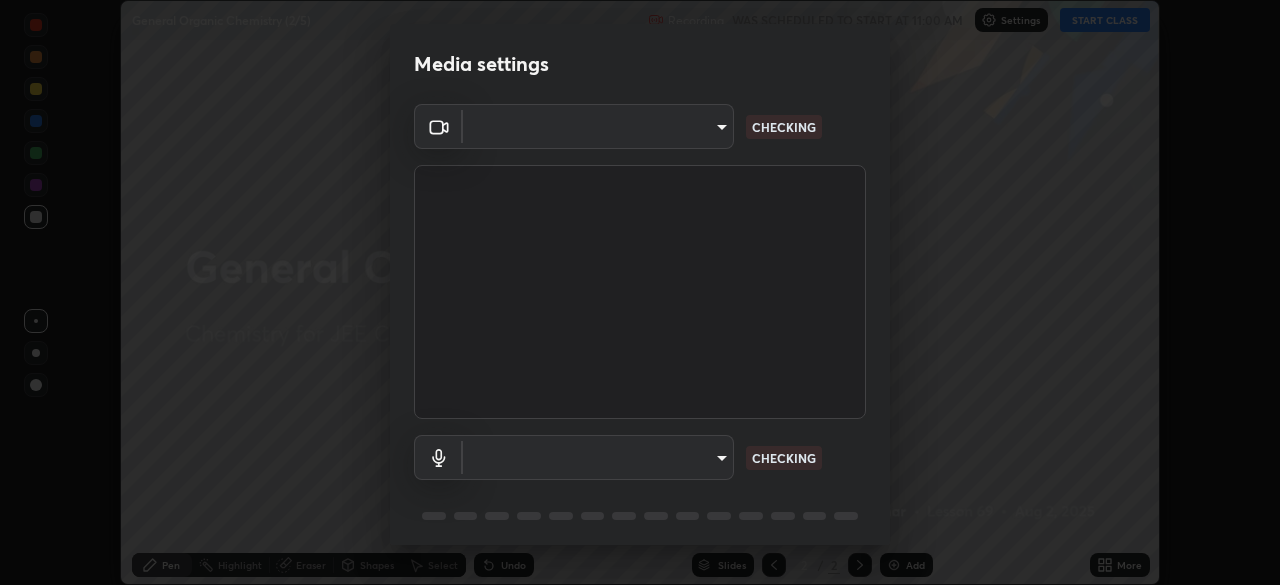 scroll, scrollTop: 0, scrollLeft: 0, axis: both 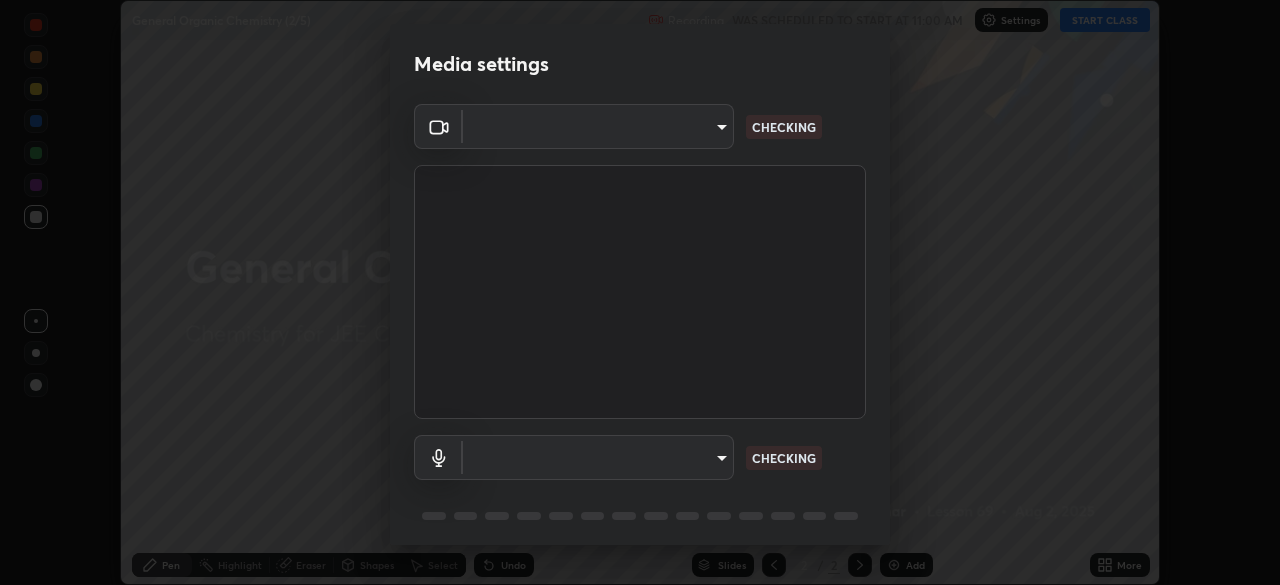 type on "b06fa8ff9ac4ffb7a92976e327235824ae8e01cfa839dbeb6f48655f2a6a4ac4" 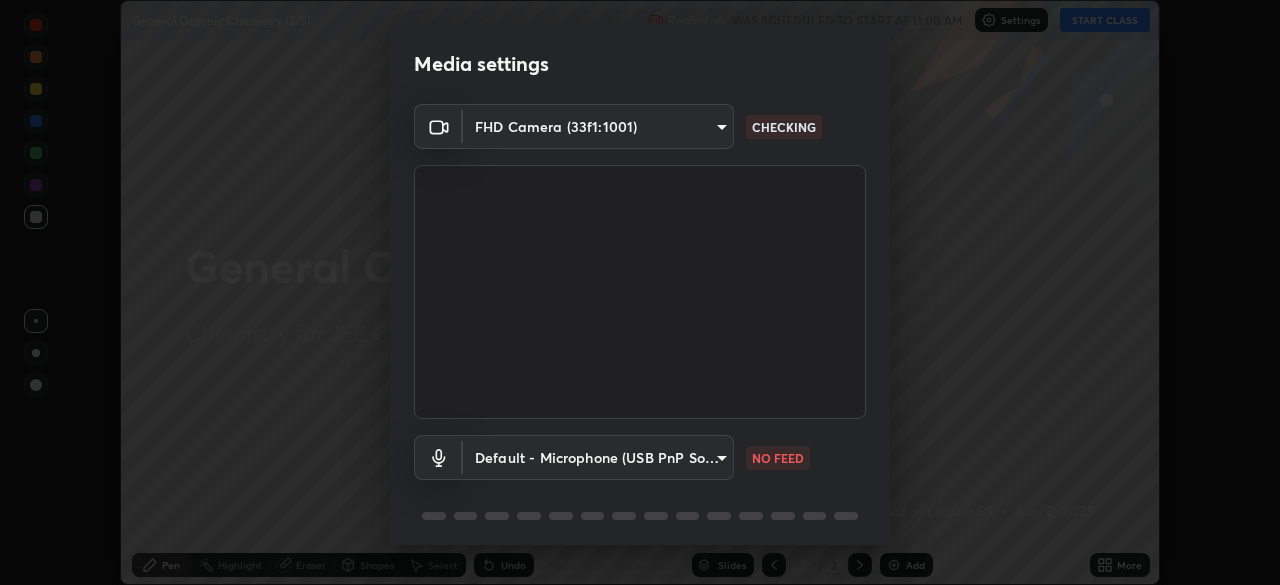 click on "Erase all General Organic Chemistry (2/5) Recording WAS SCHEDULED TO START AT  11:00 AM Settings START CLASS Setting up your live class General Organic Chemistry (2/5) • L69 of Chemistry for JEE Conquer 1 2026_CAKL [FIRST] [LAST] Pen Highlight Eraser Shapes Select Undo Slides 2 / 2 Add More No doubts shared Encourage your learners to ask a doubt for better clarity Report an issue Reason for reporting Buffering Chat not working Audio - Video sync issue Educator video quality low ​ Attach an image Report Media settings FHD Camera (33f1:1001) b06fa8ff9ac4ffb7a92976e327235824ae8e01cfa839dbeb6f48655f2a6a4ac4 CHECKING Default - Microphone (USB PnP Sound Device) default NO FEED 1 / 5 Next" at bounding box center (640, 292) 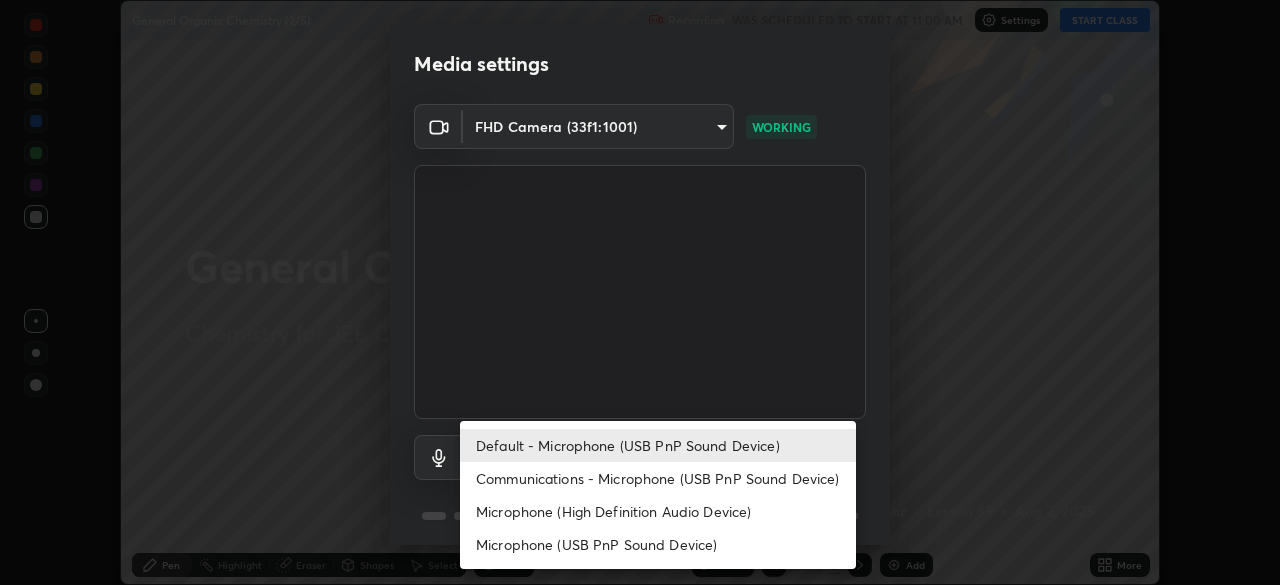 click on "Communications - Microphone (USB PnP Sound Device)" at bounding box center (658, 478) 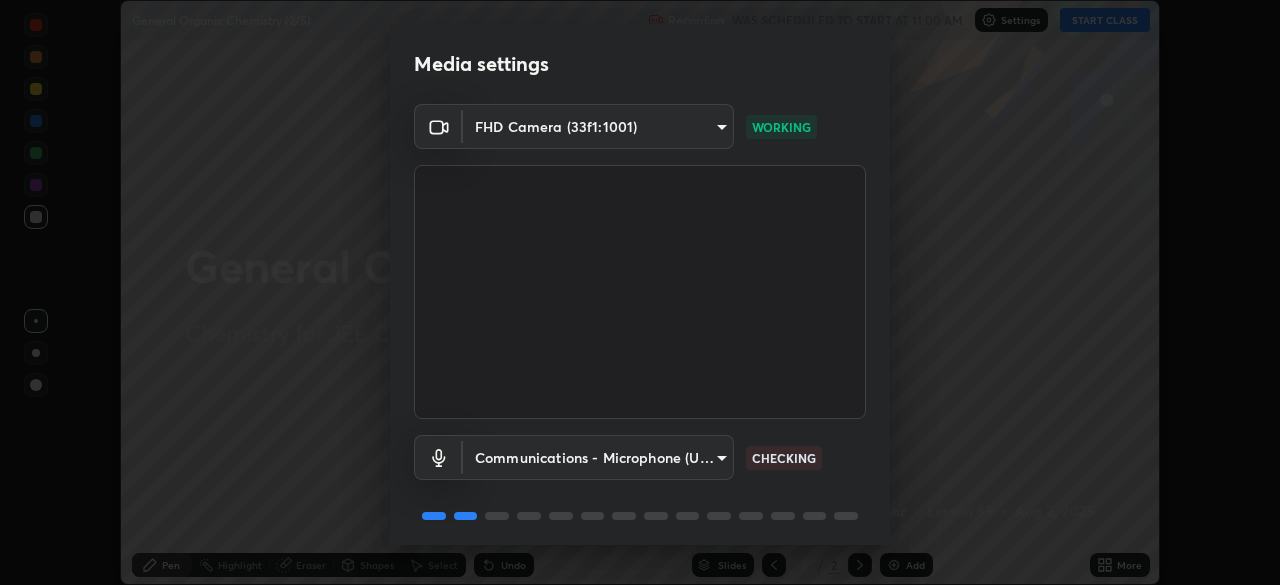 click on "Erase all General Organic Chemistry (2/5) Recording WAS SCHEDULED TO START AT  11:00 AM Settings START CLASS Setting up your live class General Organic Chemistry (2/5) • L69 of Chemistry for JEE Conquer 1 2026_CAKL [FIRST] [LAST] Pen Highlight Eraser Shapes Select Undo Slides 2 / 2 Add More No doubts shared Encourage your learners to ask a doubt for better clarity Report an issue Reason for reporting Buffering Chat not working Audio - Video sync issue Educator video quality low ​ Attach an image Report Media settings FHD Camera (33f1:1001) b06fa8ff9ac4ffb7a92976e327235824ae8e01cfa839dbeb6f48655f2a6a4ac4 WORKING Communications - Microphone (USB PnP Sound Device) communications CHECKING 1 / 5 Next" at bounding box center (640, 292) 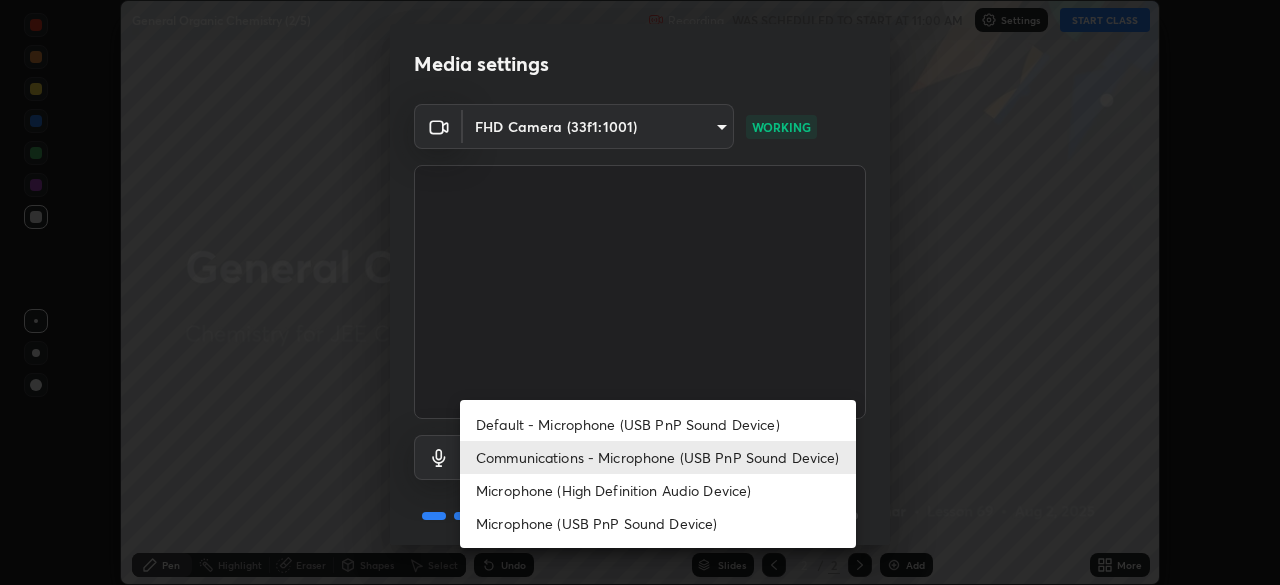 click on "Default - Microphone (USB PnP Sound Device)" at bounding box center [658, 424] 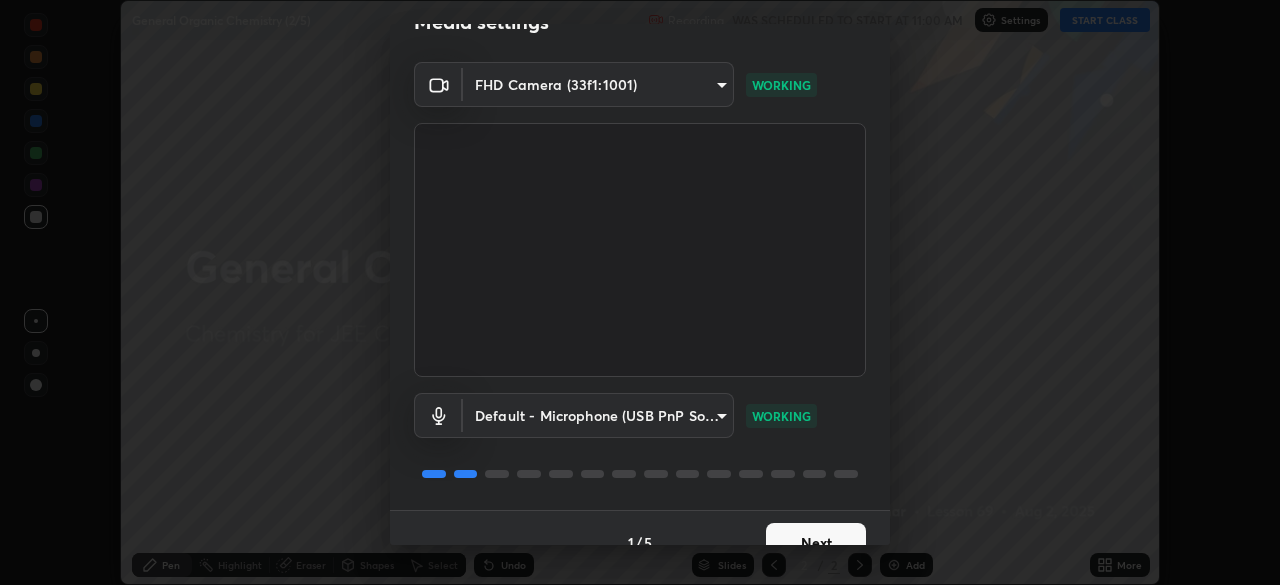 scroll, scrollTop: 71, scrollLeft: 0, axis: vertical 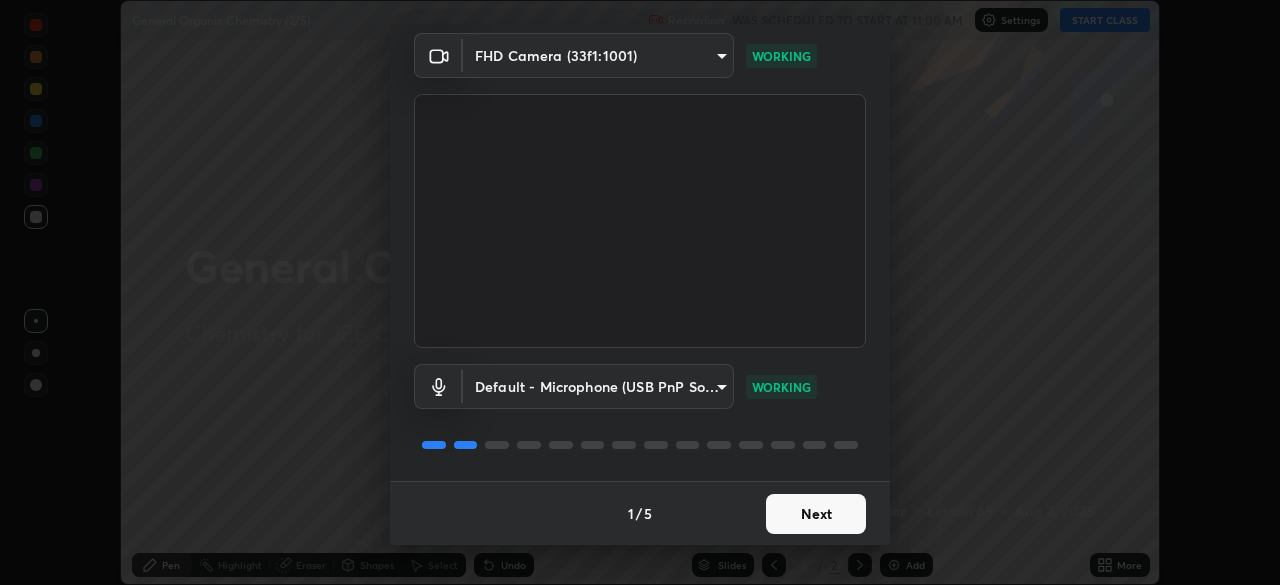 click on "Next" at bounding box center (816, 514) 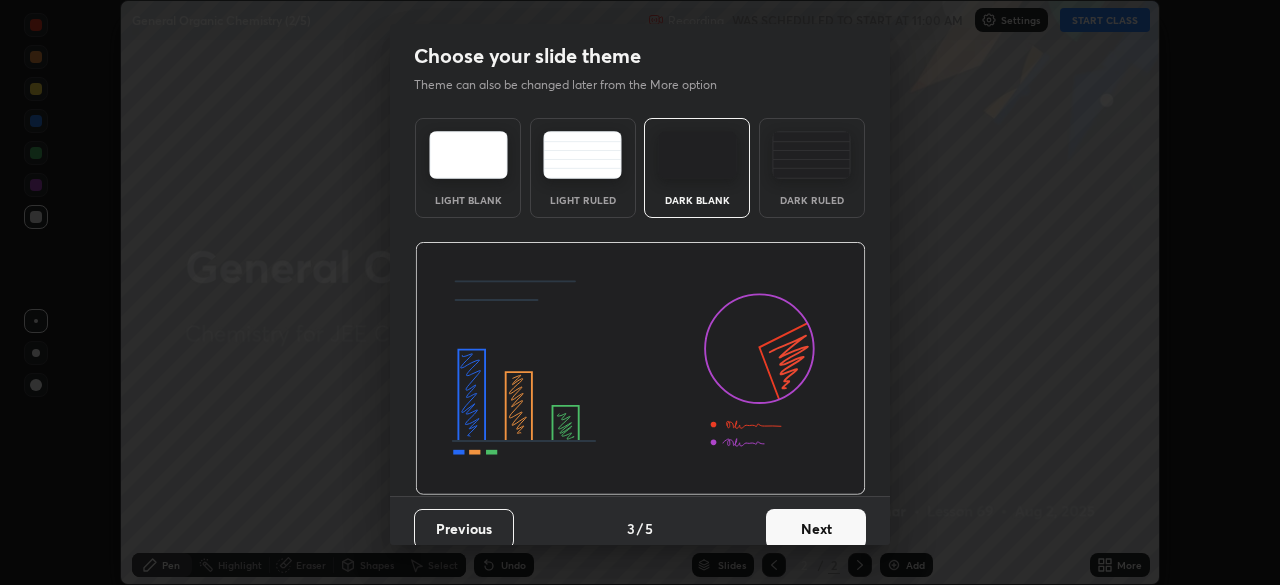 click on "Next" at bounding box center [816, 529] 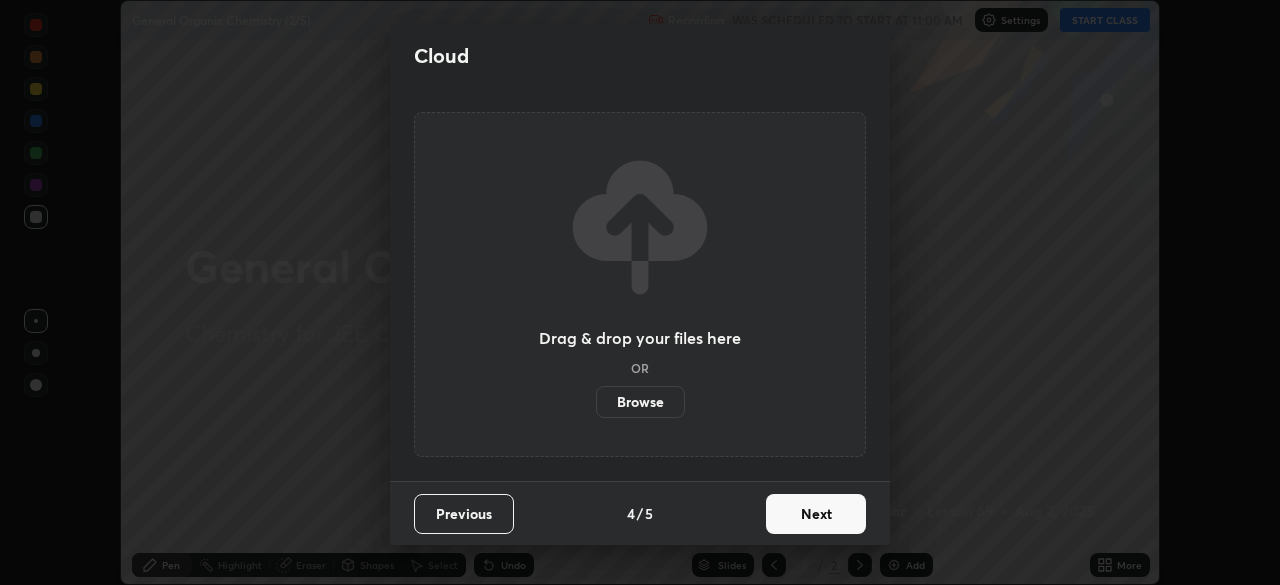 click on "Next" at bounding box center (816, 514) 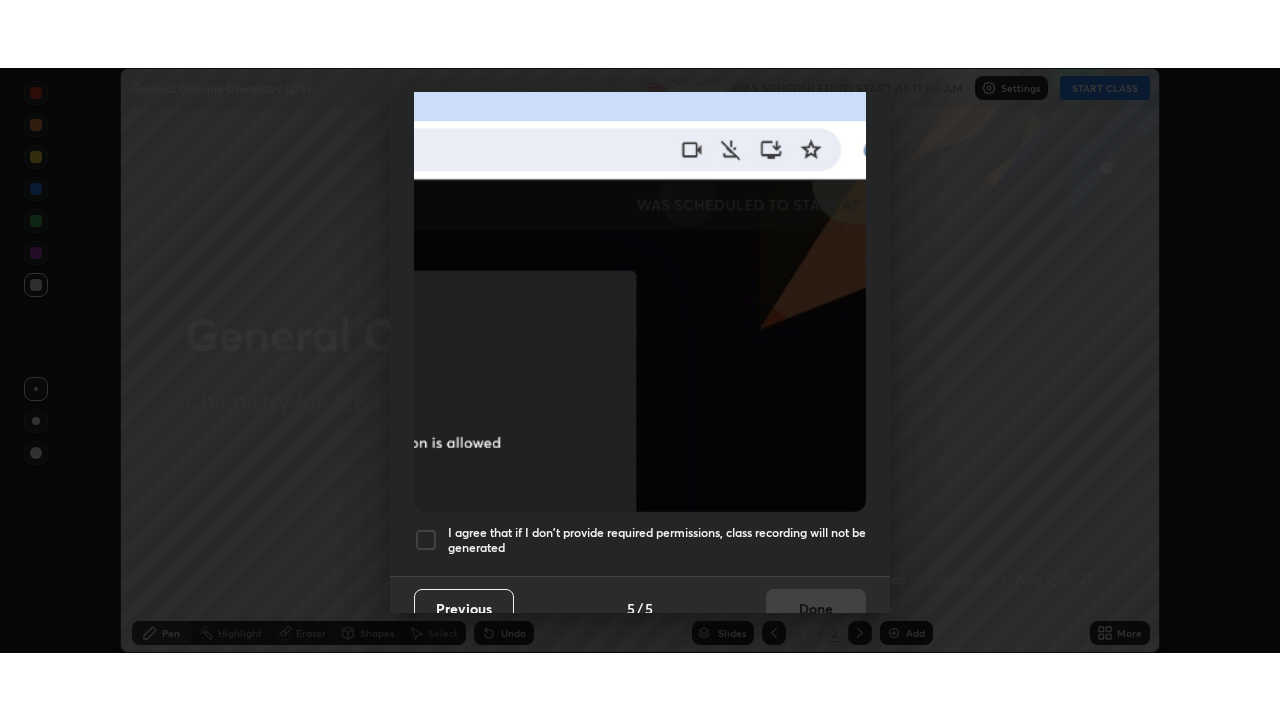 scroll, scrollTop: 479, scrollLeft: 0, axis: vertical 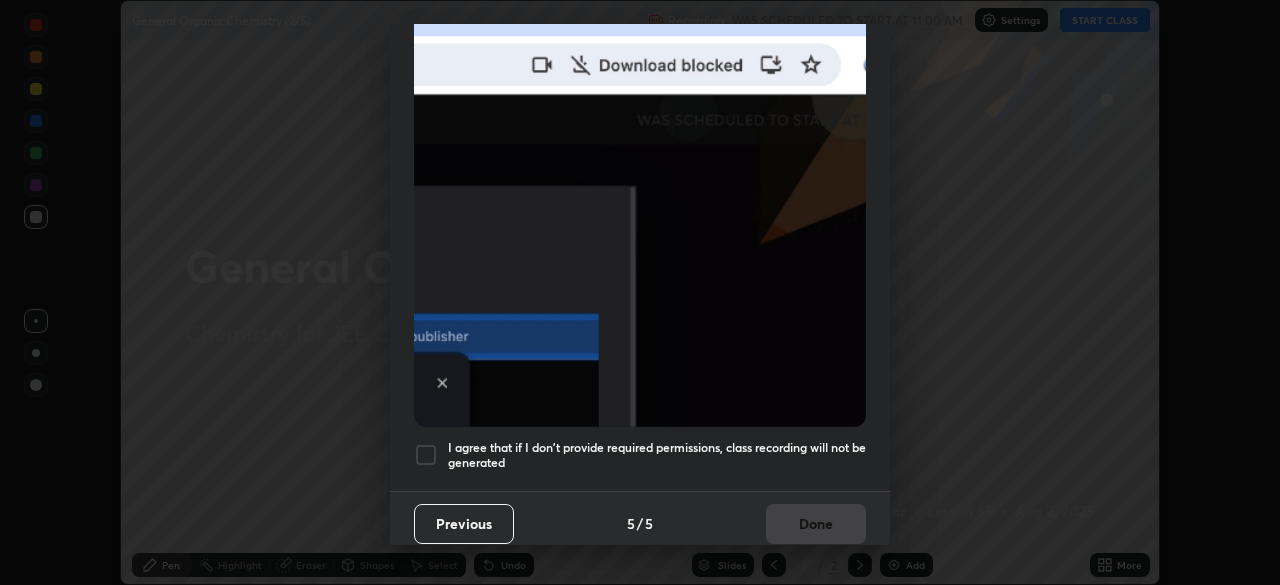 click at bounding box center (426, 455) 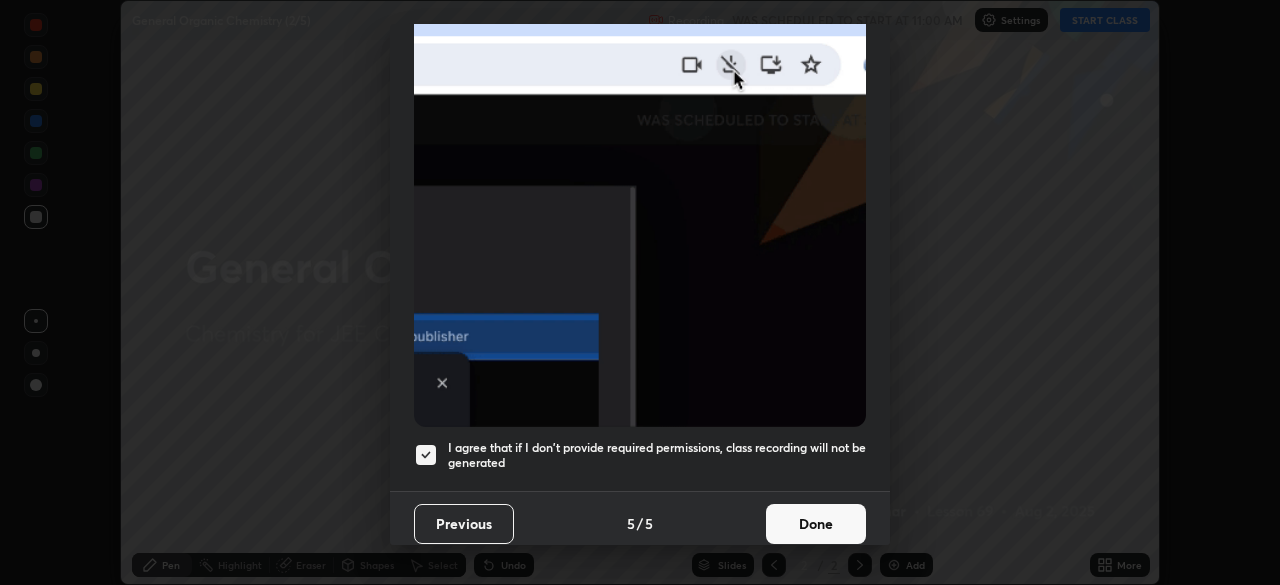 click on "Done" at bounding box center [816, 524] 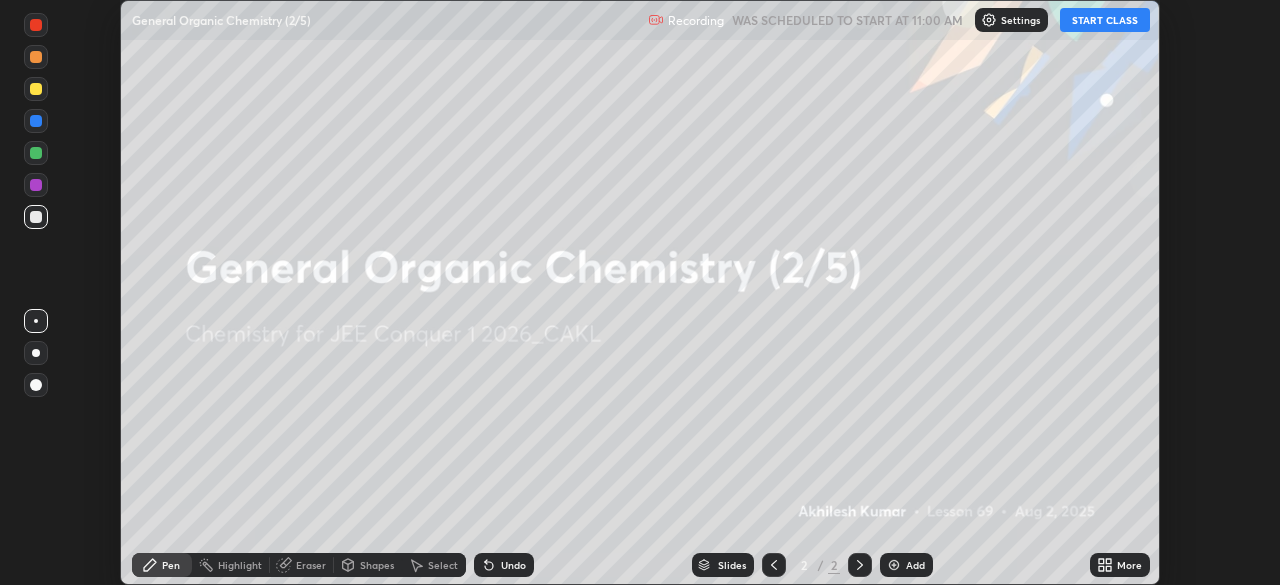 click on "START CLASS" at bounding box center (1105, 20) 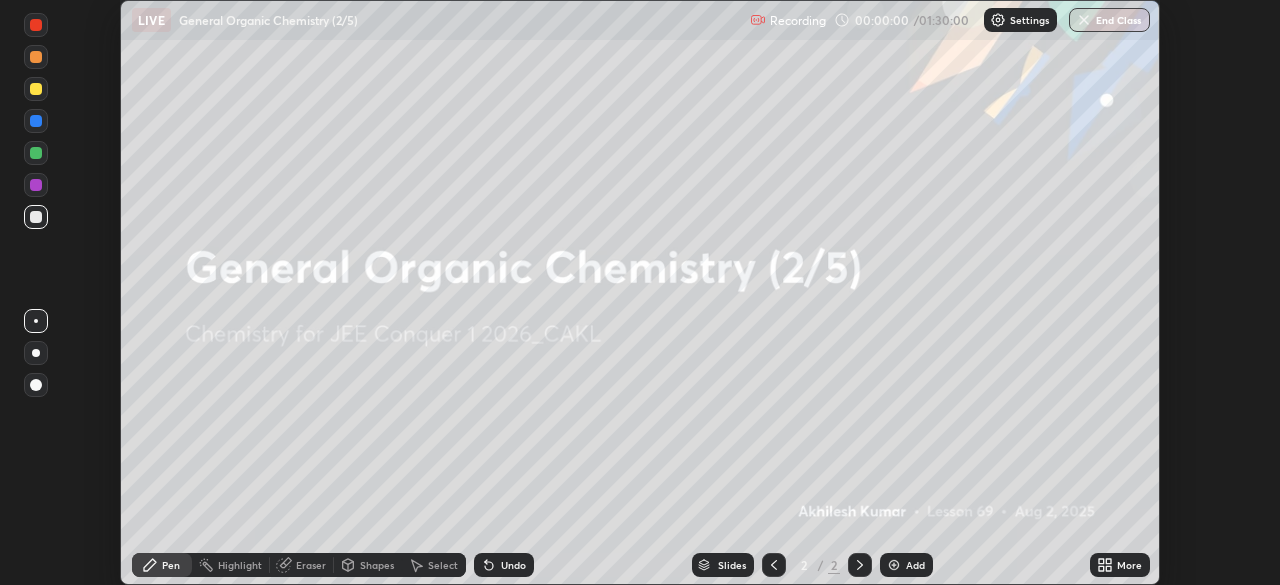 click 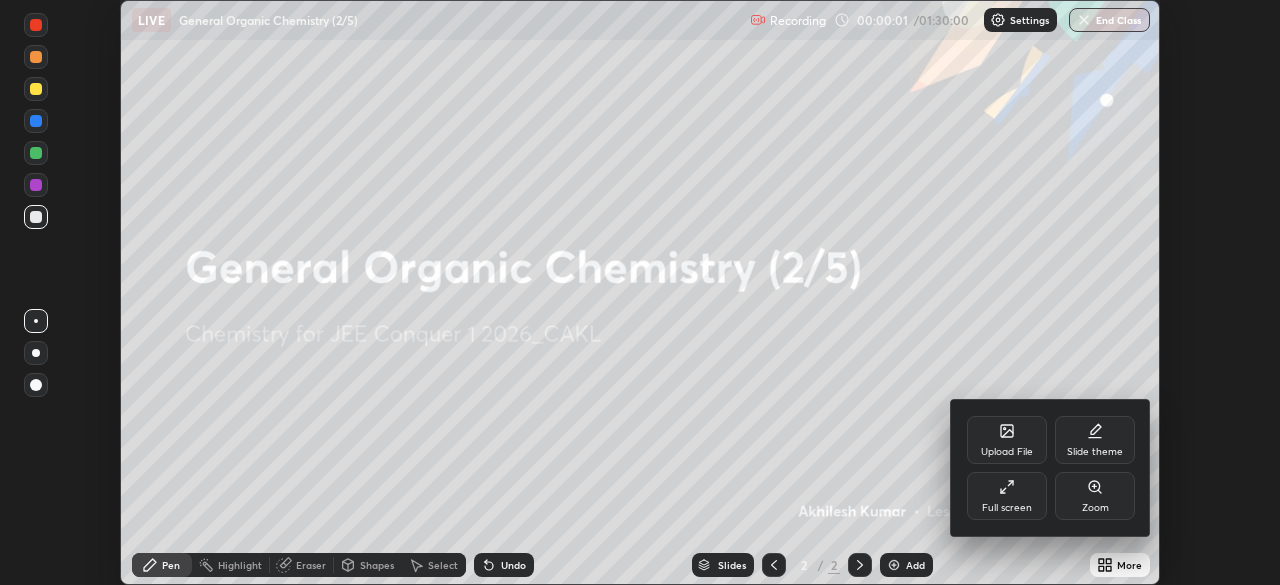 click 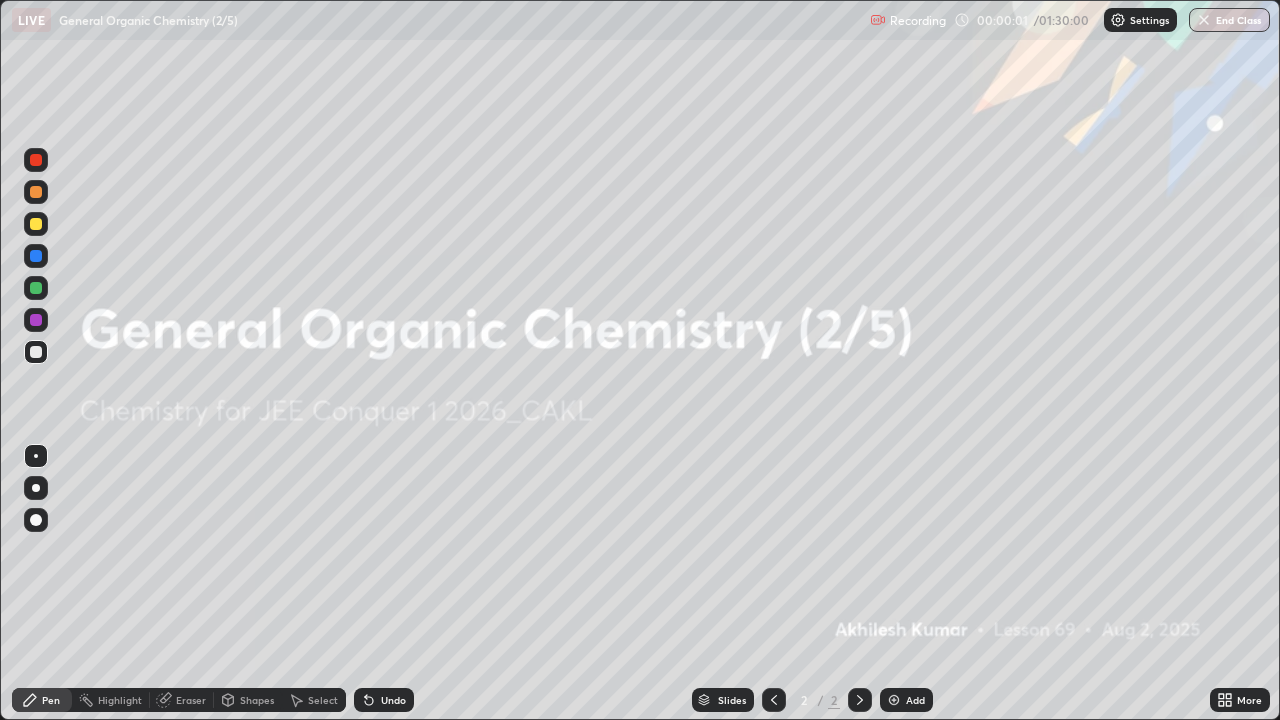 scroll, scrollTop: 99280, scrollLeft: 98720, axis: both 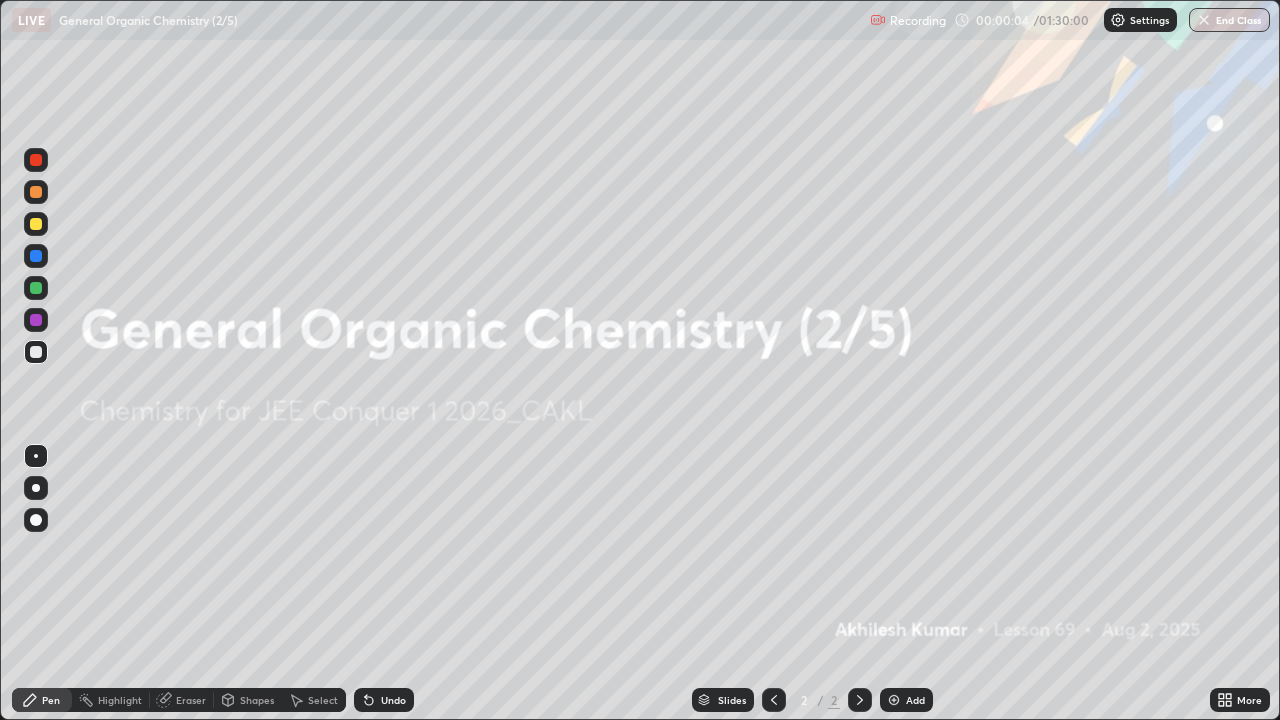 click on "Add" at bounding box center (906, 700) 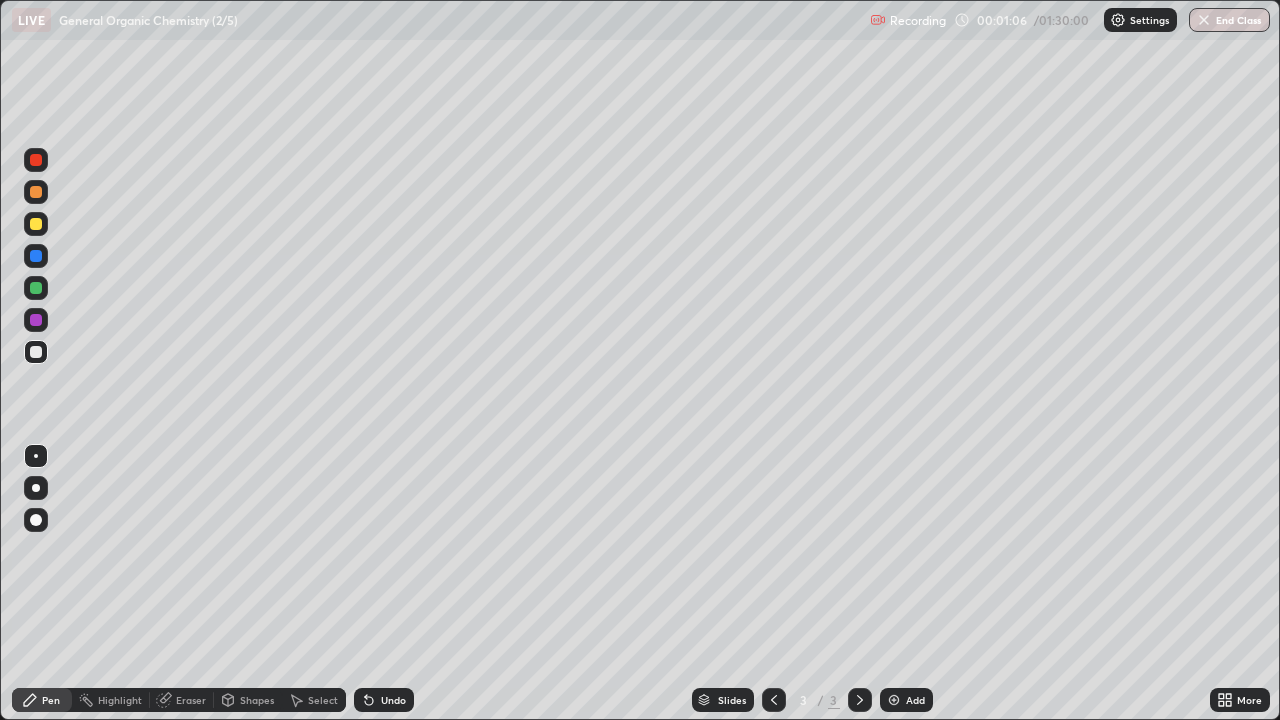 click on "Shapes" at bounding box center [257, 700] 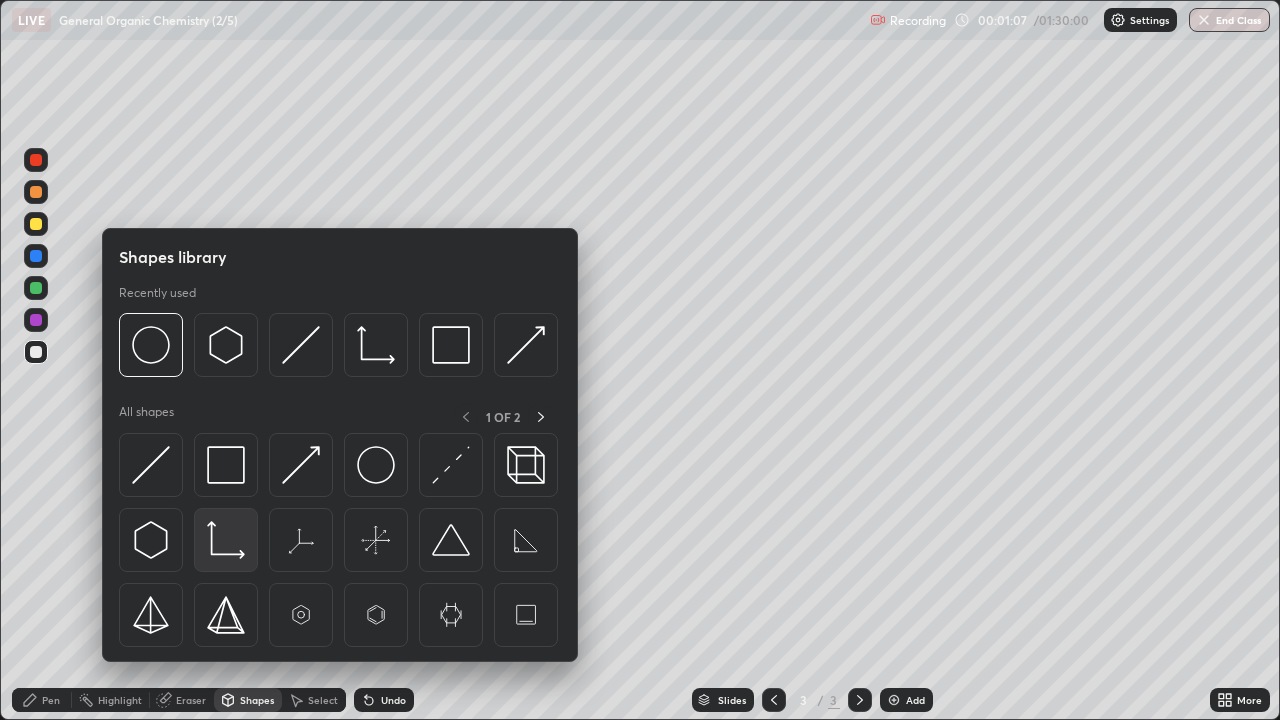 click at bounding box center [226, 540] 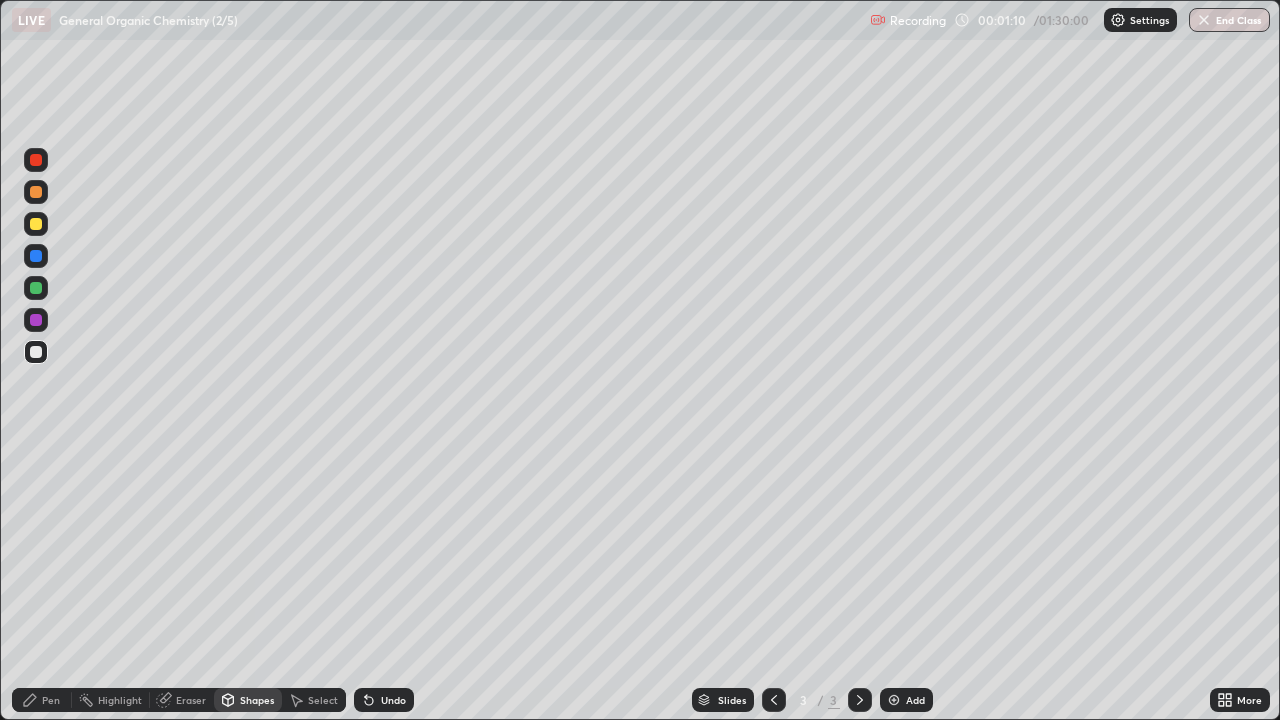 click on "Pen" at bounding box center (51, 700) 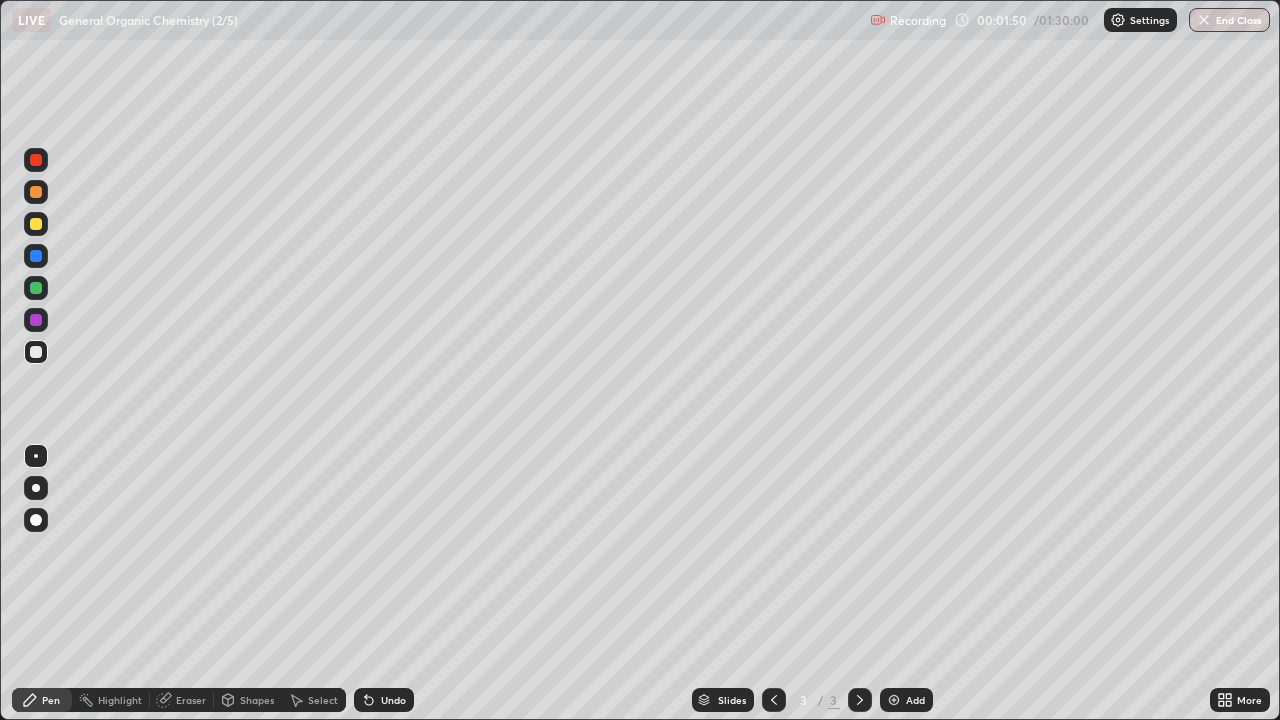 click on "Select" at bounding box center (323, 700) 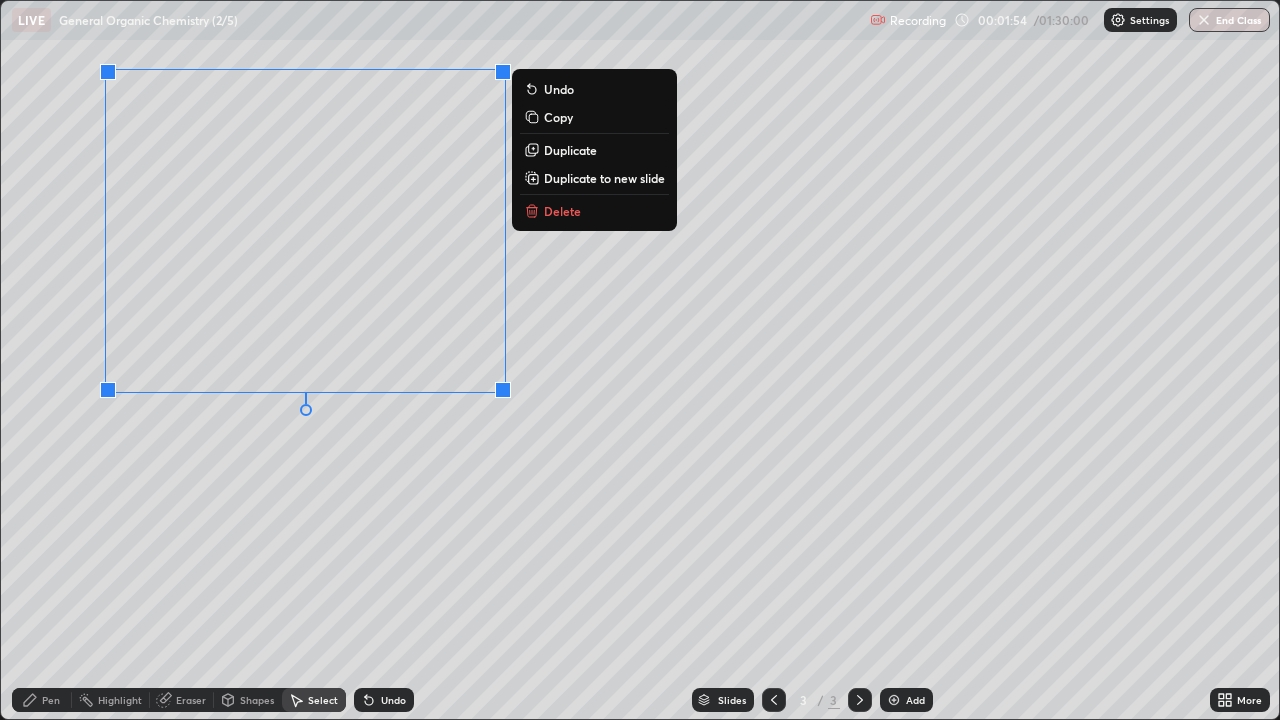 click on "Pen" at bounding box center [51, 700] 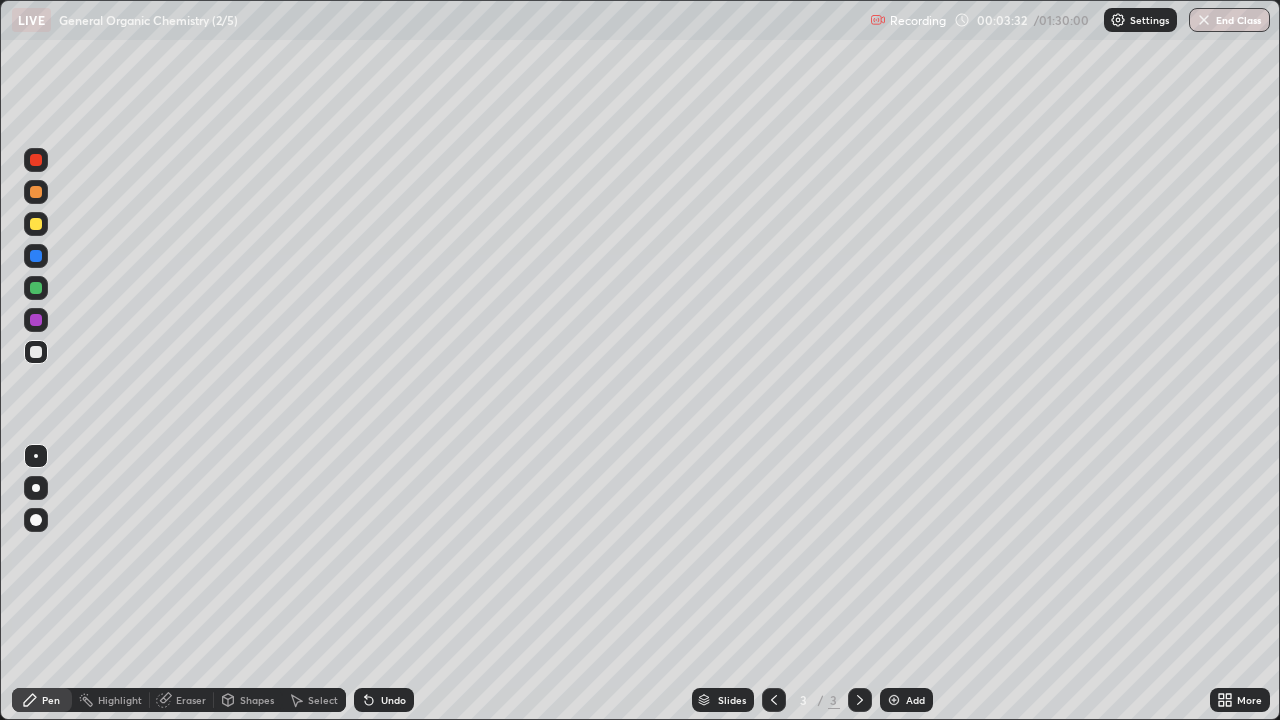 click on "Eraser" at bounding box center [191, 700] 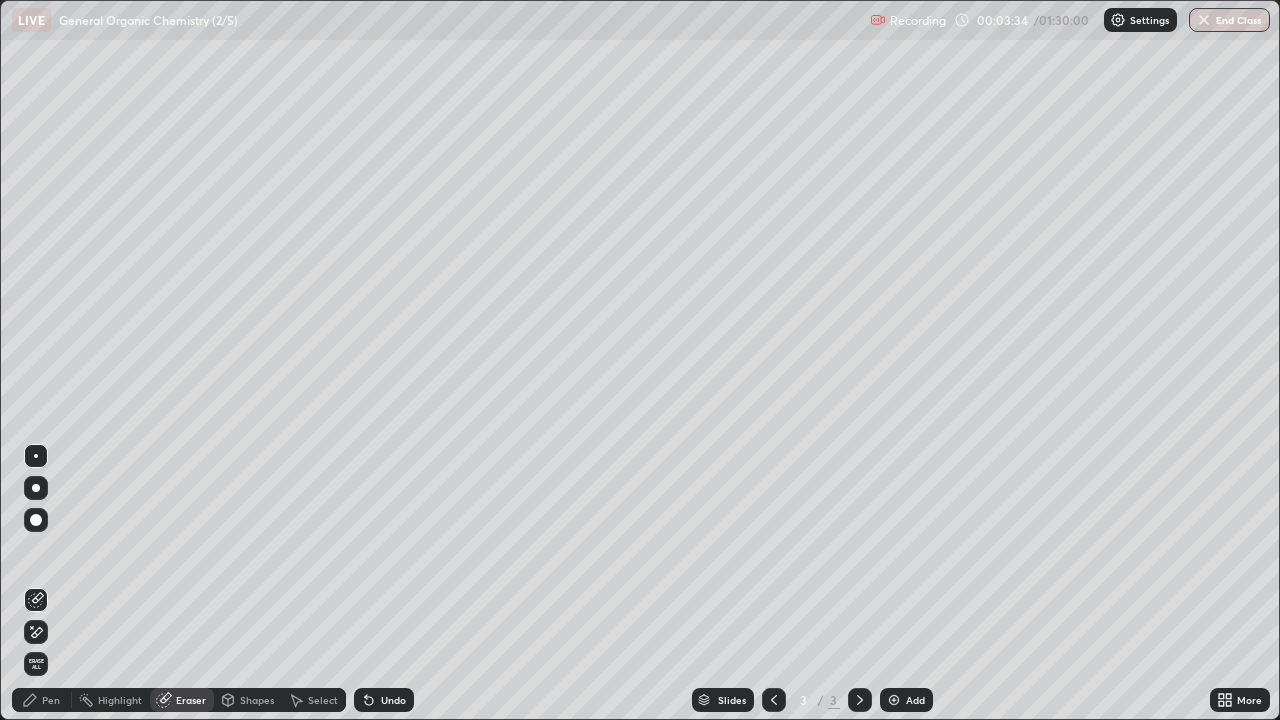 click on "Pen" at bounding box center (51, 700) 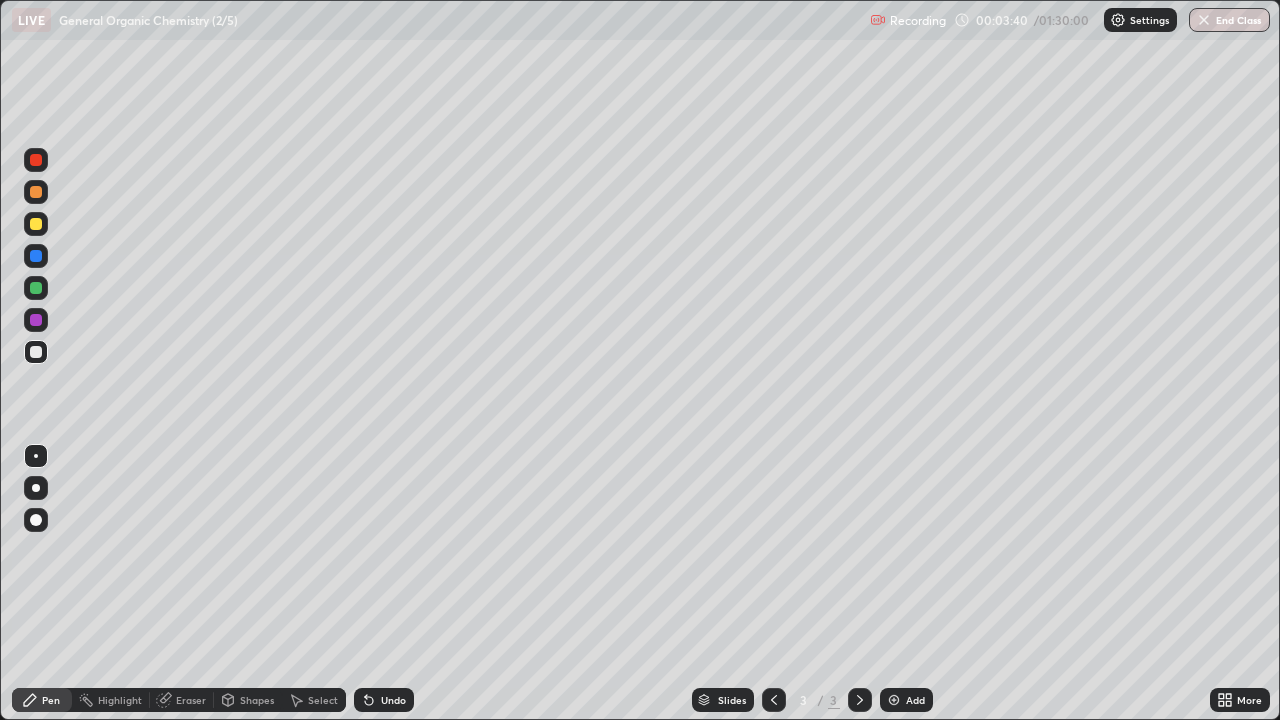 click on "Shapes" at bounding box center [257, 700] 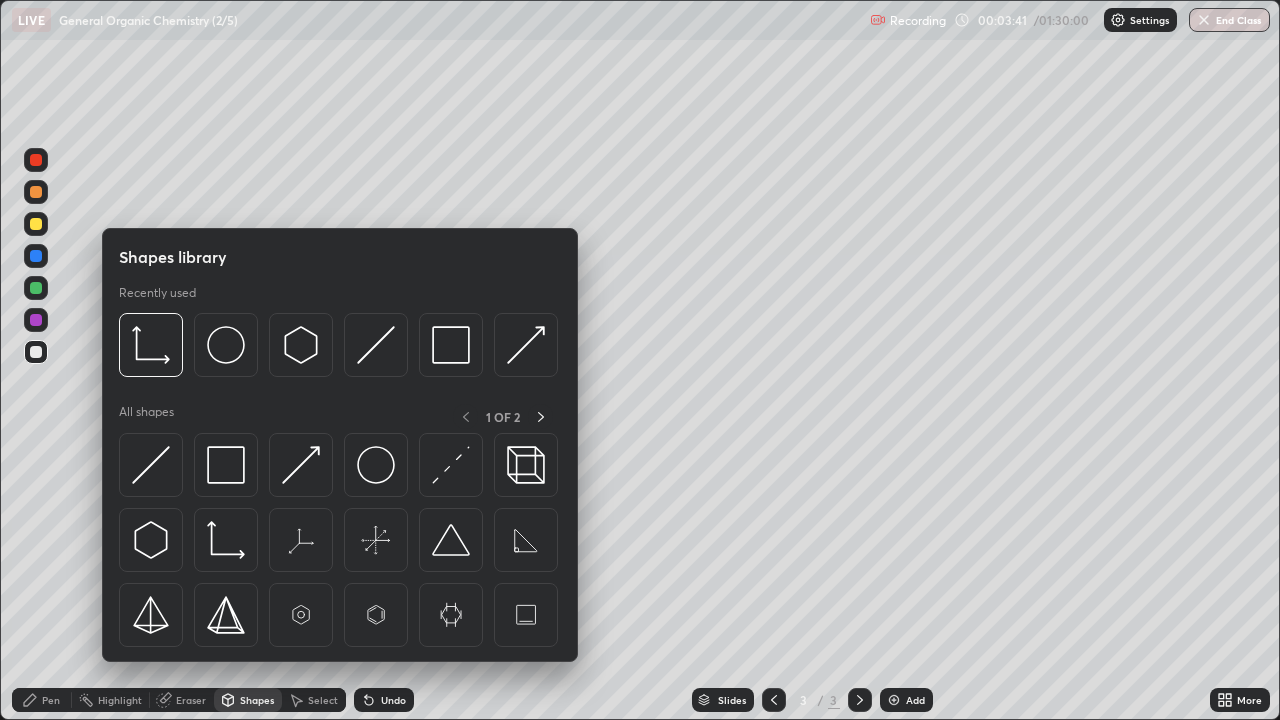 click at bounding box center [376, 345] 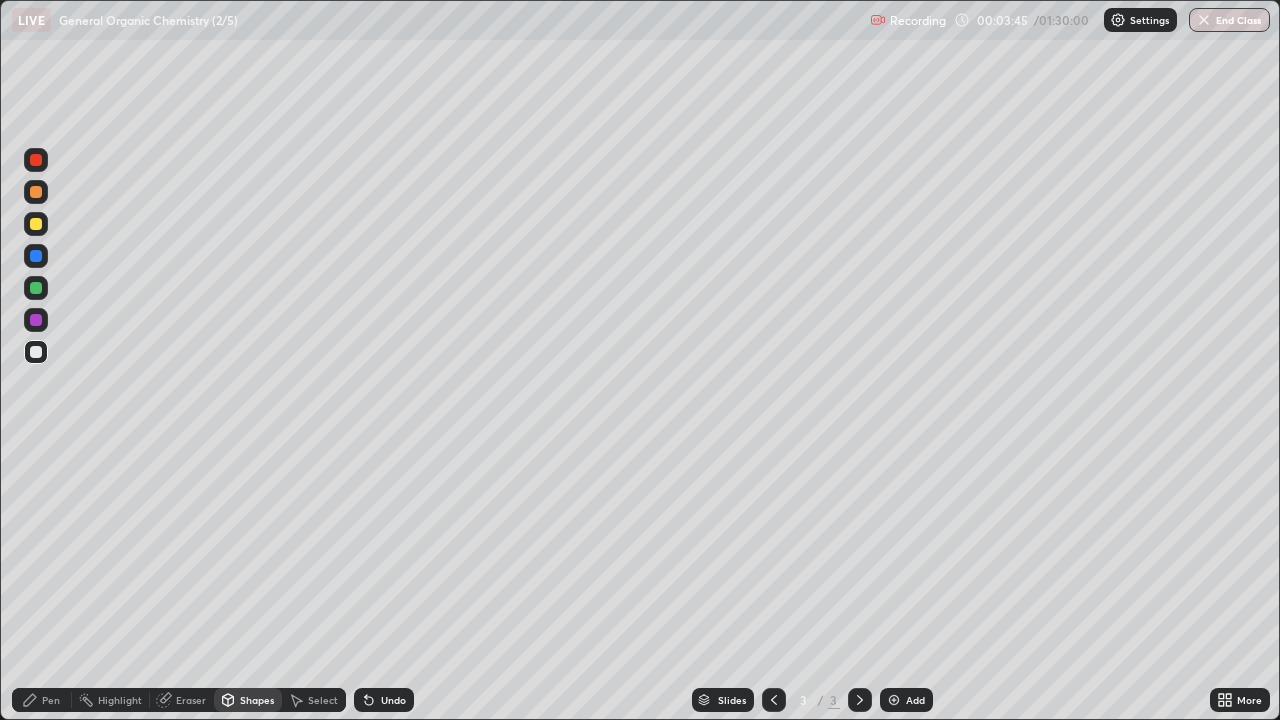 click on "Pen" at bounding box center (51, 700) 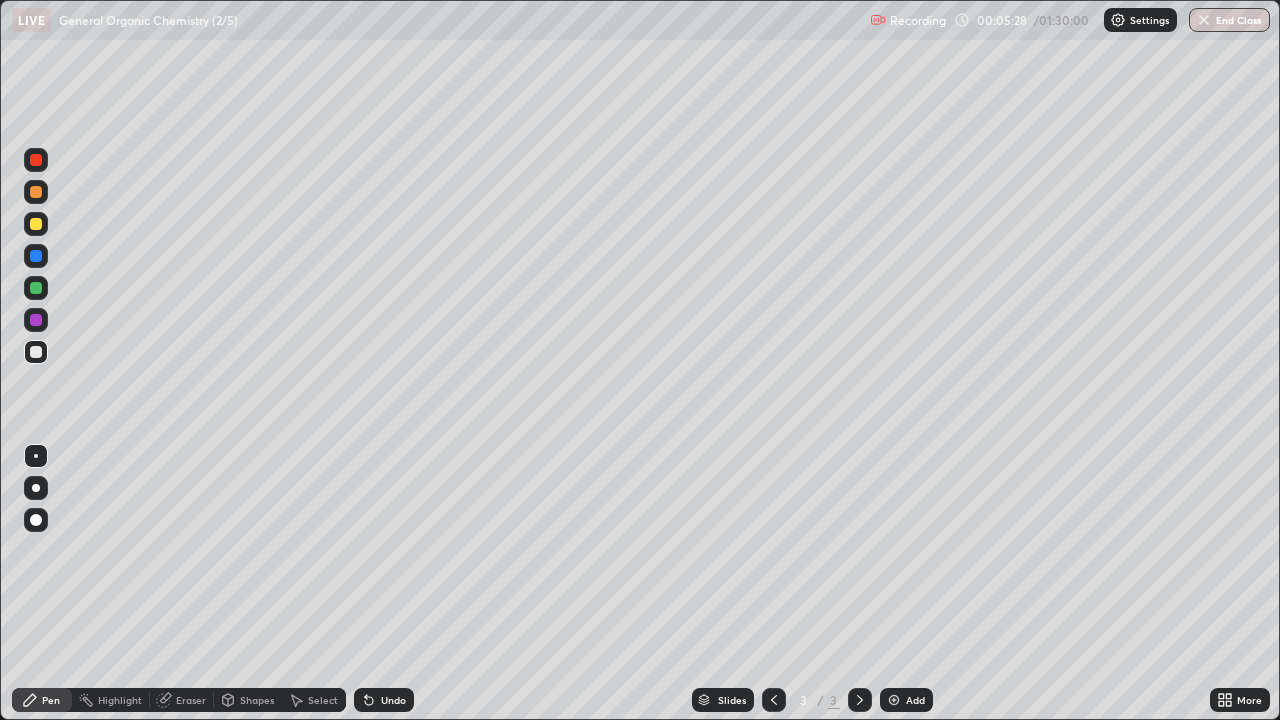 click on "Select" at bounding box center [314, 700] 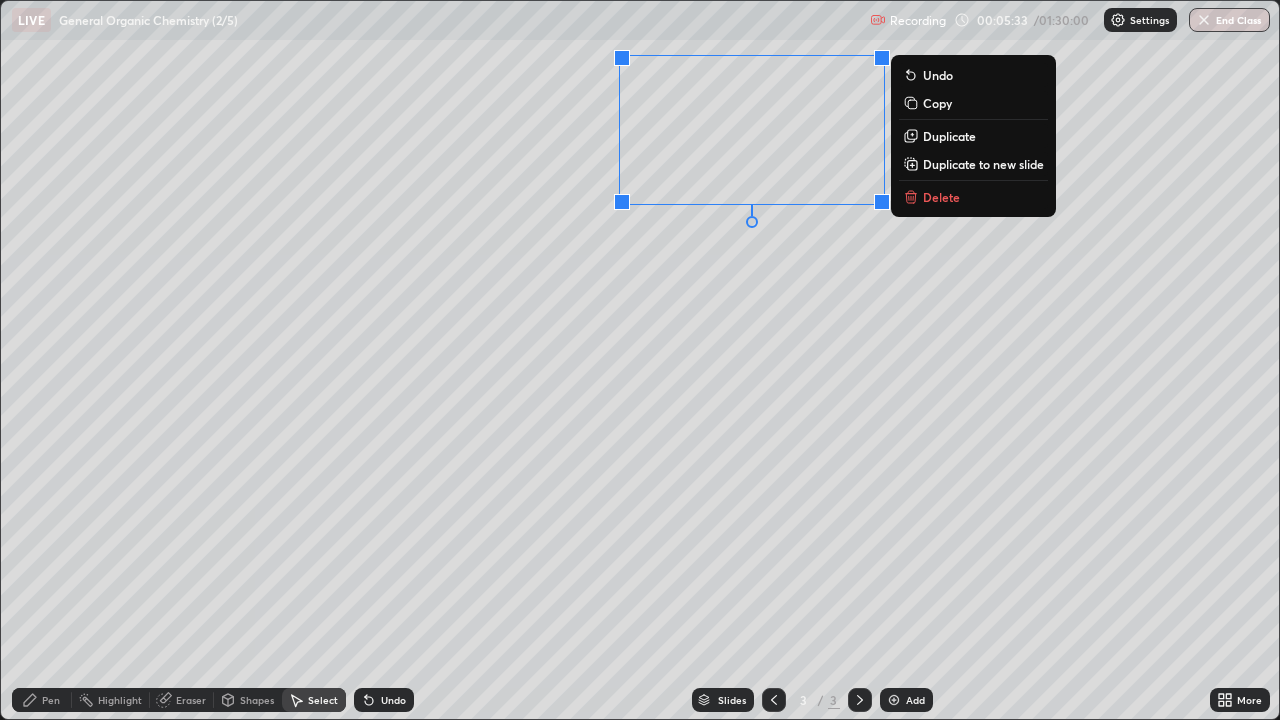 click on "Pen" at bounding box center [42, 700] 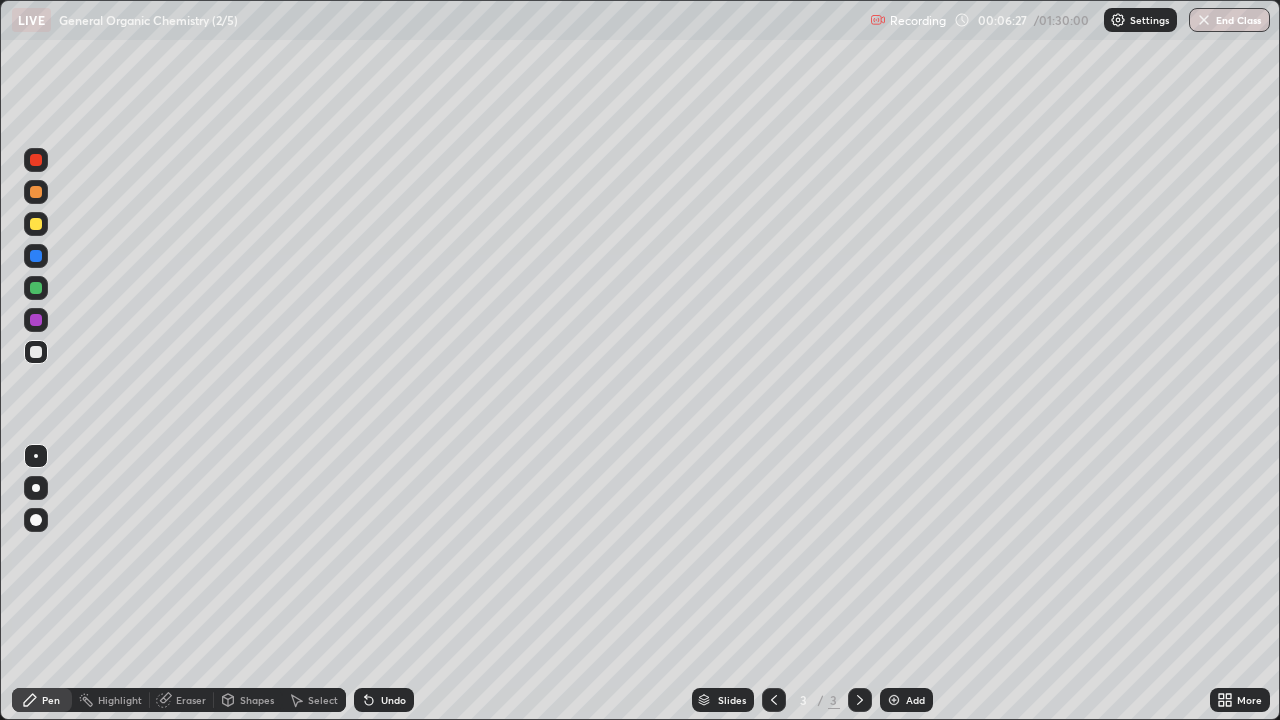 click on "Eraser" at bounding box center (191, 700) 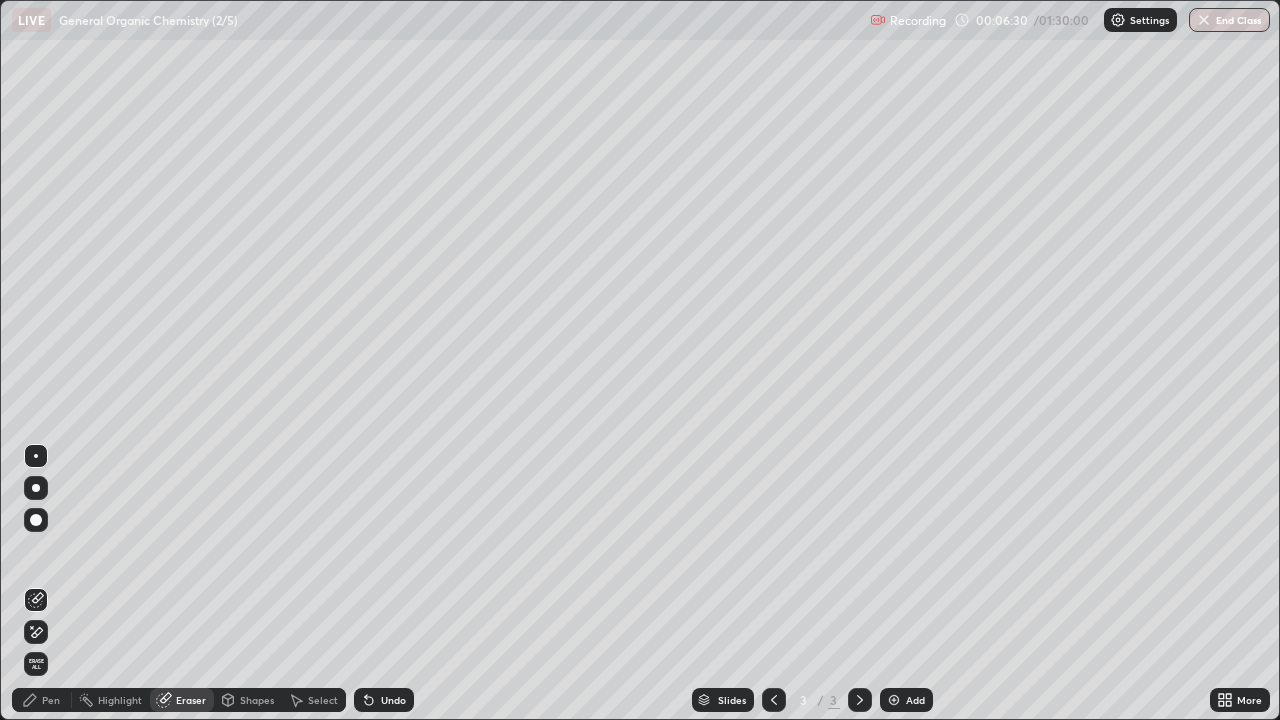 click on "Pen" at bounding box center [51, 700] 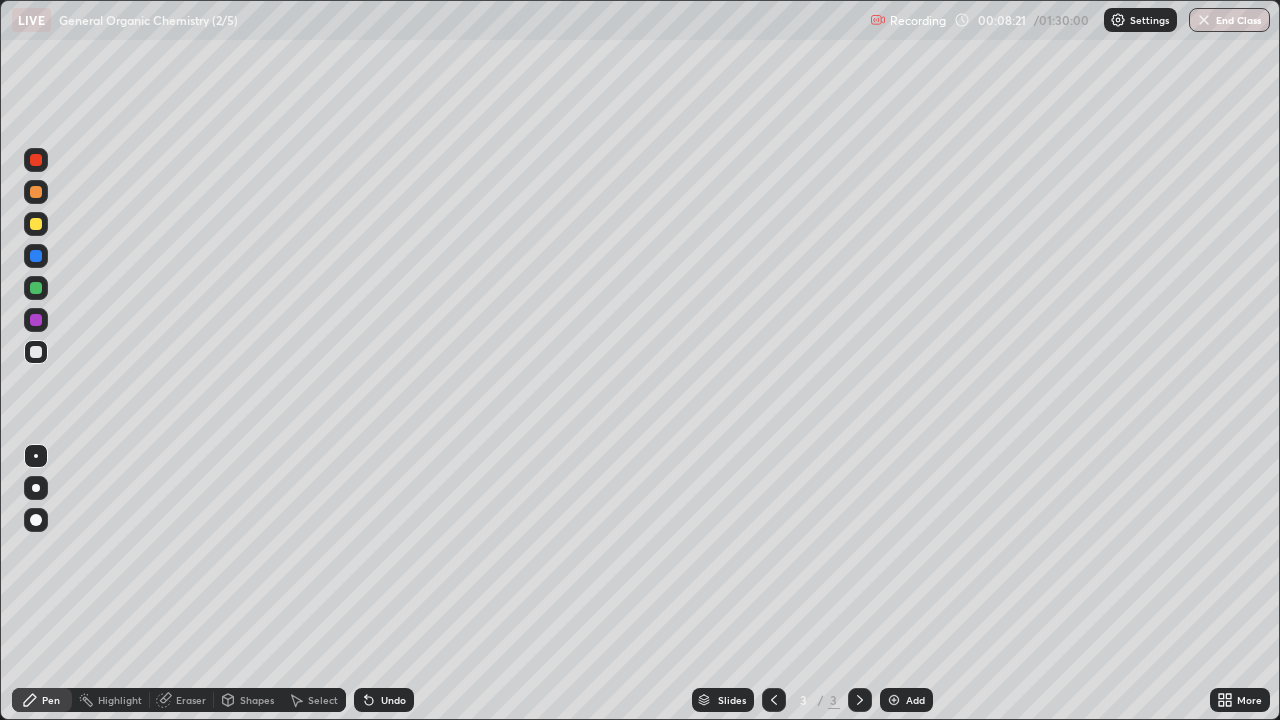 click on "Select" at bounding box center [323, 700] 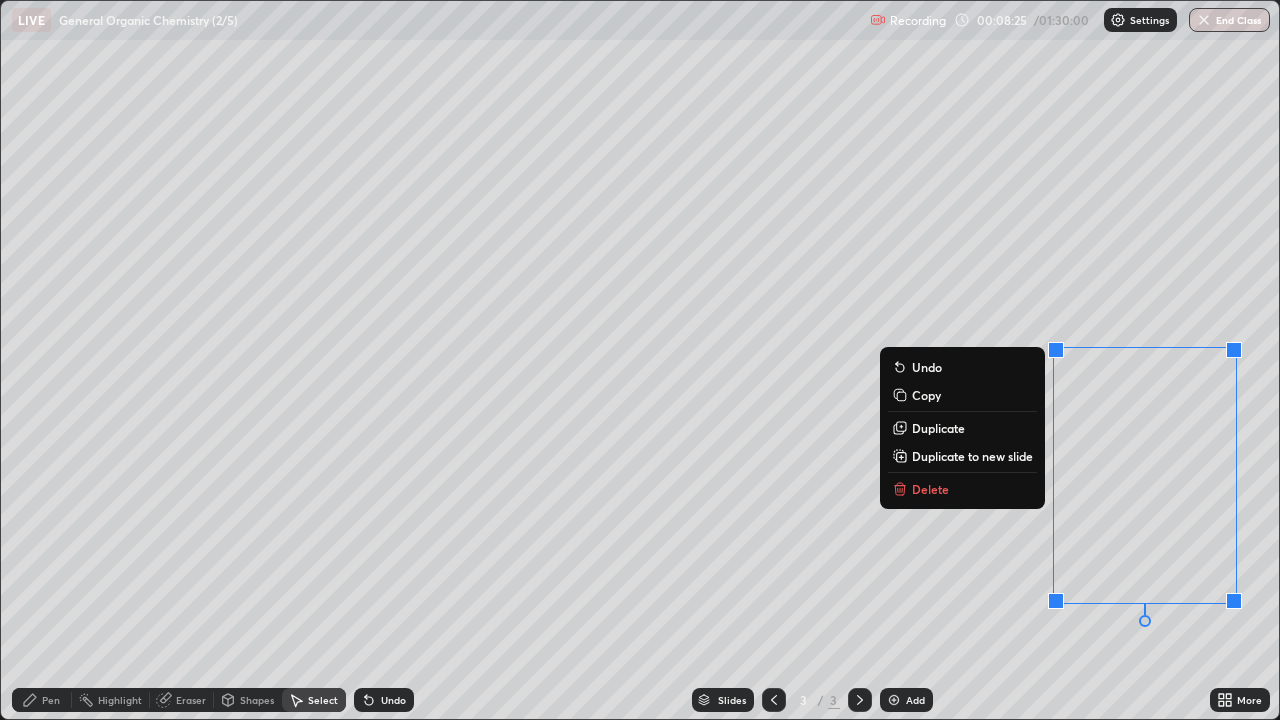 click on "Delete" at bounding box center (930, 489) 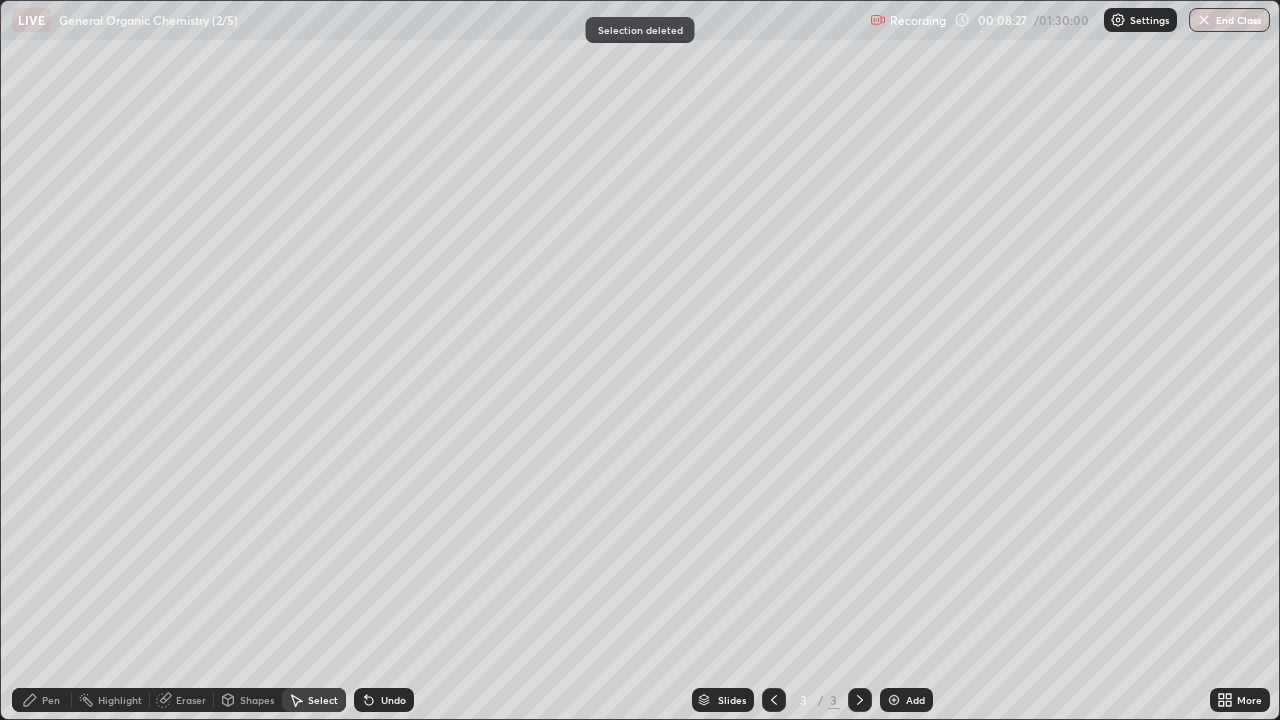 click on "Pen" at bounding box center (51, 700) 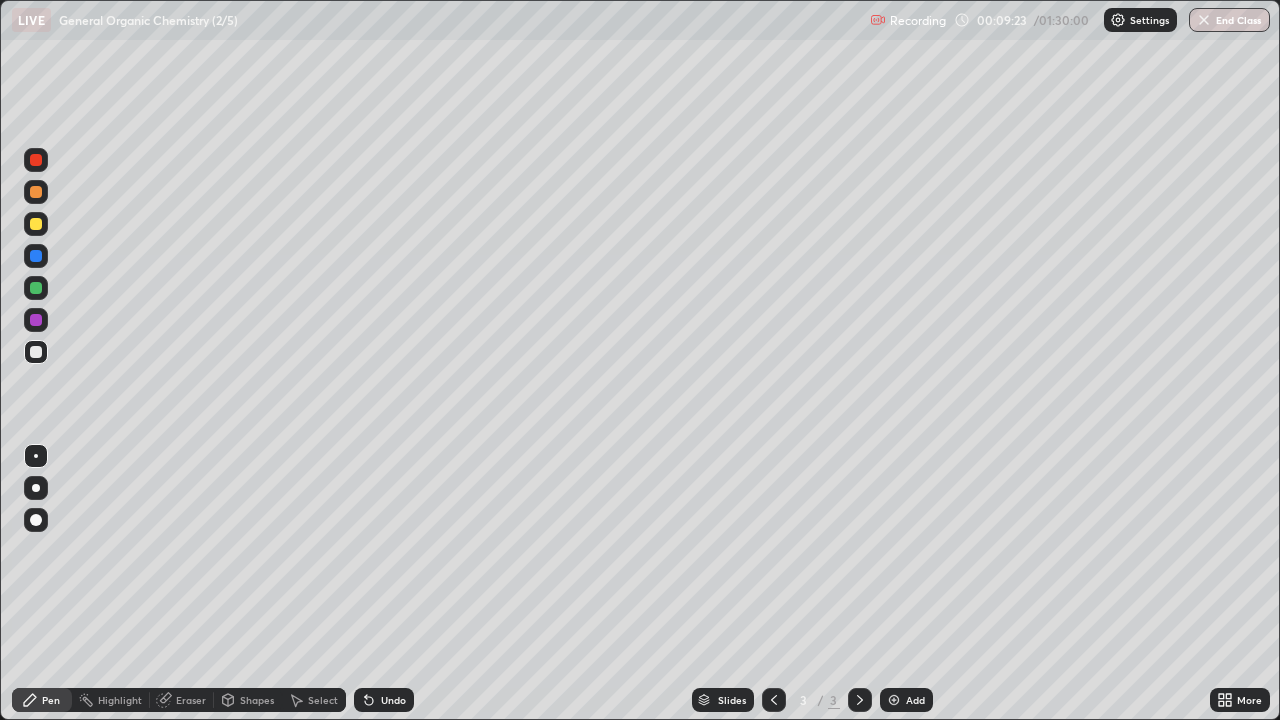 click on "Select" at bounding box center (323, 700) 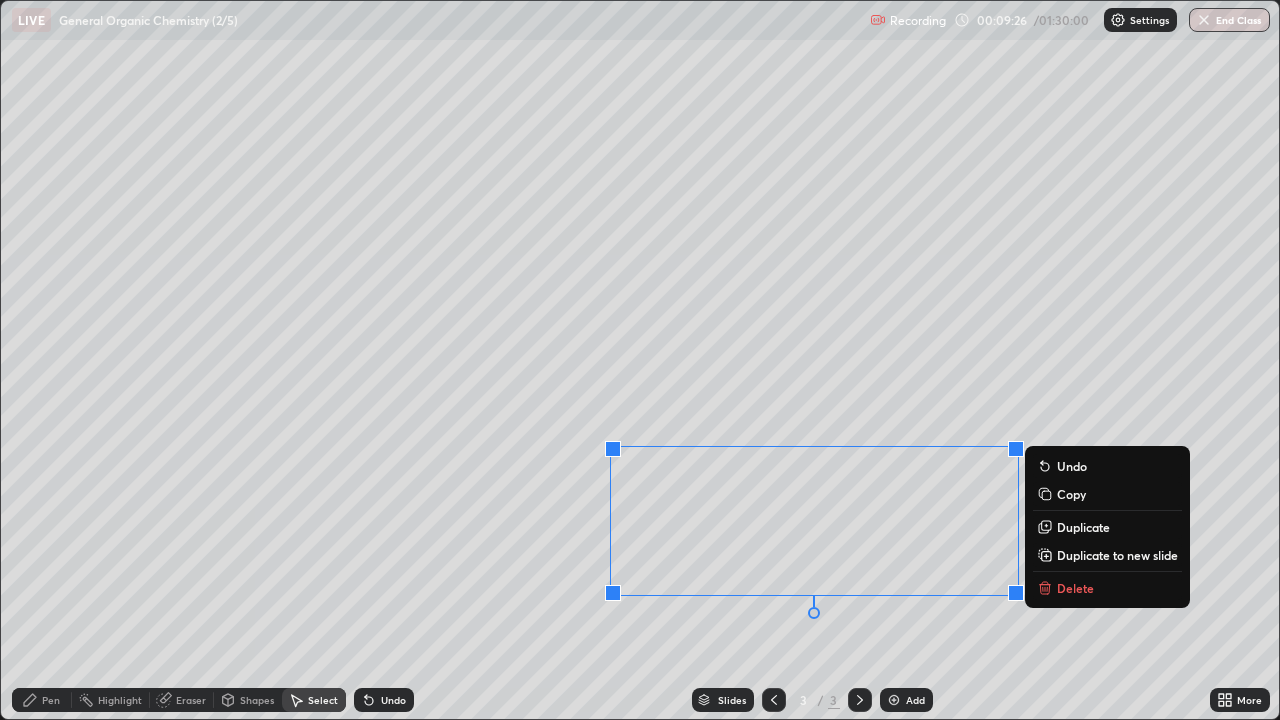 click 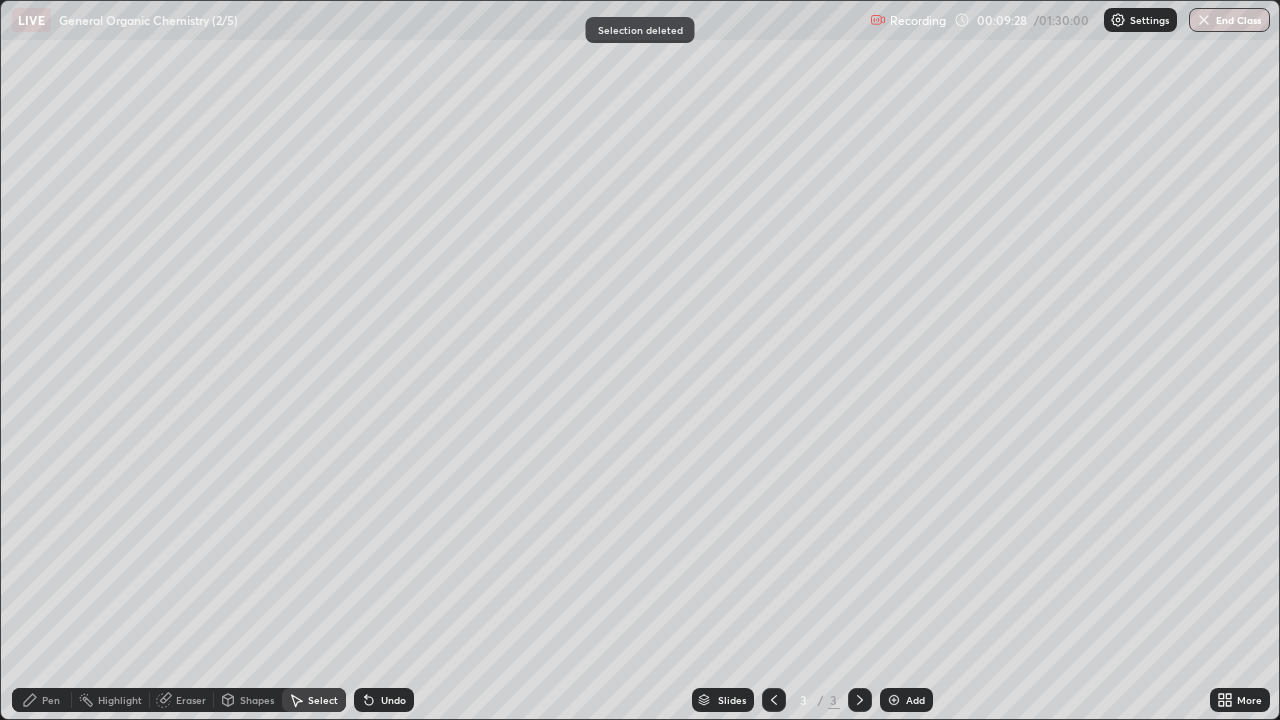 click on "Pen" at bounding box center [51, 700] 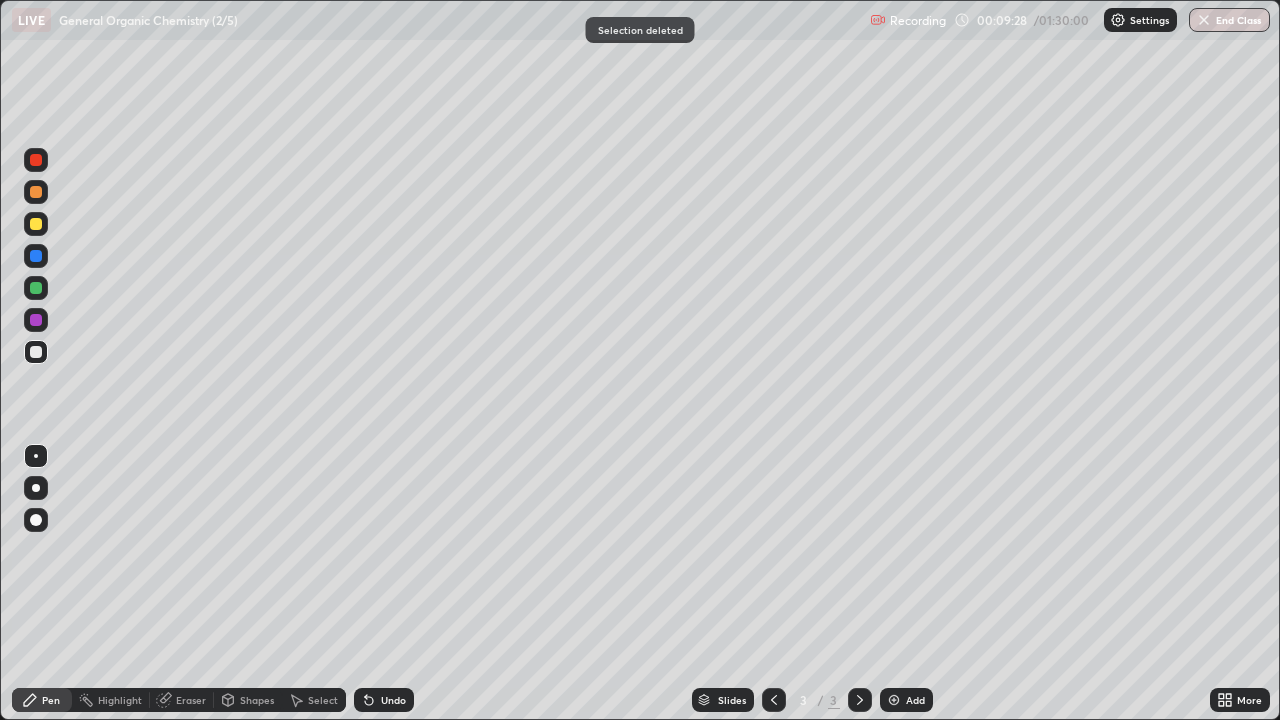 click on "Highlight" at bounding box center [120, 700] 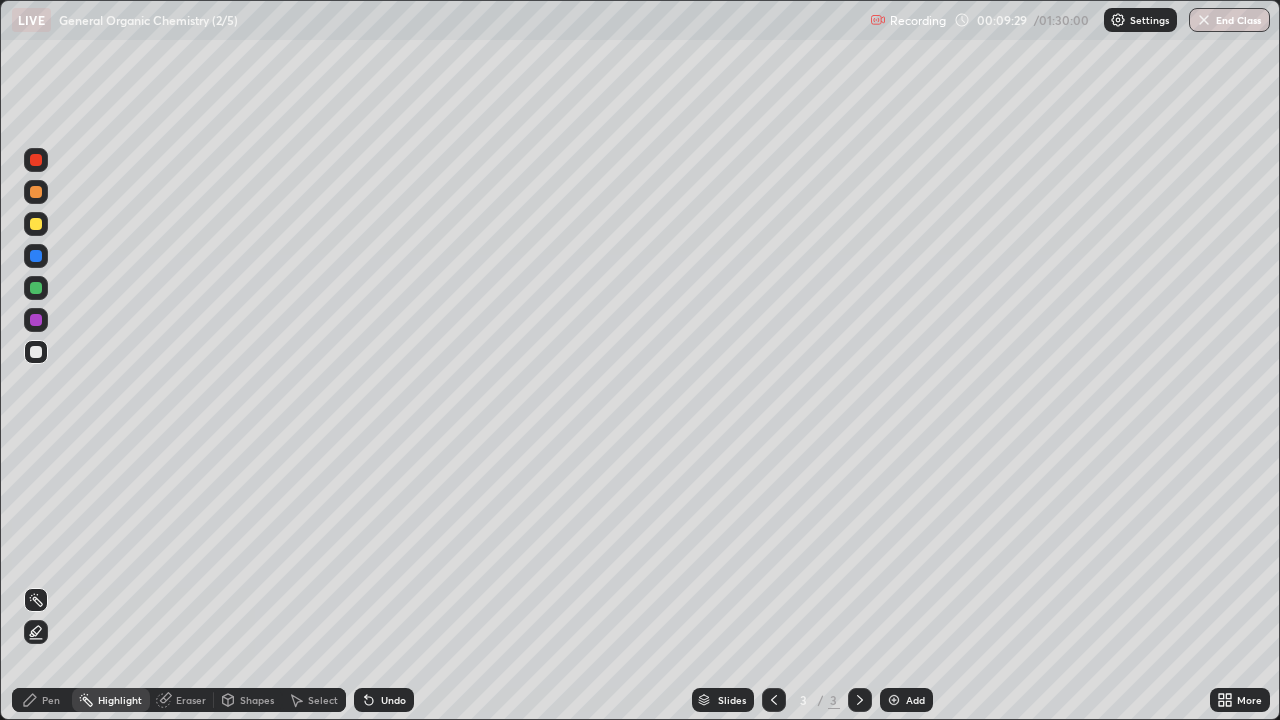 click on "Eraser" at bounding box center [182, 700] 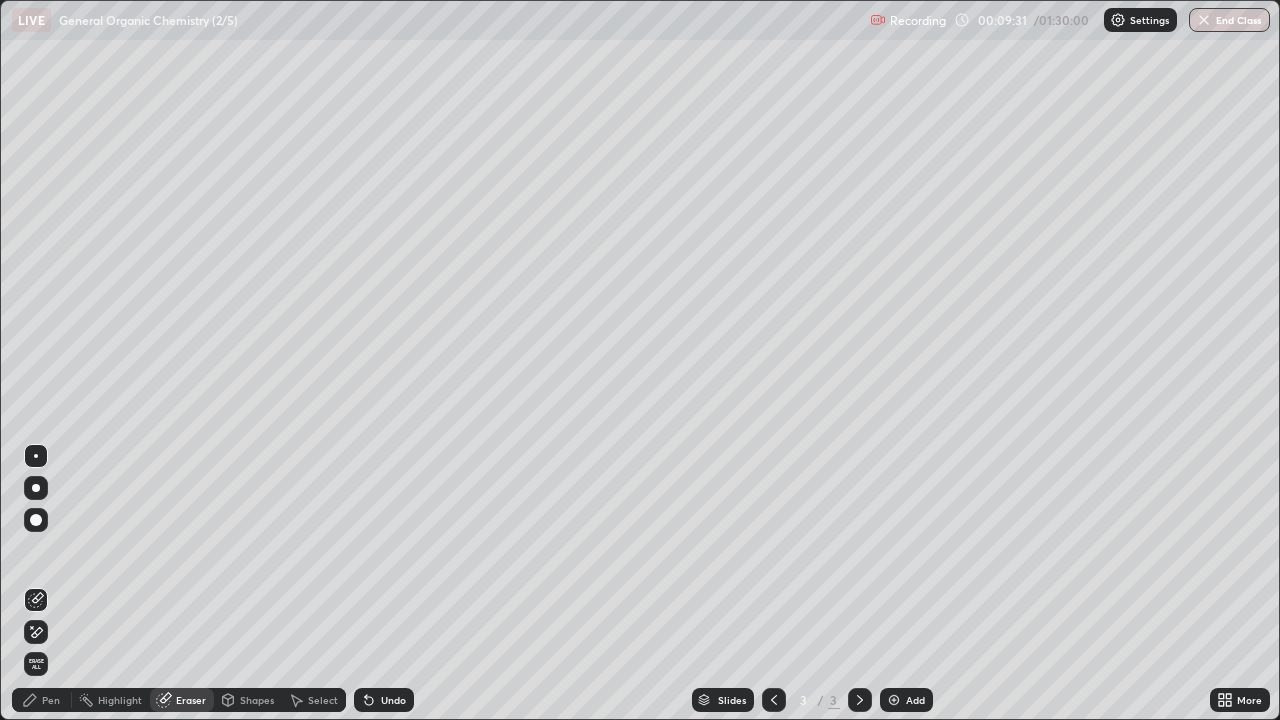 click on "Pen" at bounding box center (51, 700) 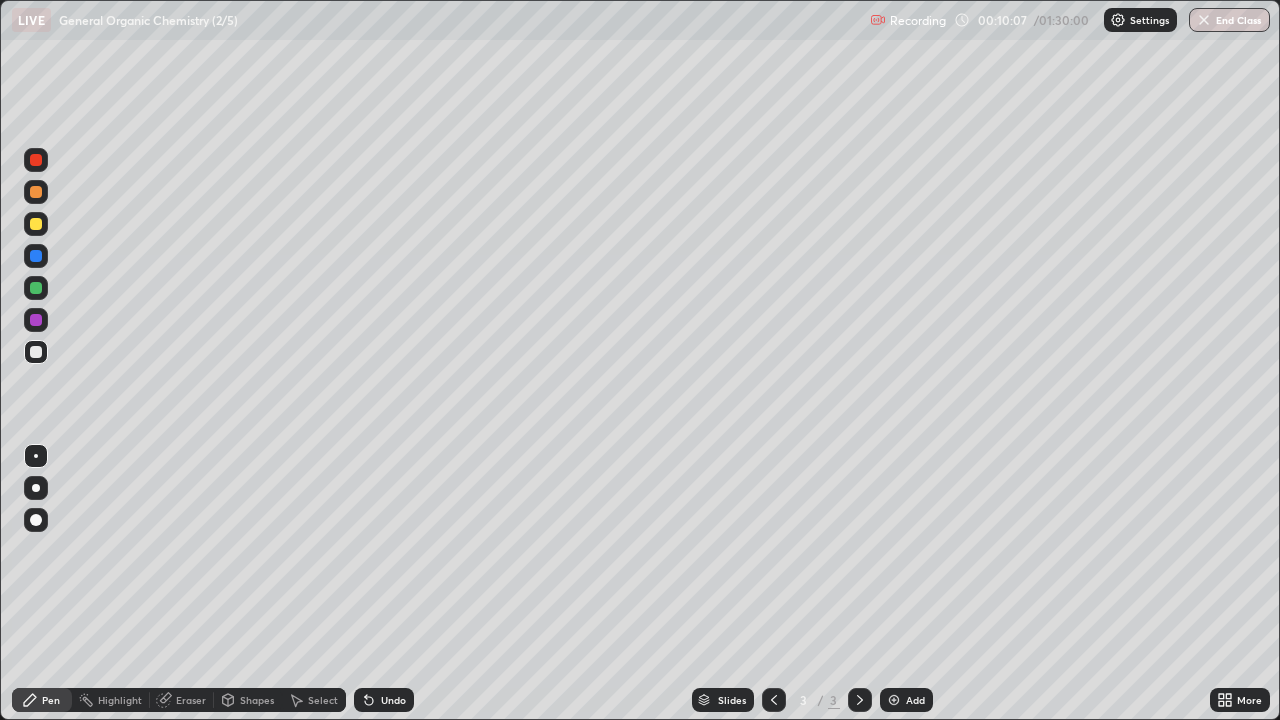 click on "Eraser" at bounding box center (191, 700) 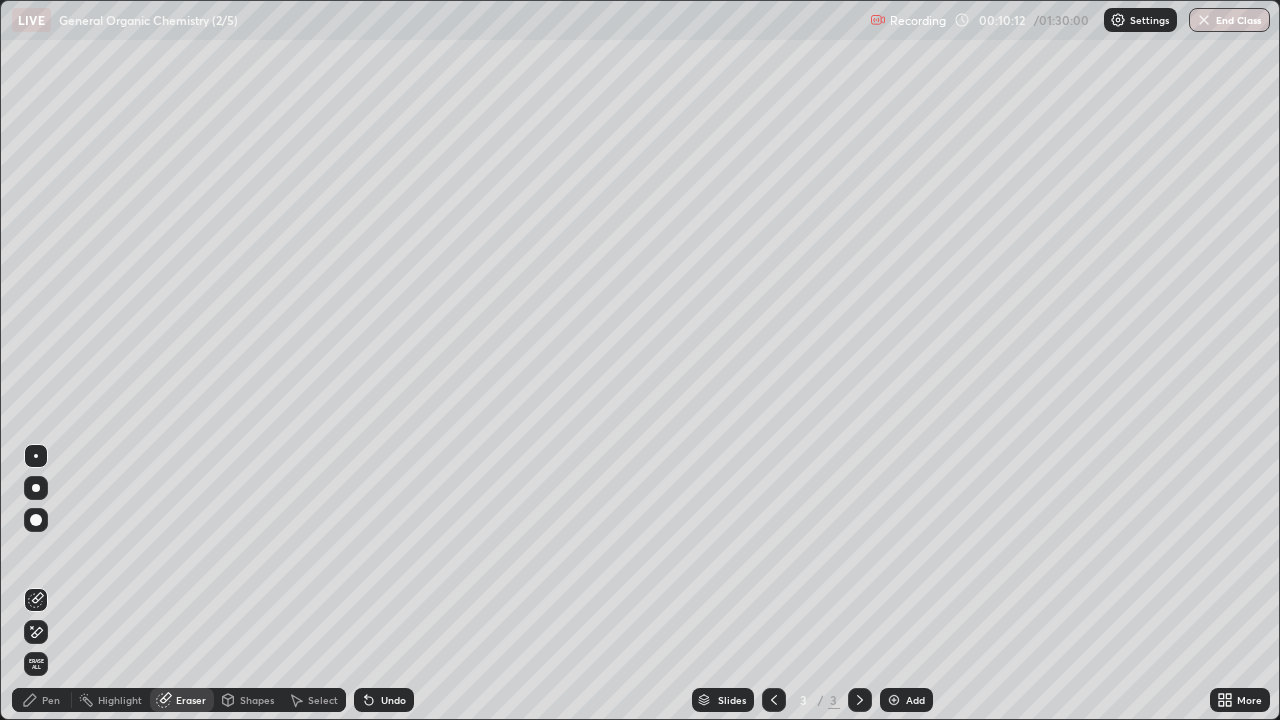 click on "Pen" at bounding box center (51, 700) 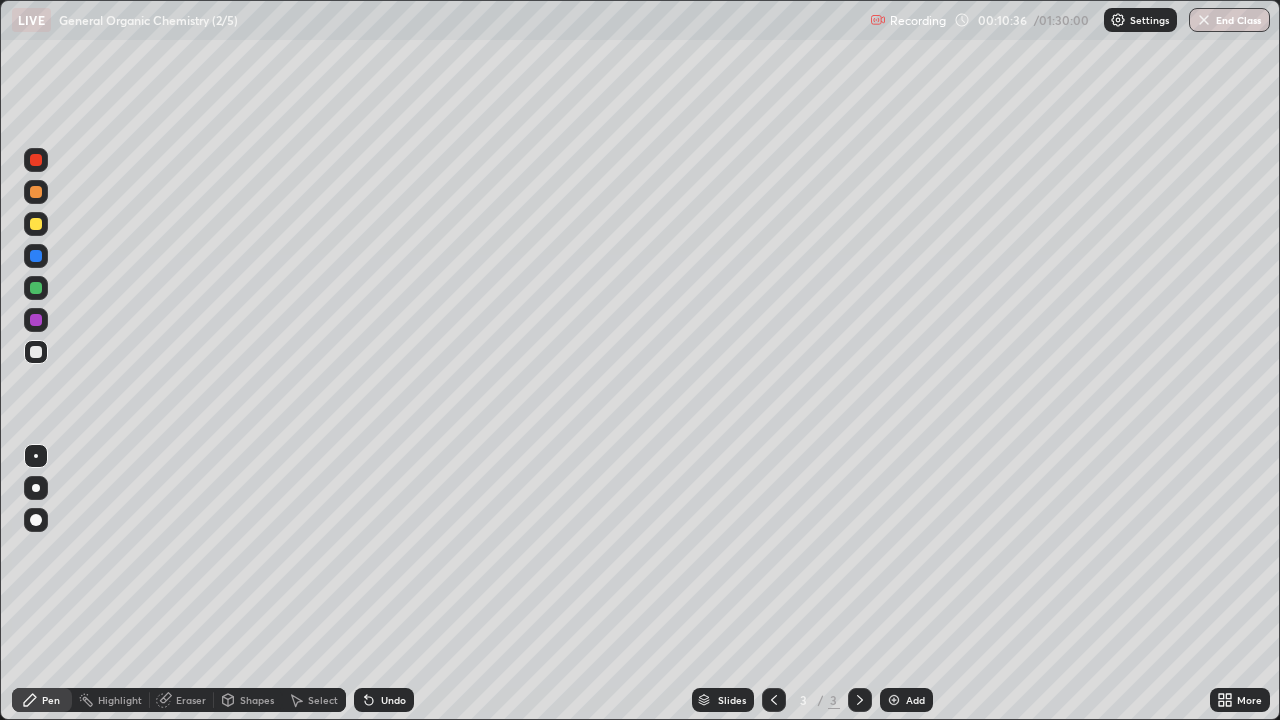 click on "Eraser" at bounding box center (191, 700) 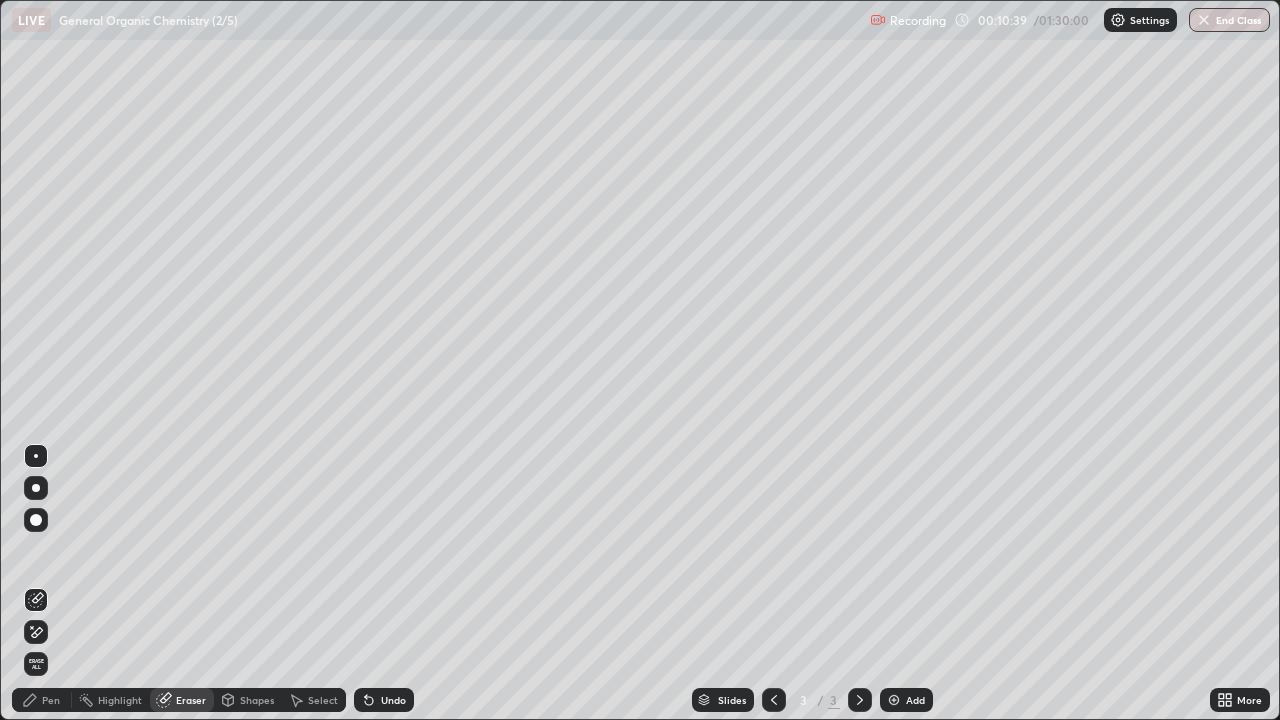 click on "Pen" at bounding box center [51, 700] 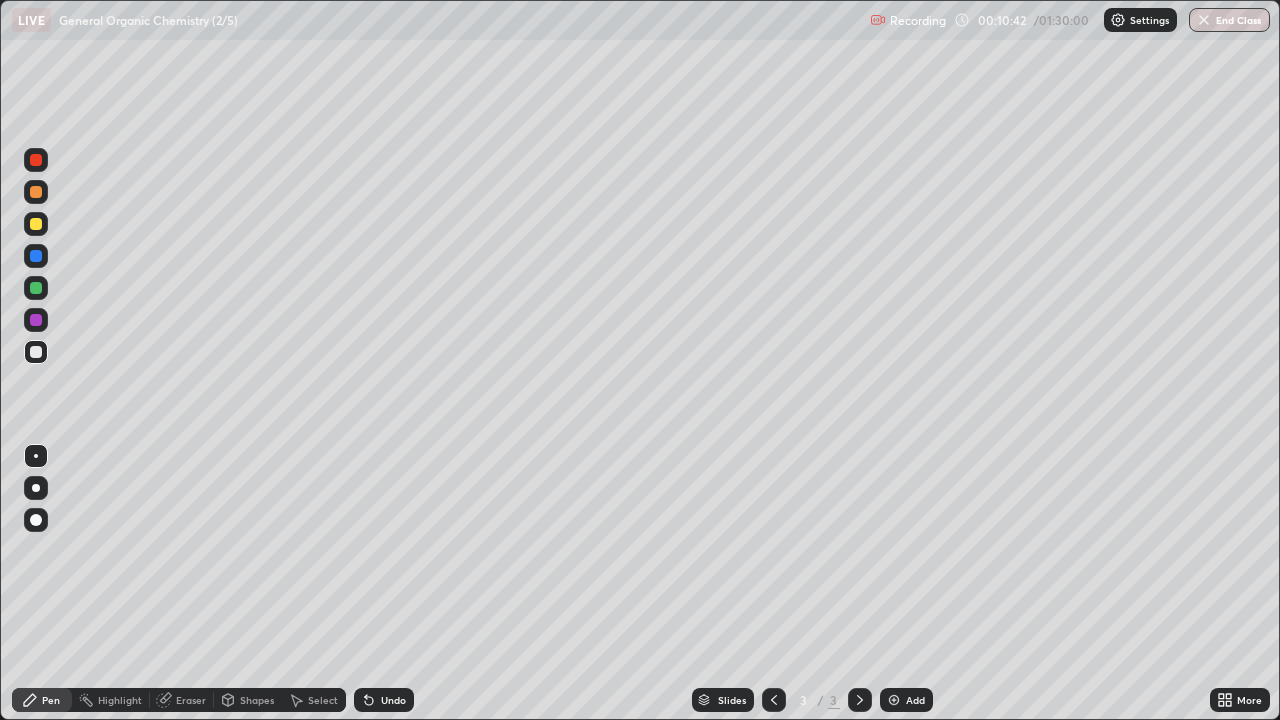 click on "Shapes" at bounding box center [257, 700] 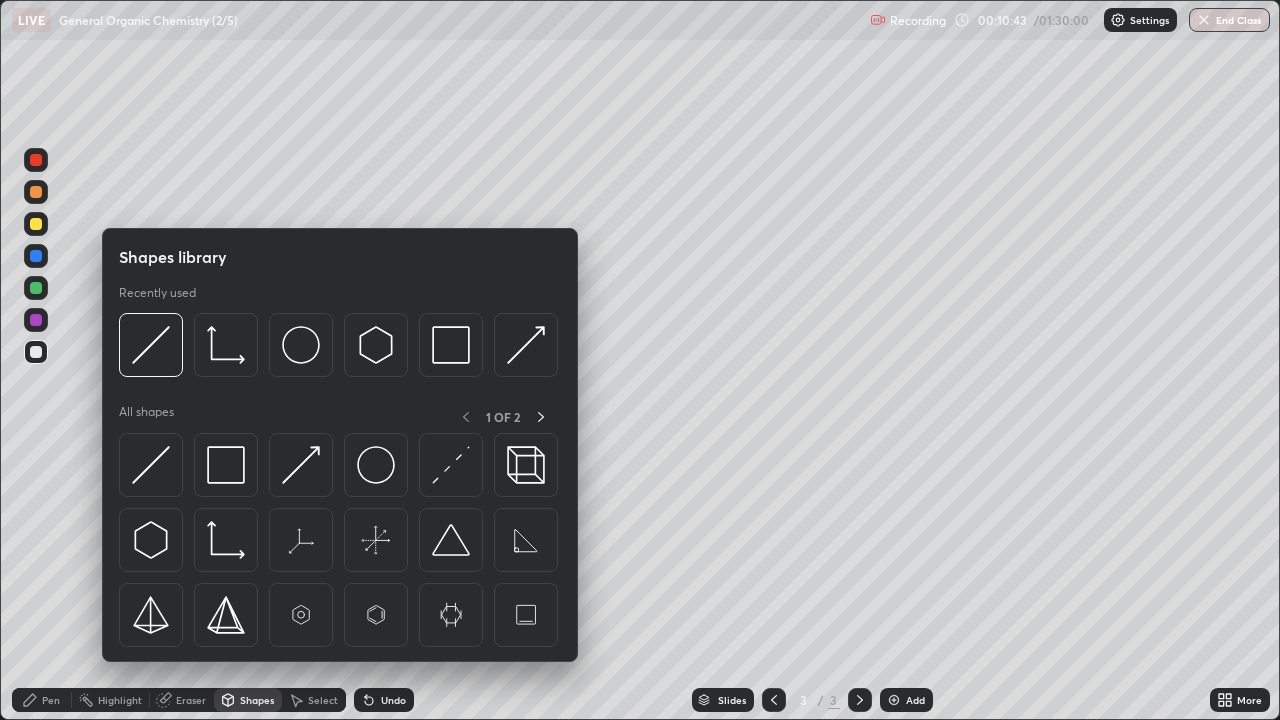 click on "Eraser" at bounding box center (191, 700) 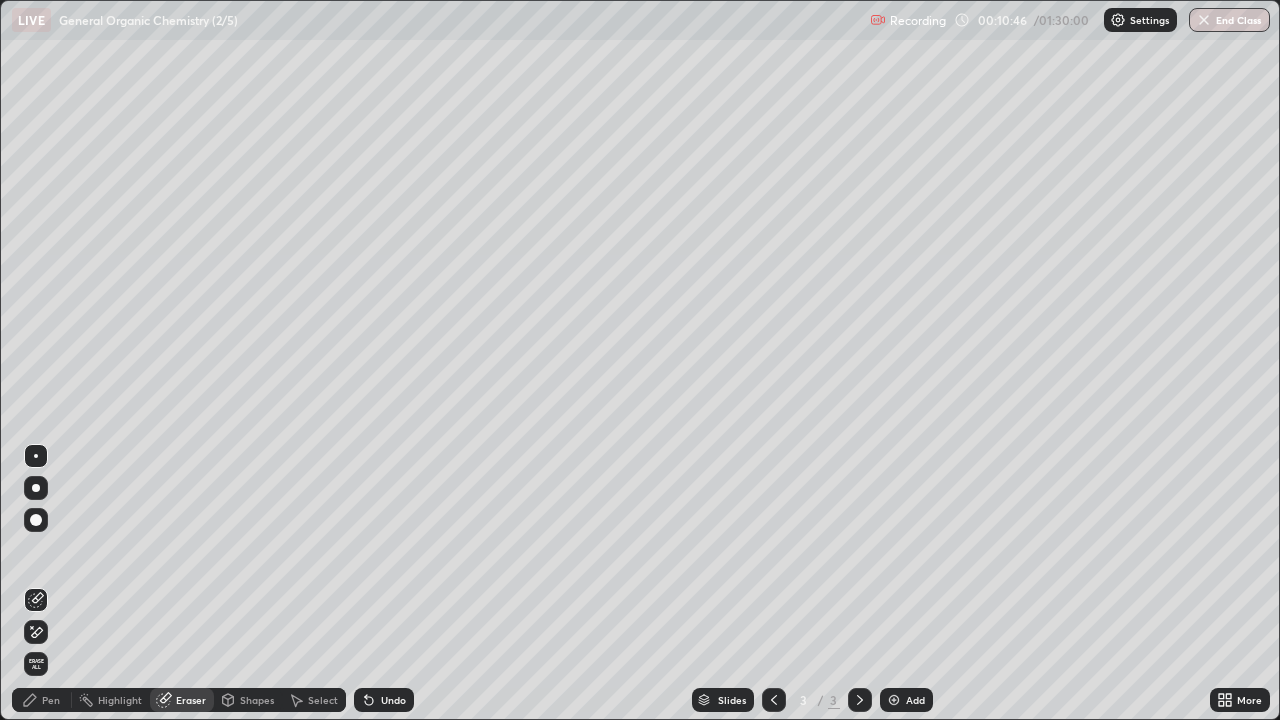 click on "Pen" at bounding box center (51, 700) 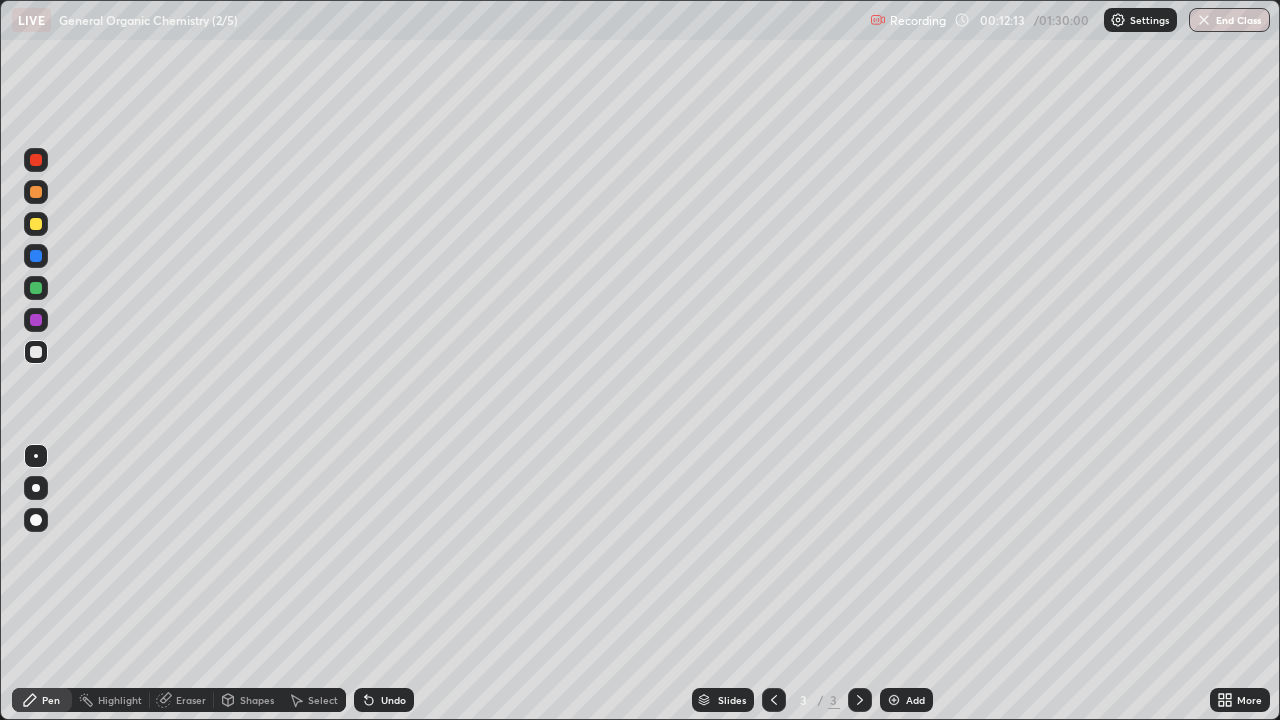 click on "Eraser" at bounding box center [191, 700] 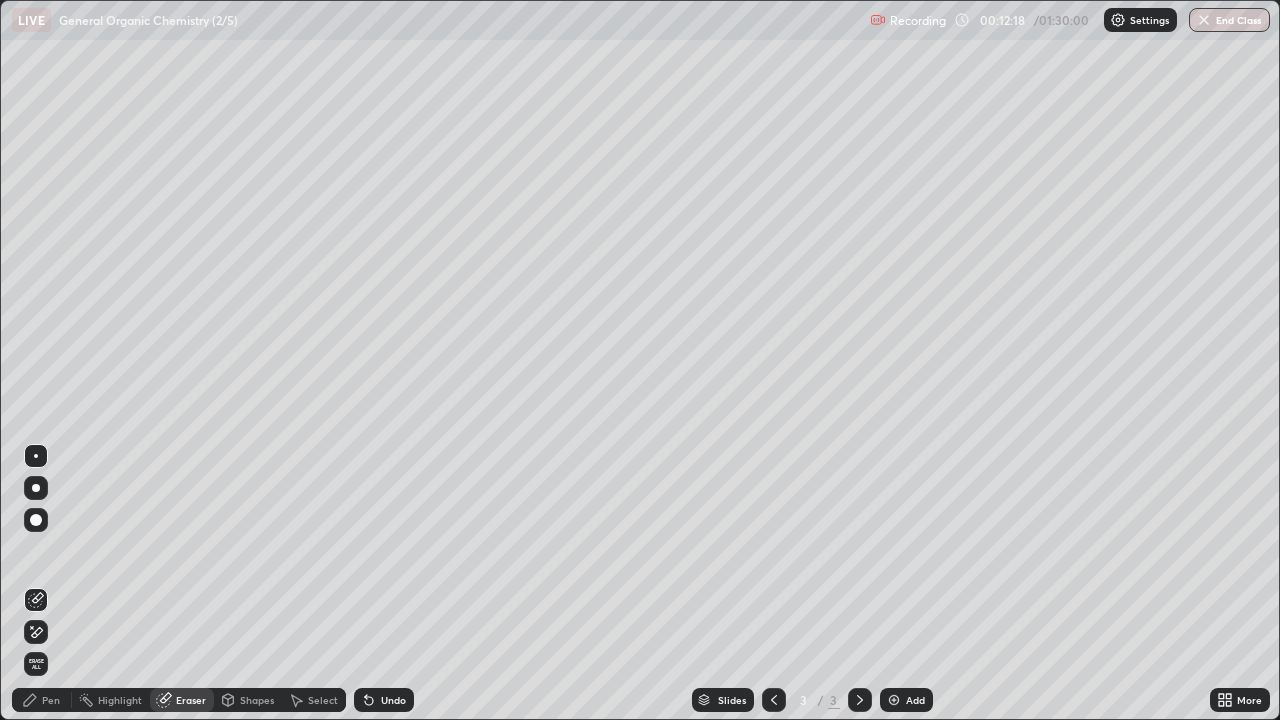 click on "Pen" at bounding box center [51, 700] 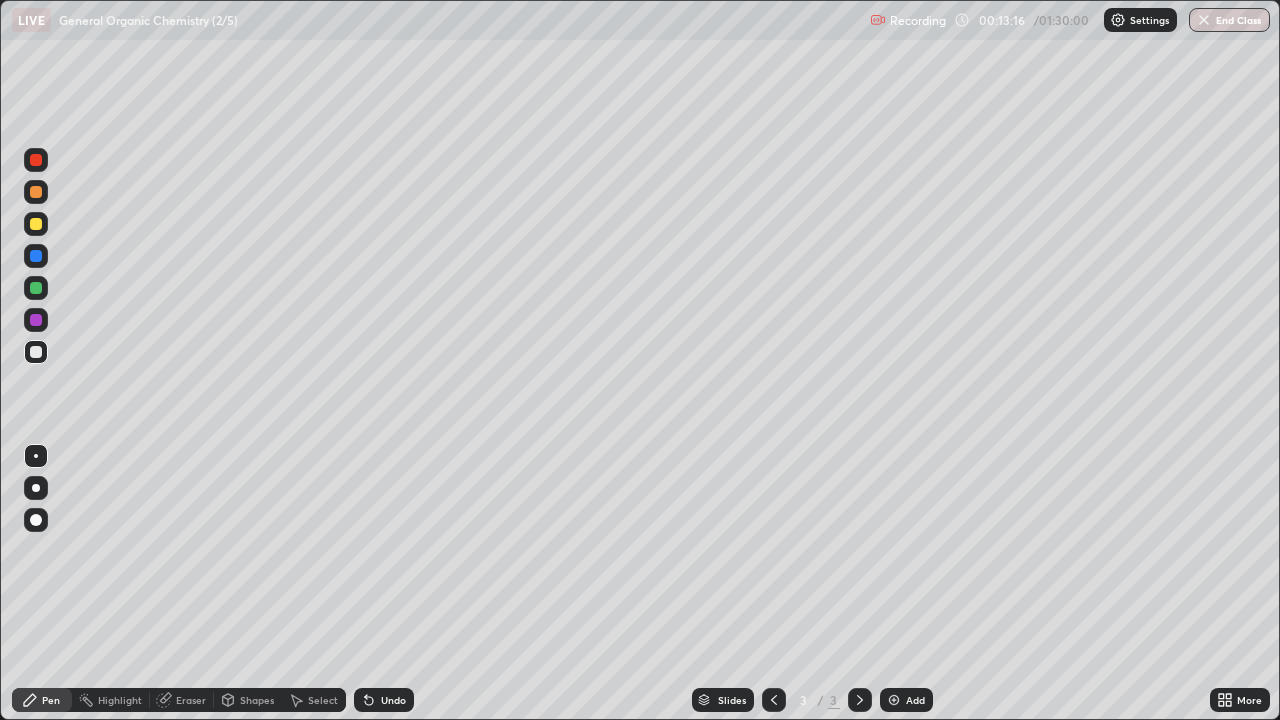 click on "Undo" at bounding box center (384, 700) 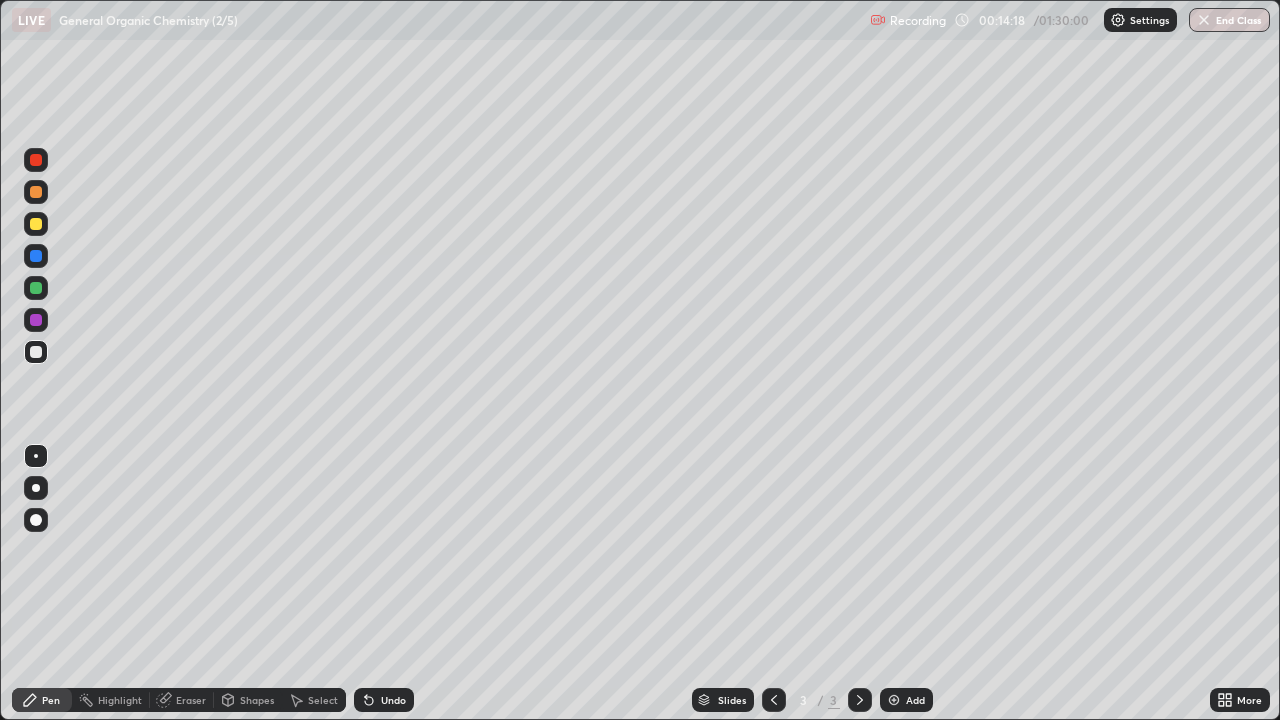 click at bounding box center [894, 700] 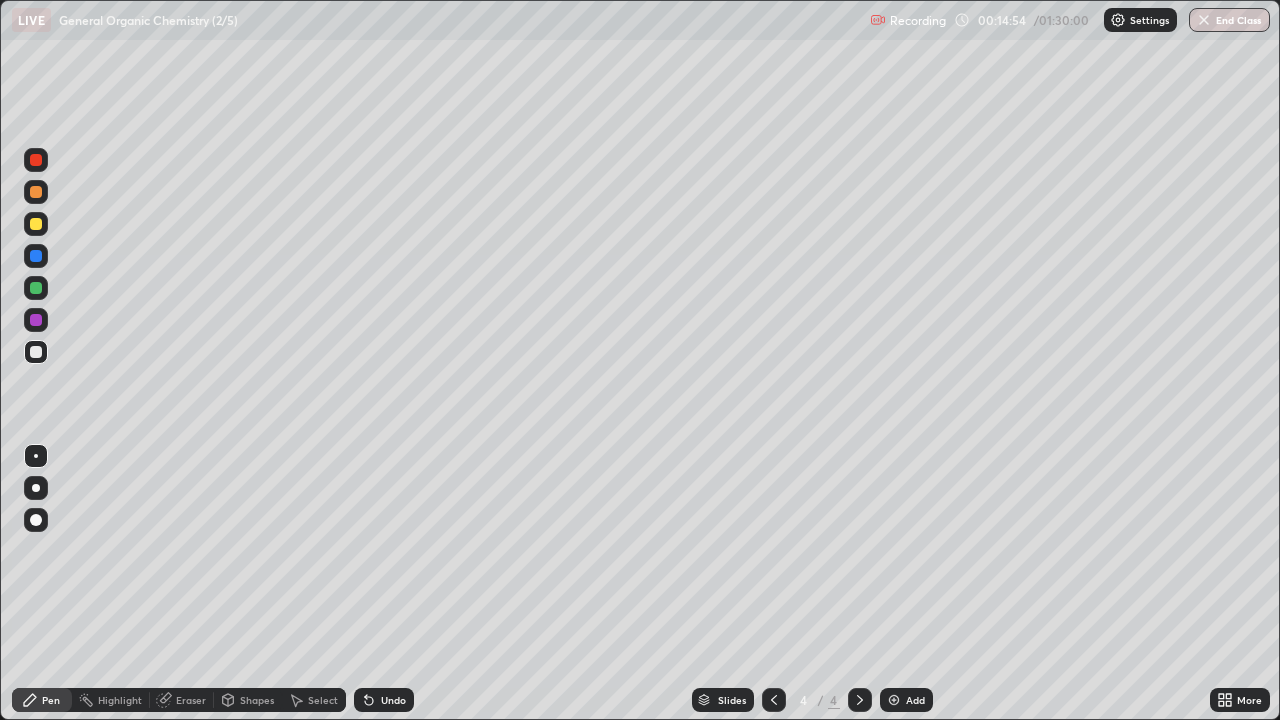 click on "Select" at bounding box center (323, 700) 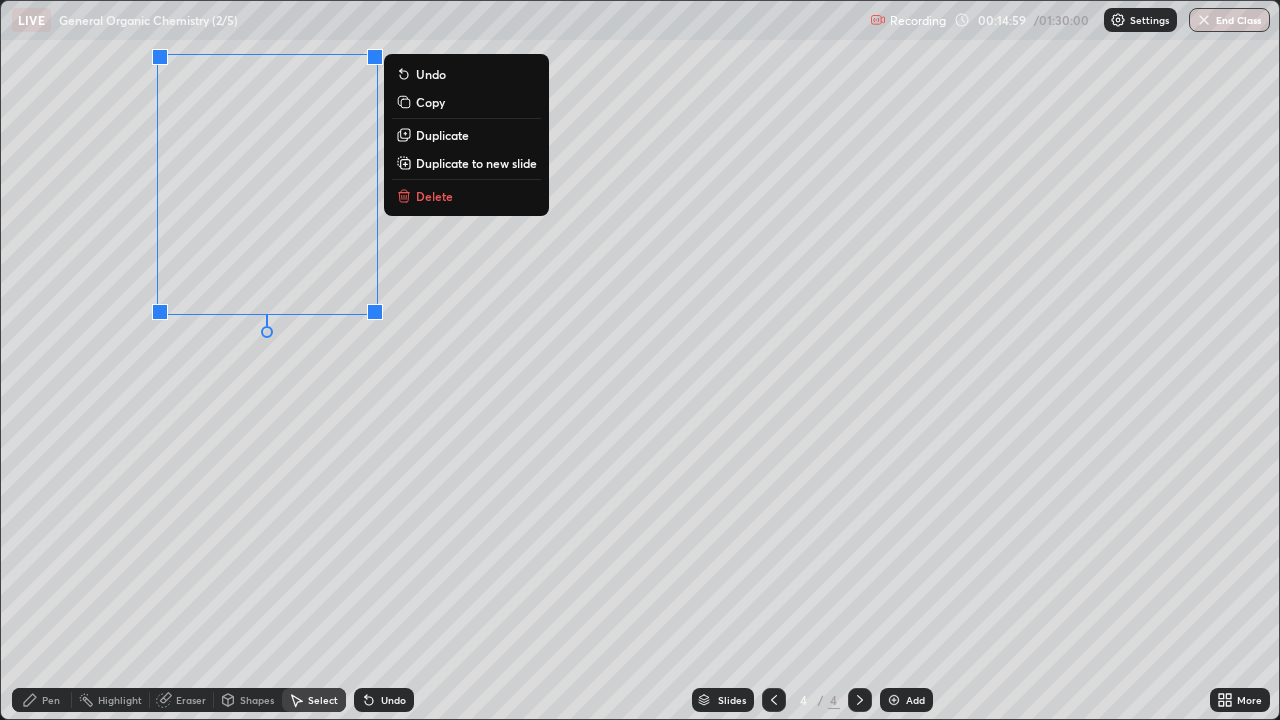 click on "Pen" at bounding box center [51, 700] 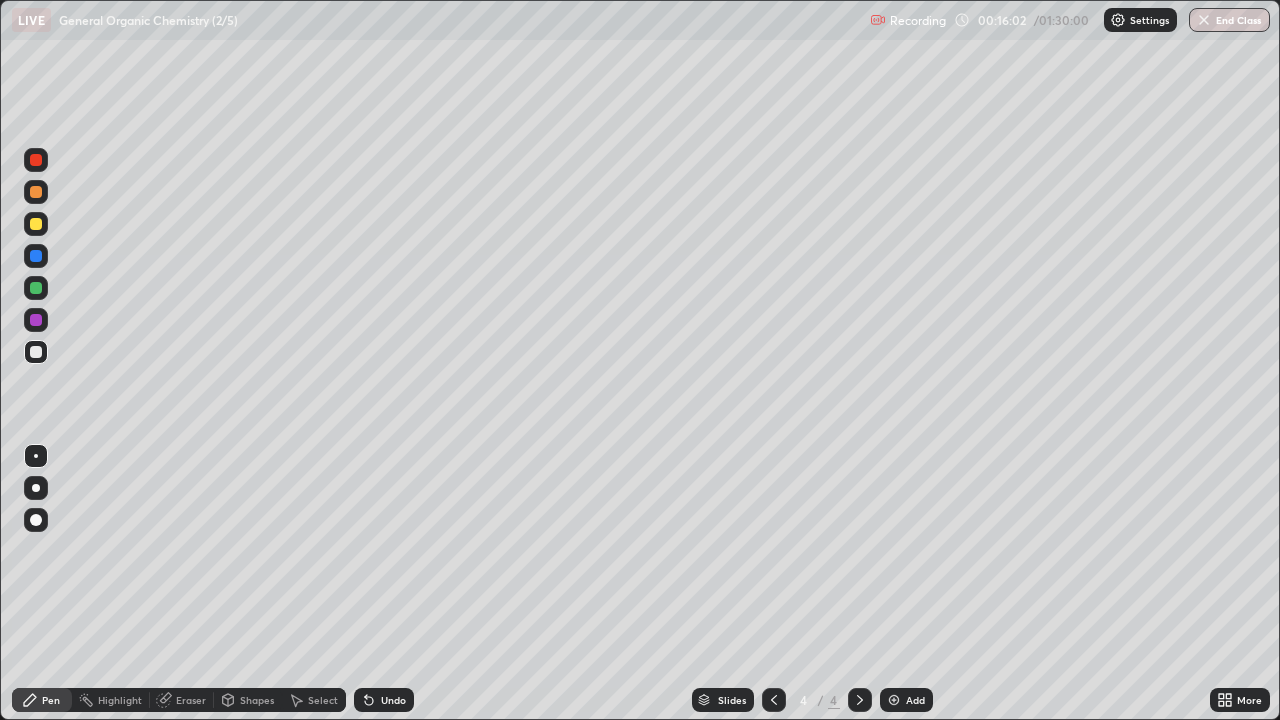 click 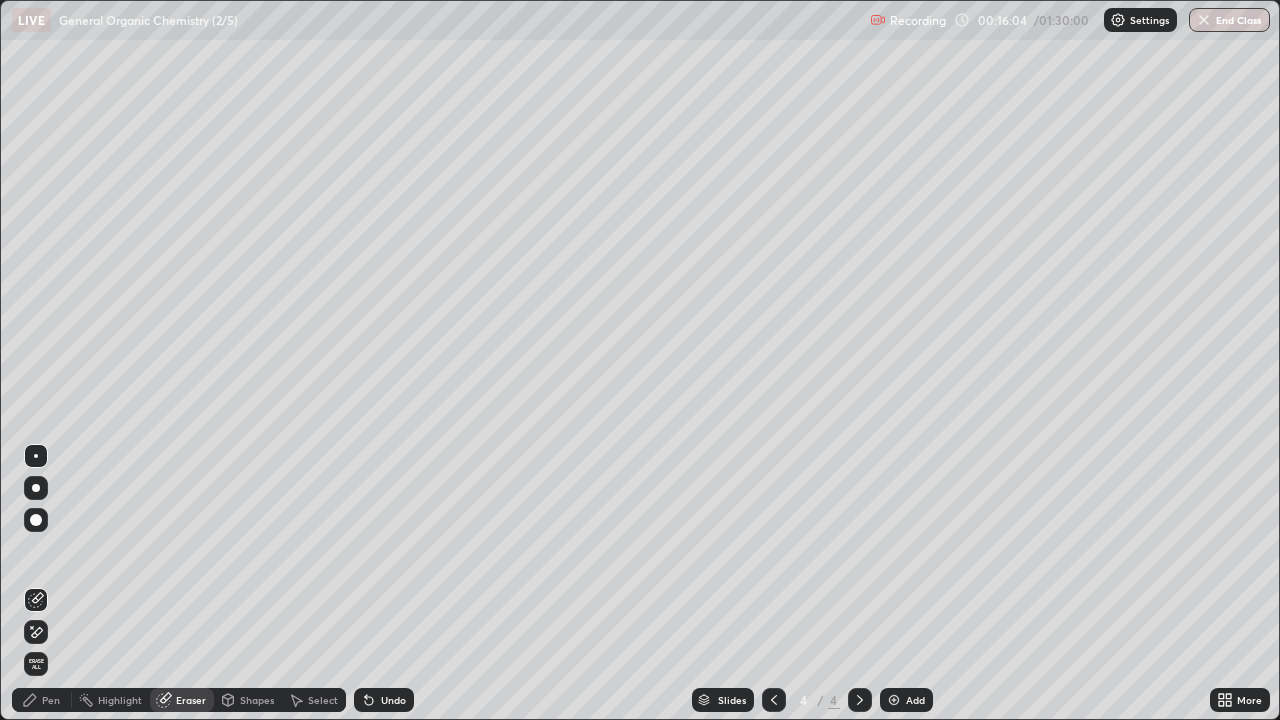 click on "Pen" at bounding box center [51, 700] 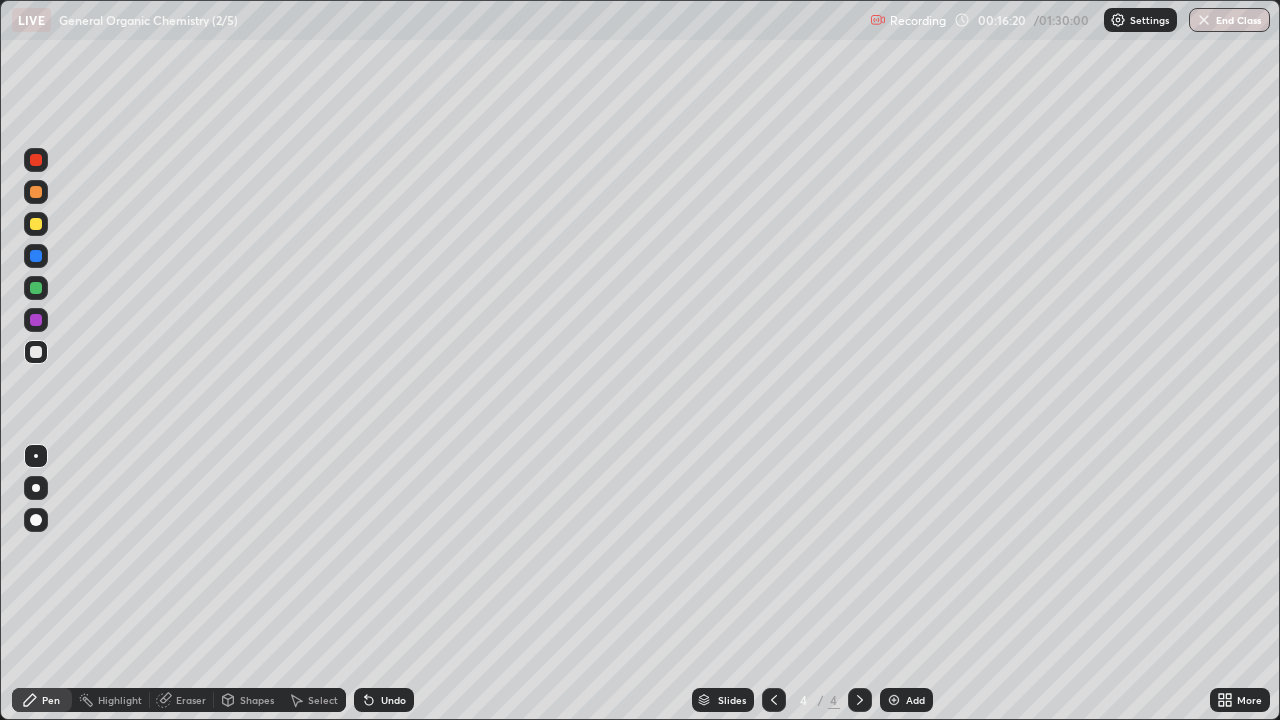 click on "Shapes" at bounding box center (257, 700) 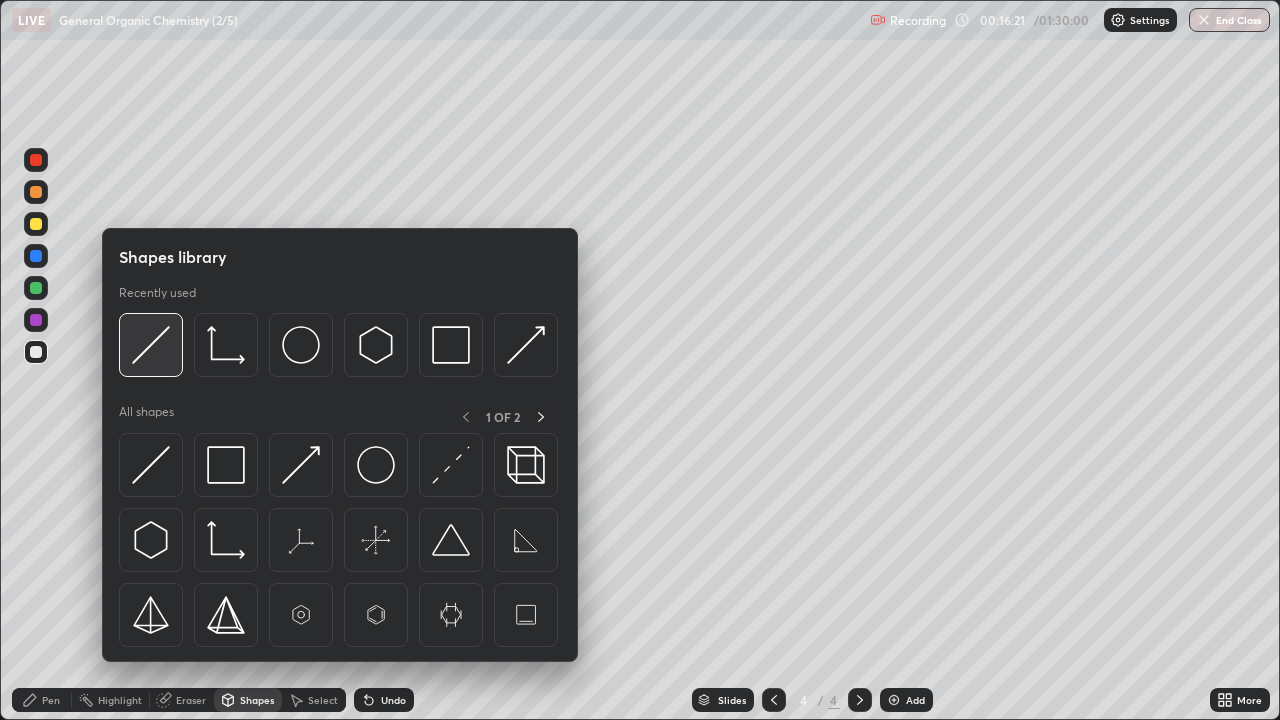 click at bounding box center [151, 345] 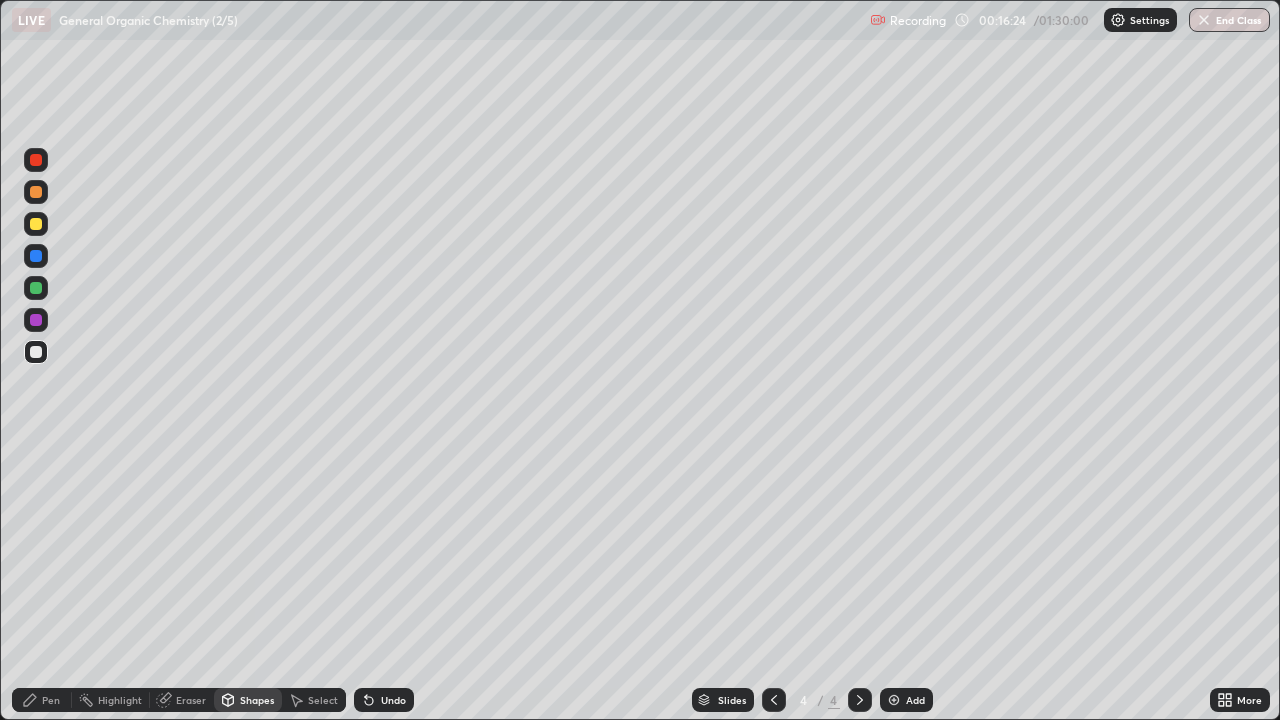 click on "Pen" at bounding box center (51, 700) 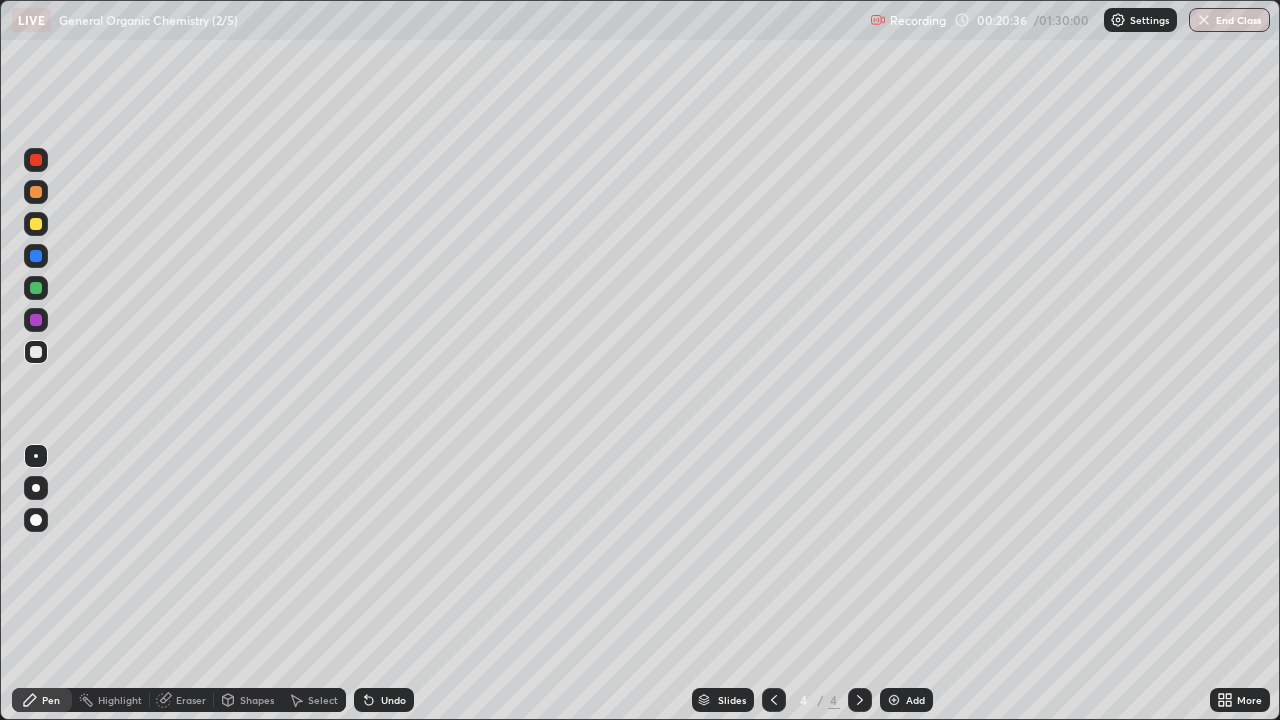click at bounding box center [894, 700] 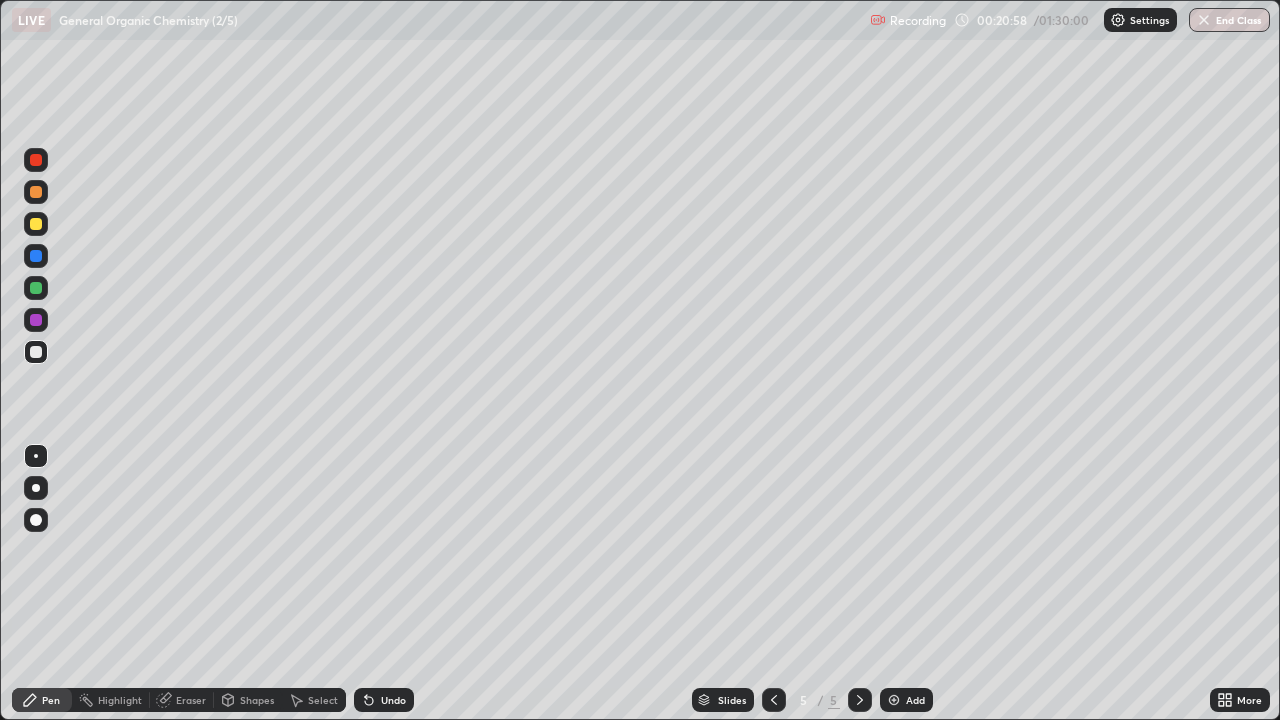 click on "Eraser" at bounding box center [182, 700] 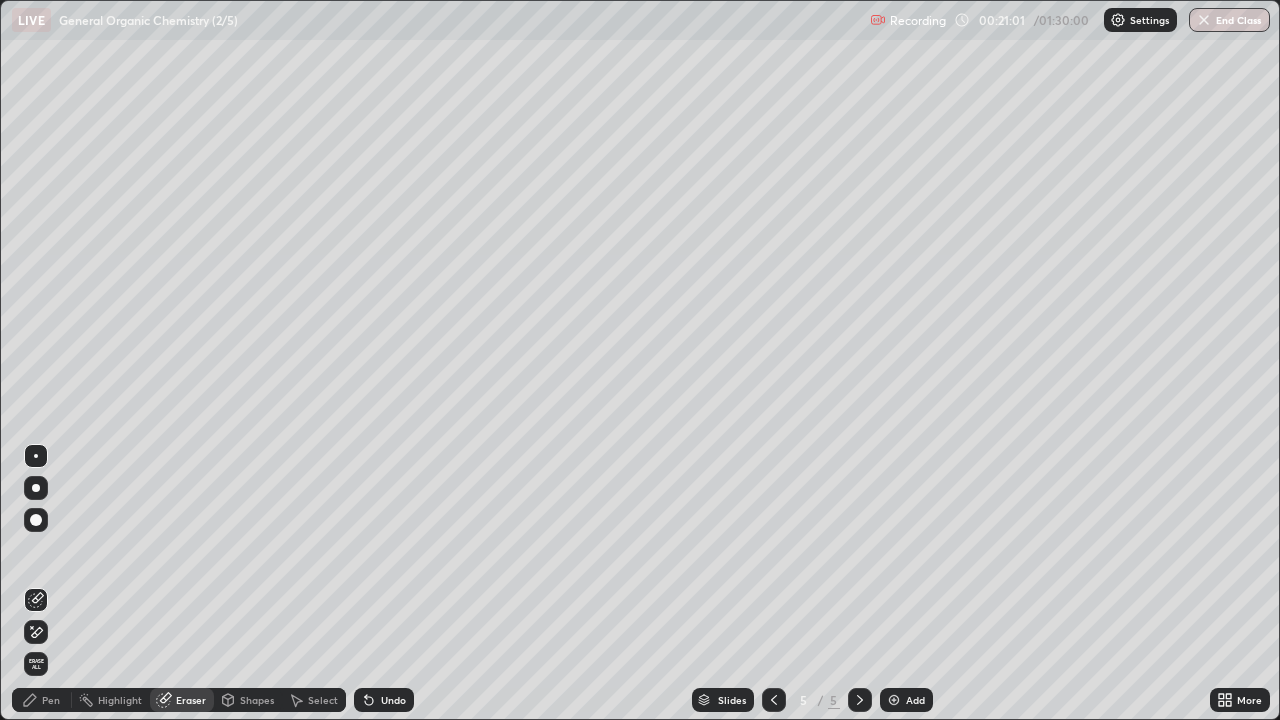 click 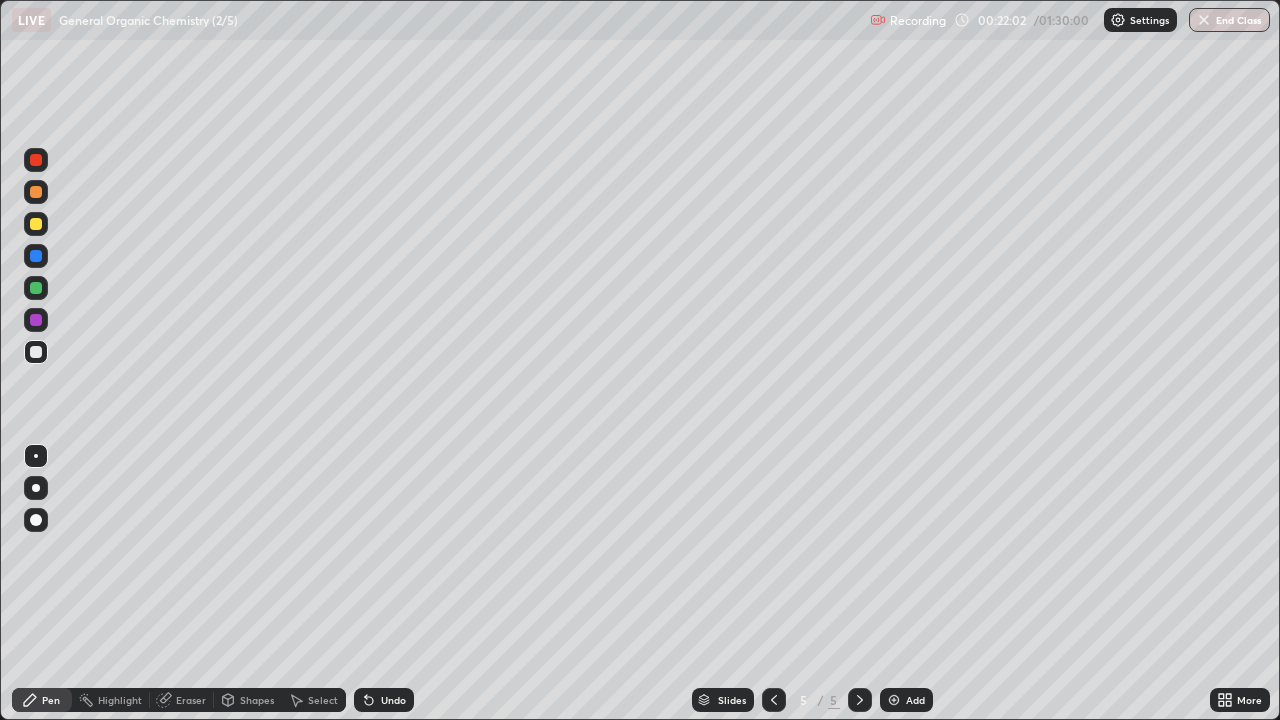 click on "Eraser" at bounding box center (182, 700) 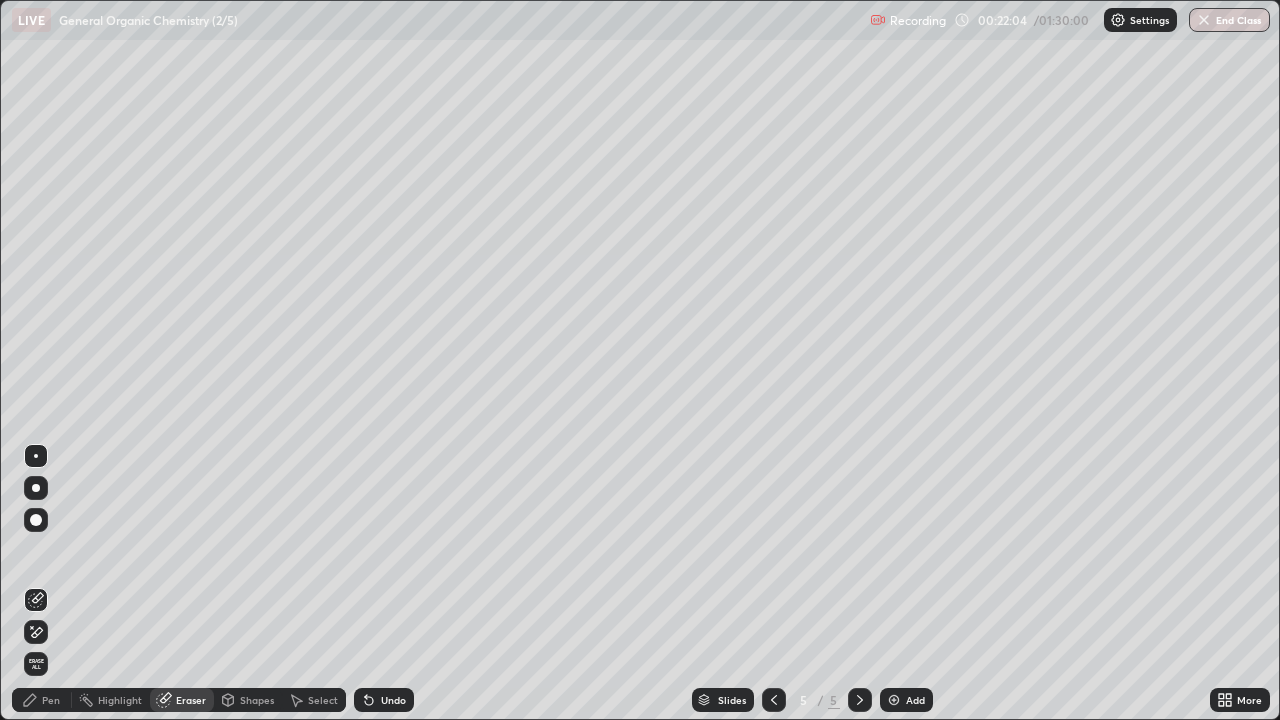 click on "Pen" at bounding box center [51, 700] 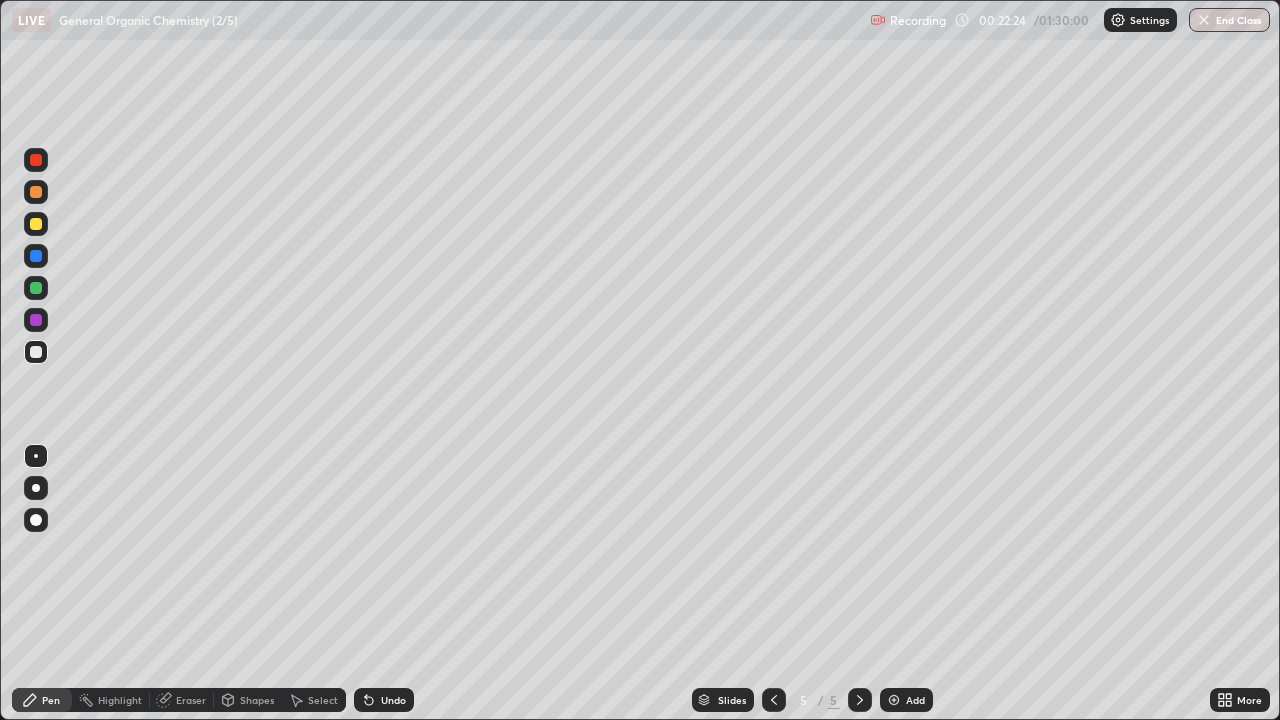 click on "Eraser" at bounding box center [191, 700] 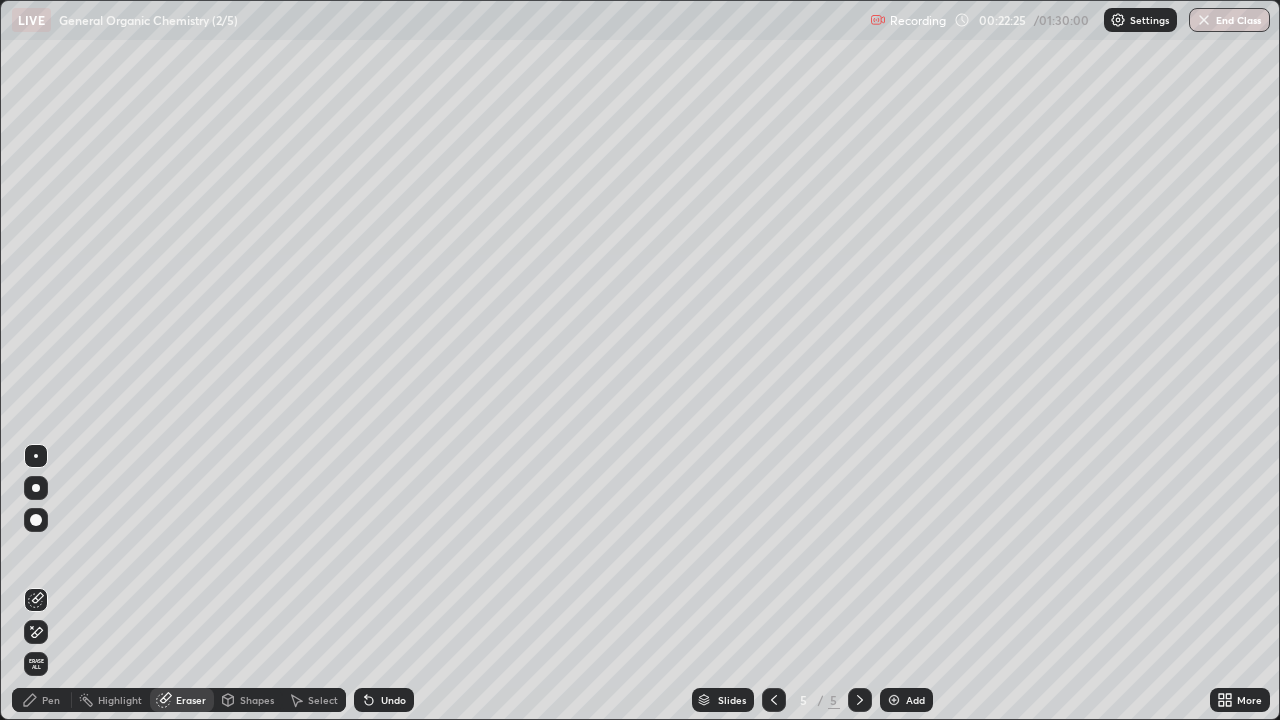 click on "Pen" at bounding box center (51, 700) 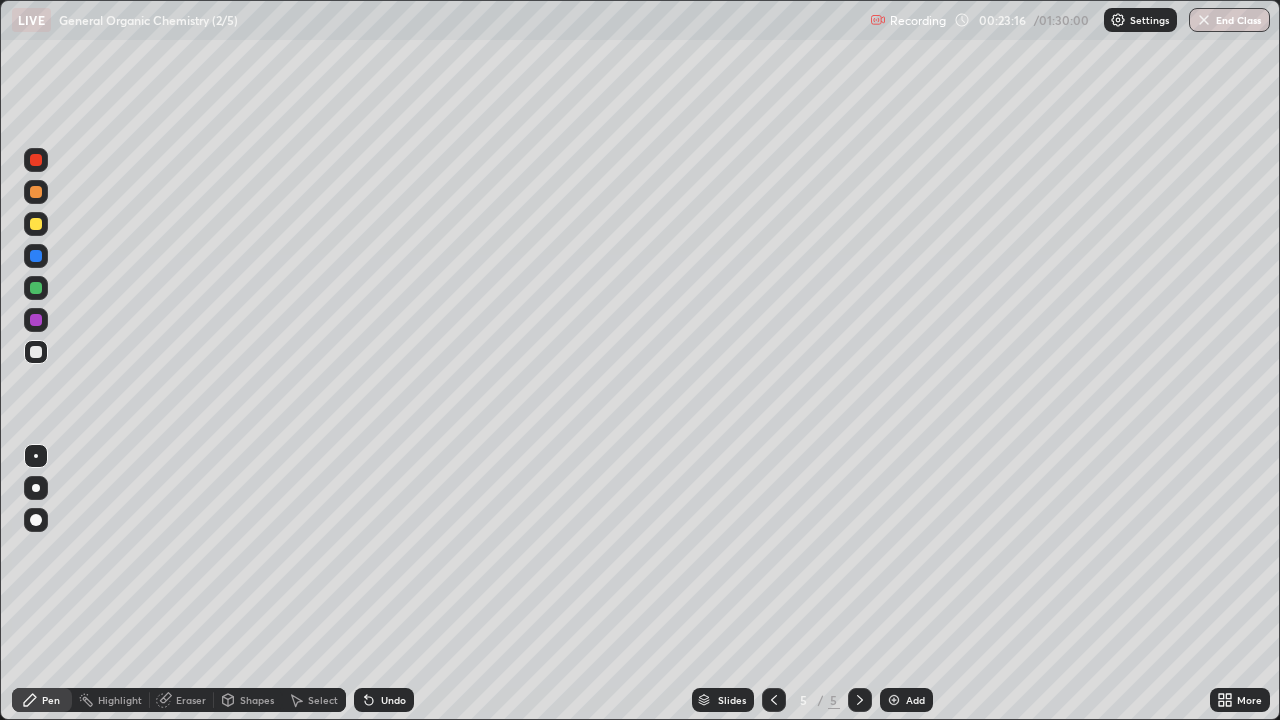 click on "Select" at bounding box center [323, 700] 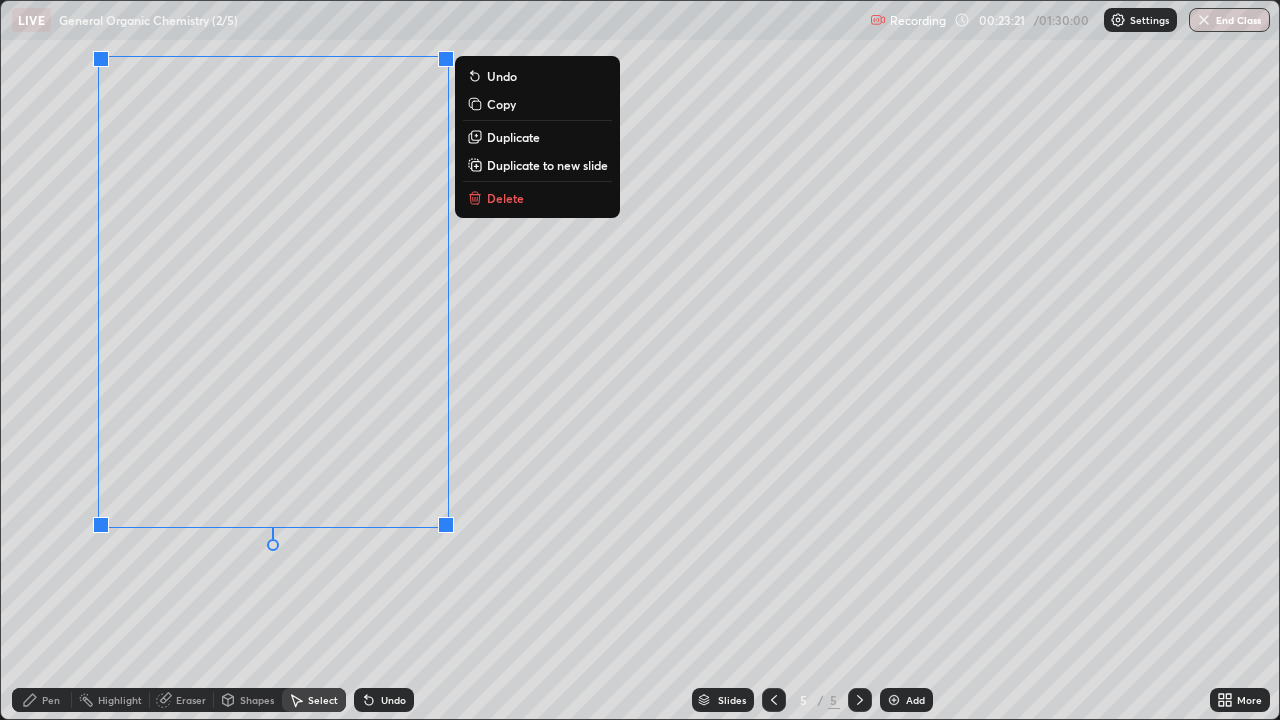 click on "Pen" at bounding box center [42, 700] 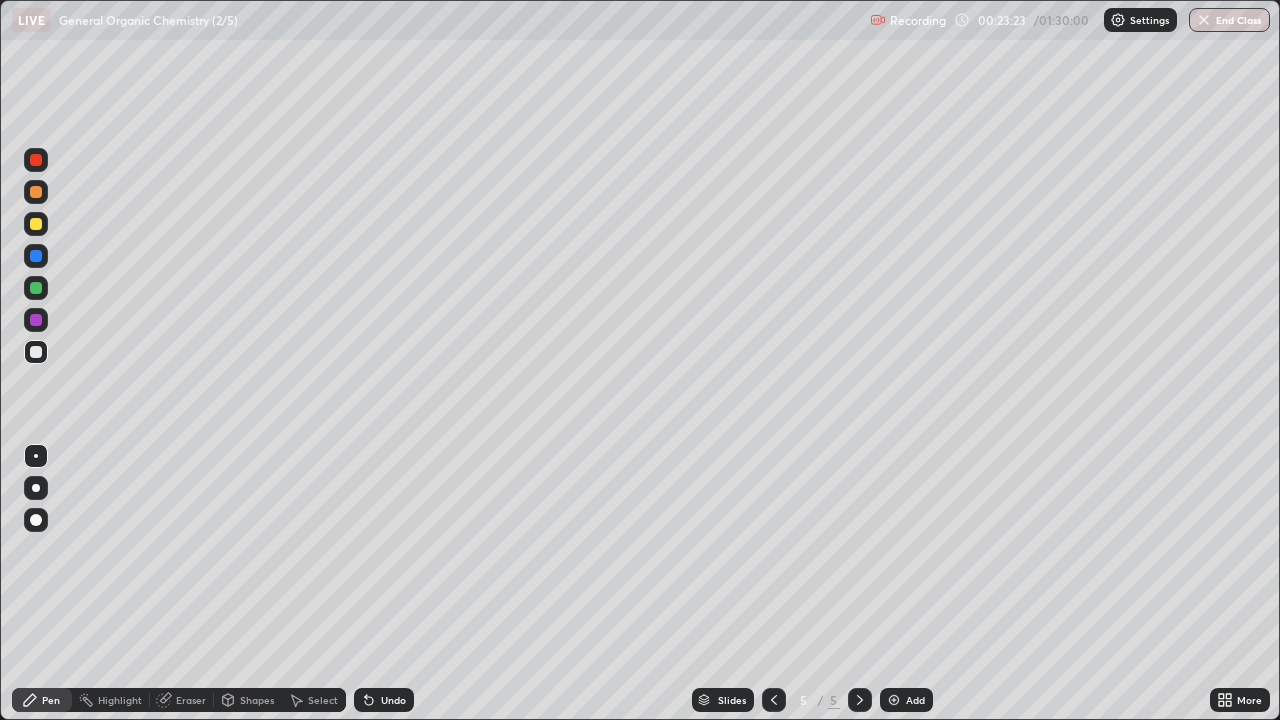 click on "Shapes" at bounding box center (257, 700) 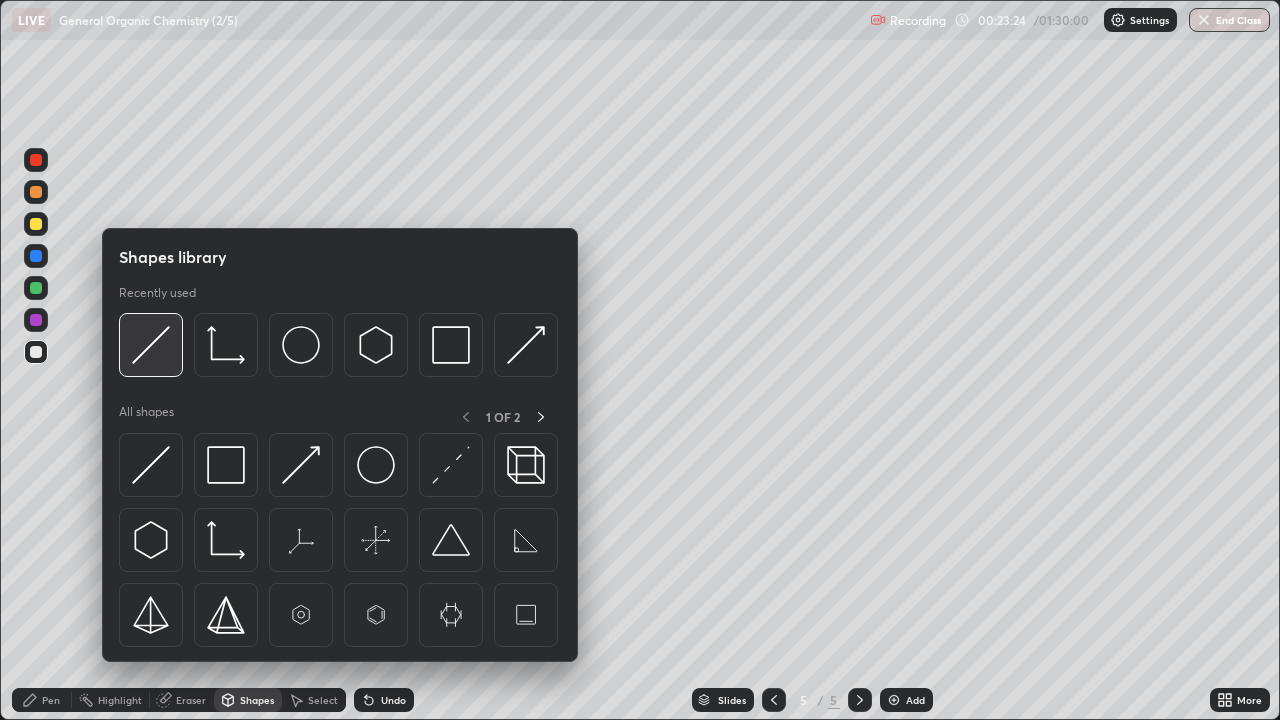 click at bounding box center (151, 345) 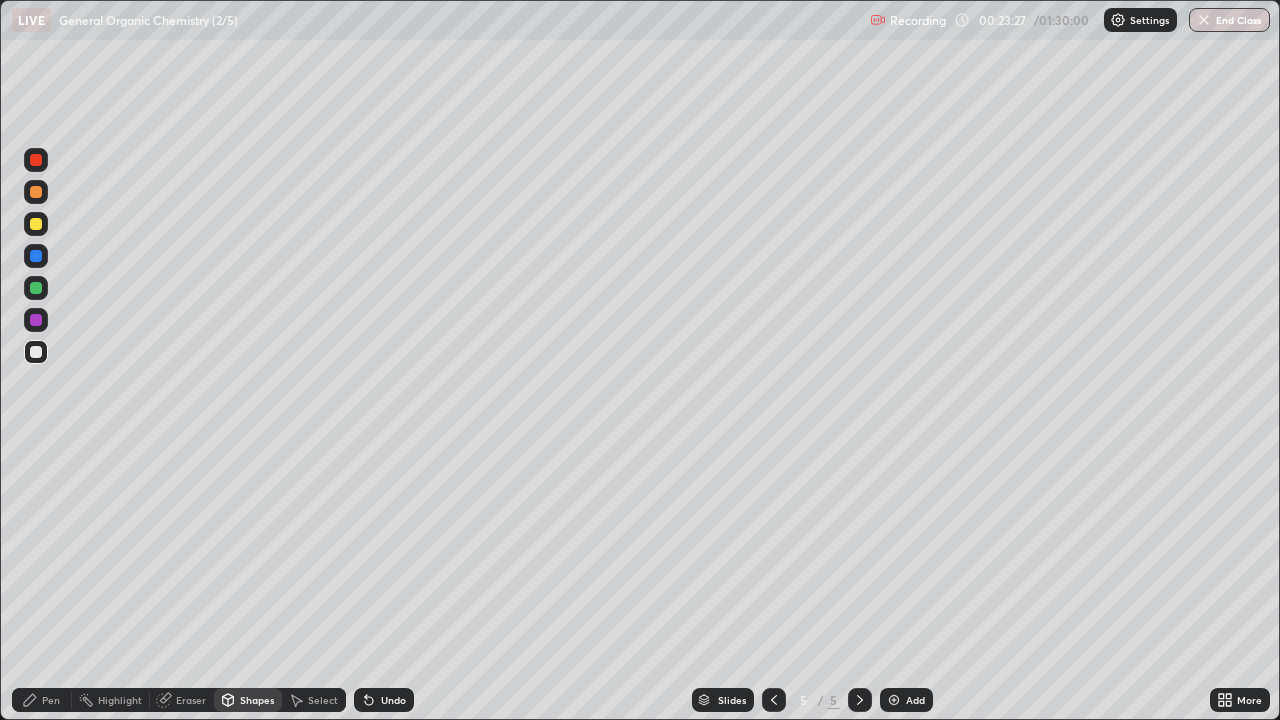 click on "Pen" at bounding box center [51, 700] 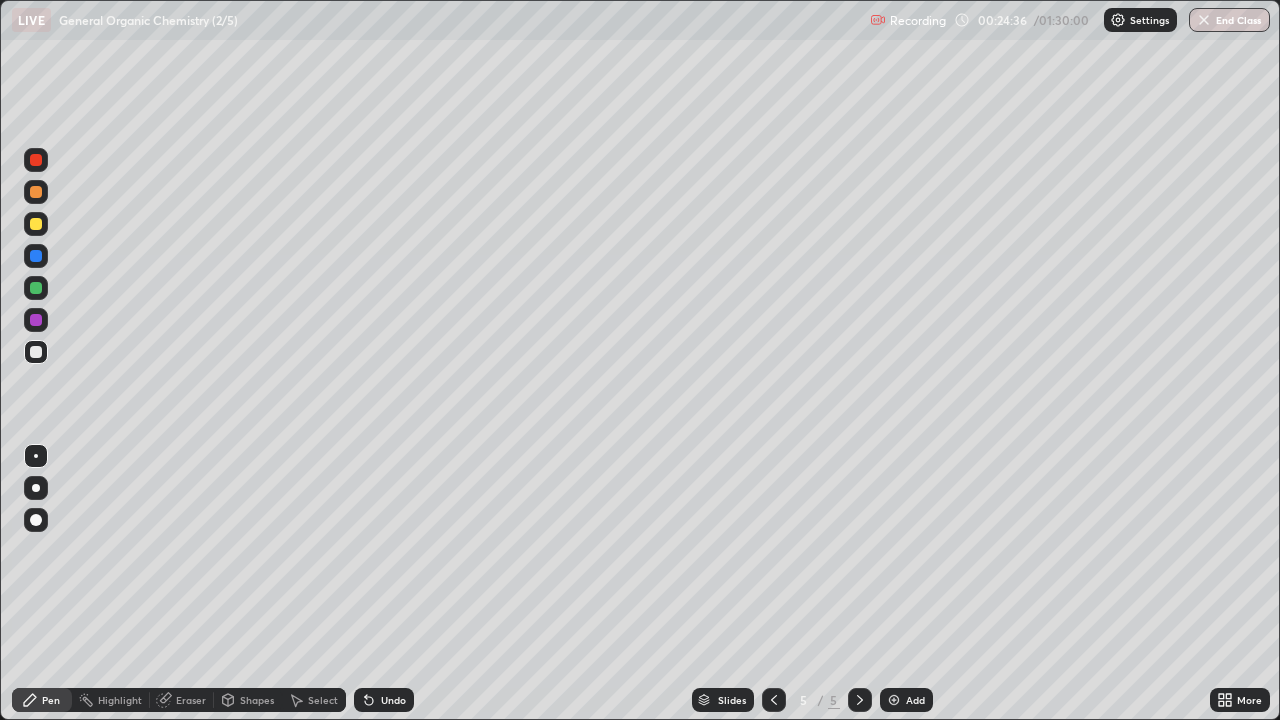 click on "Eraser" at bounding box center (191, 700) 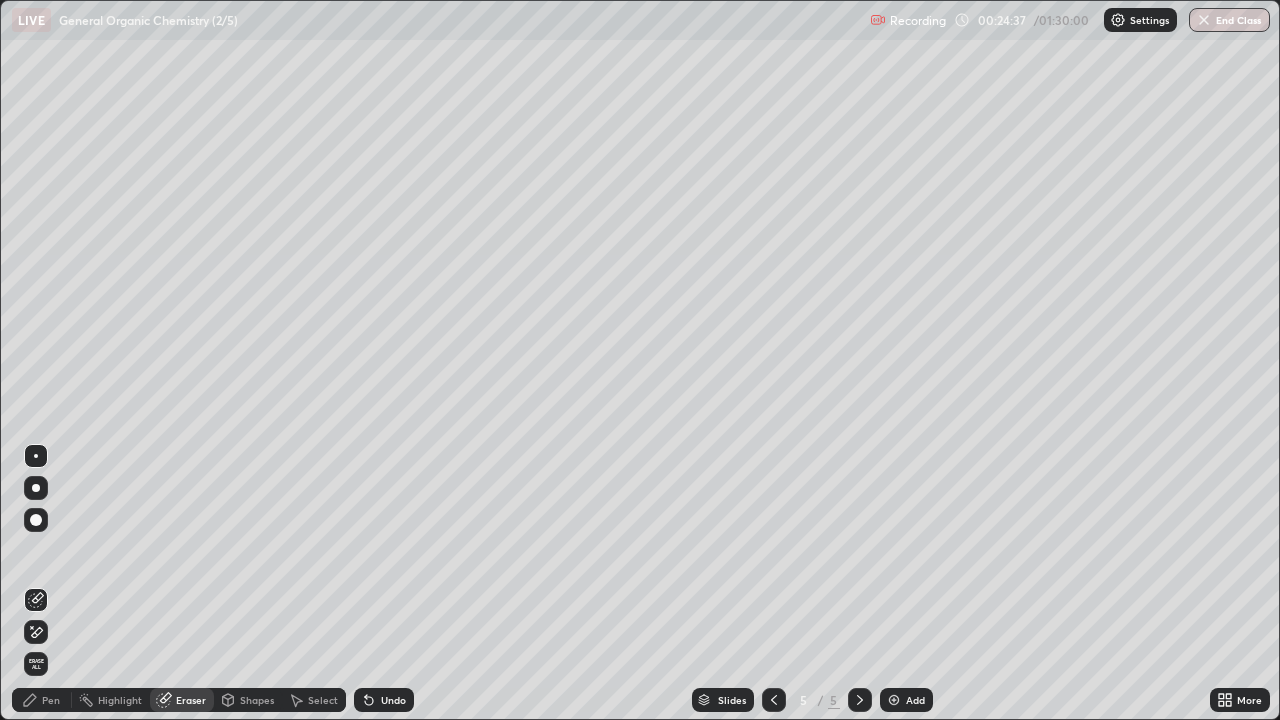click on "Pen" at bounding box center [51, 700] 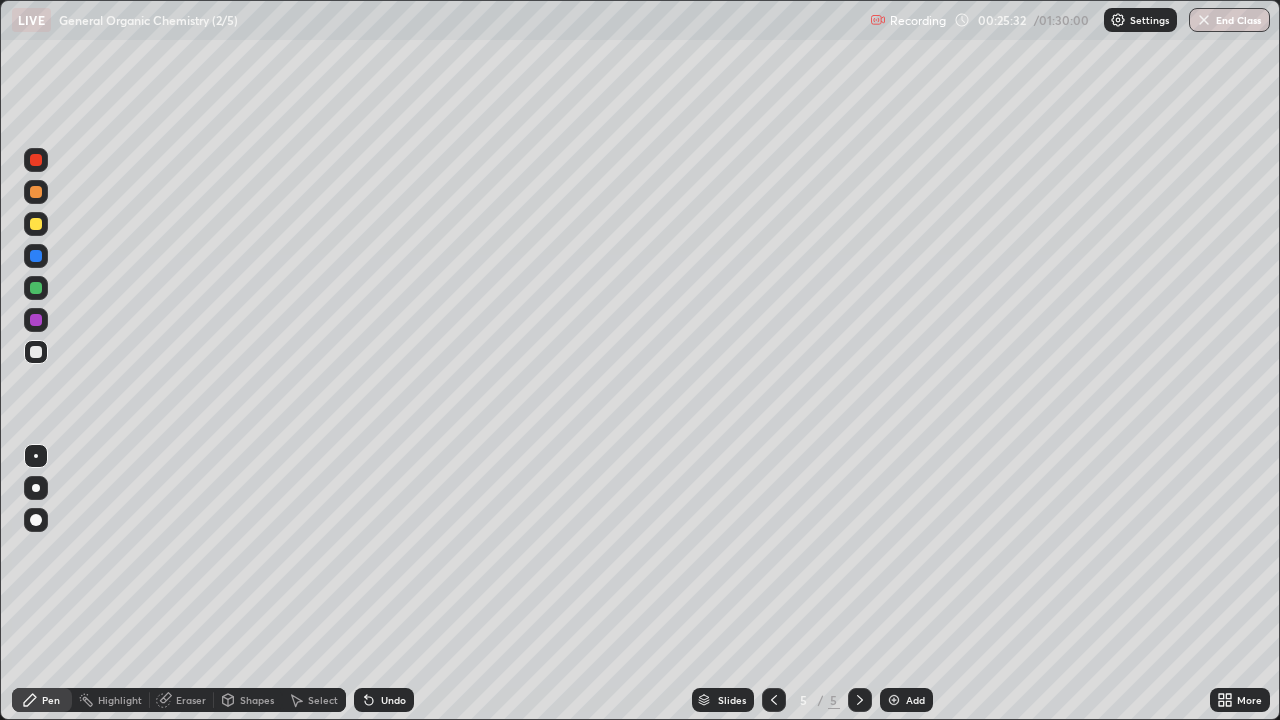 click on "Eraser" at bounding box center (191, 700) 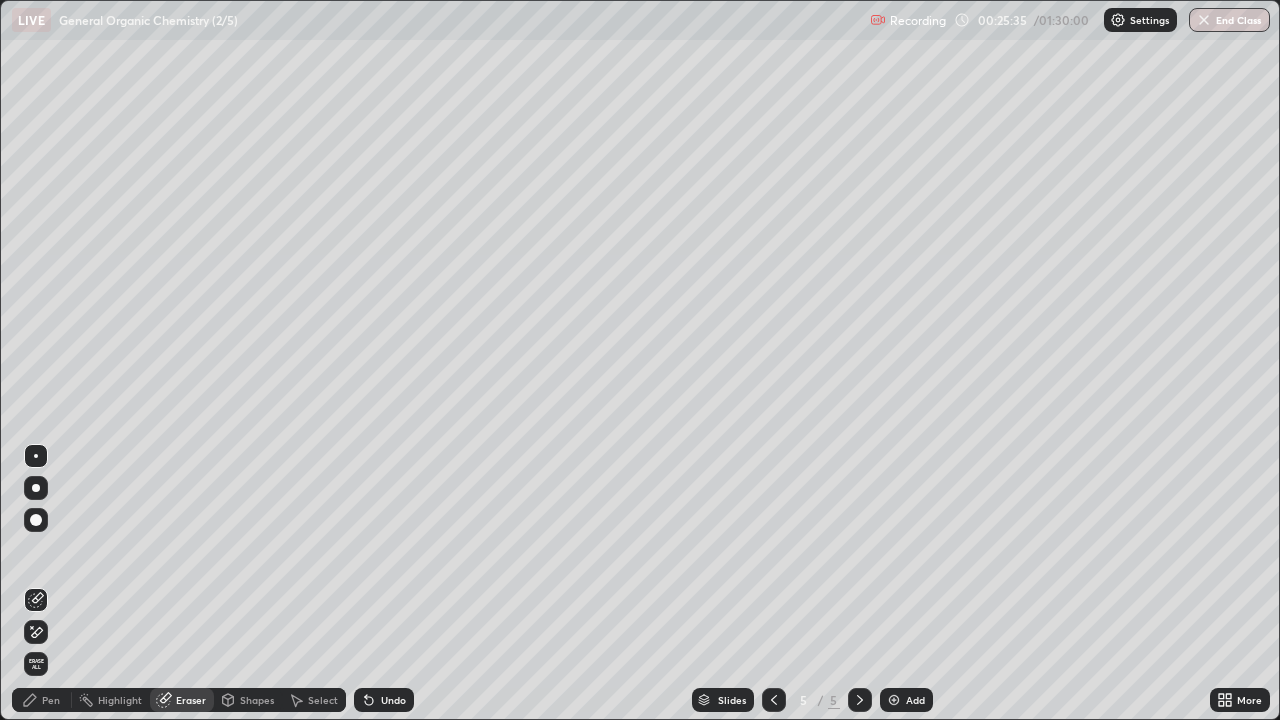 click on "Pen" at bounding box center [42, 700] 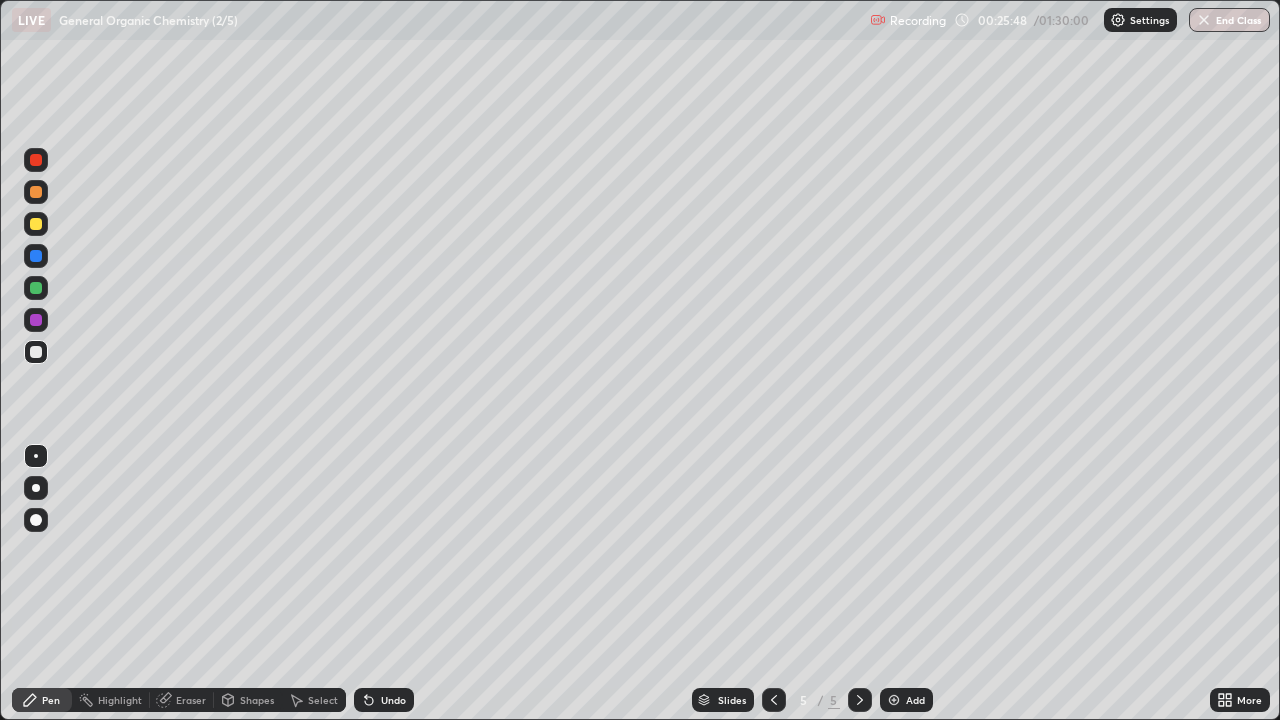 click on "Select" at bounding box center [323, 700] 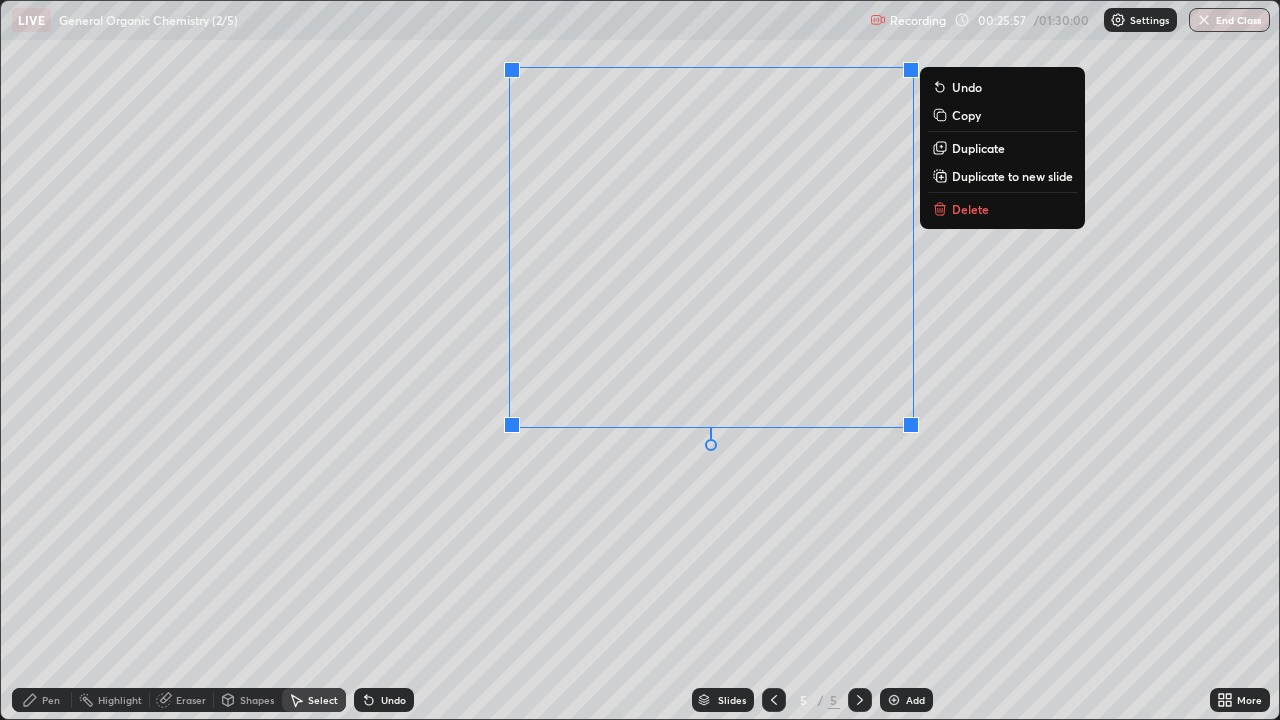 click on "Pen" at bounding box center (42, 700) 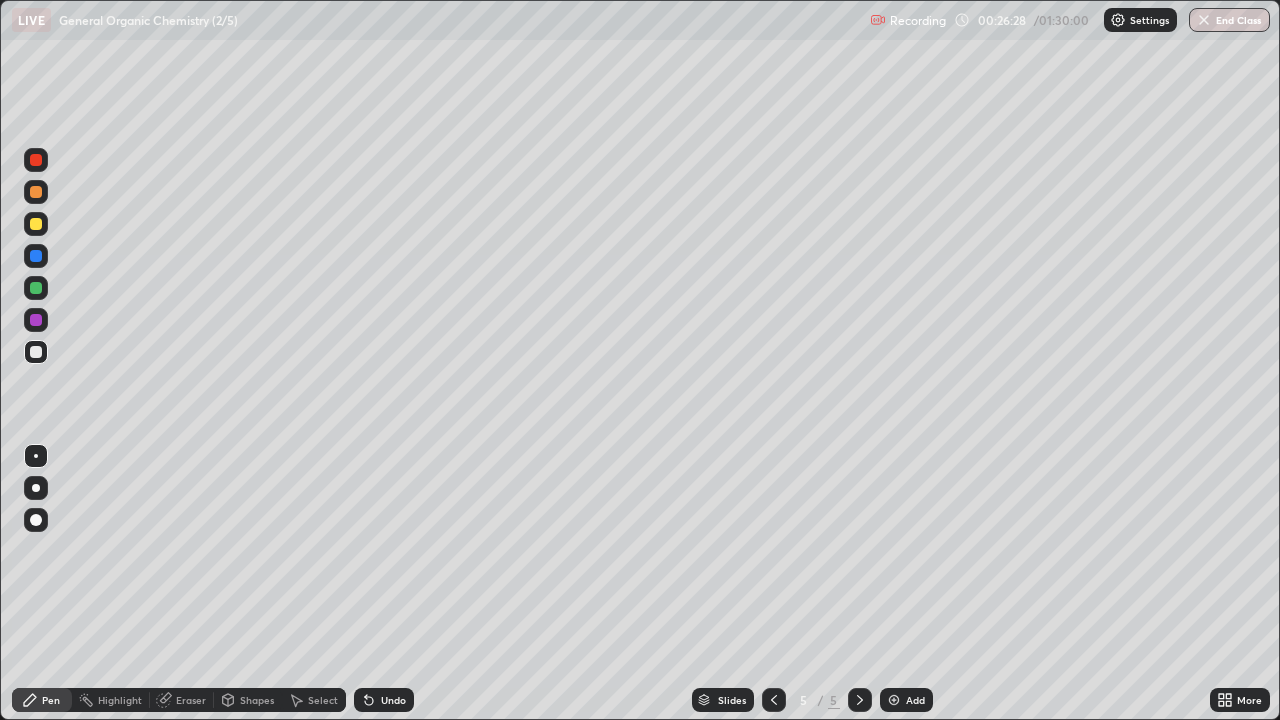 click 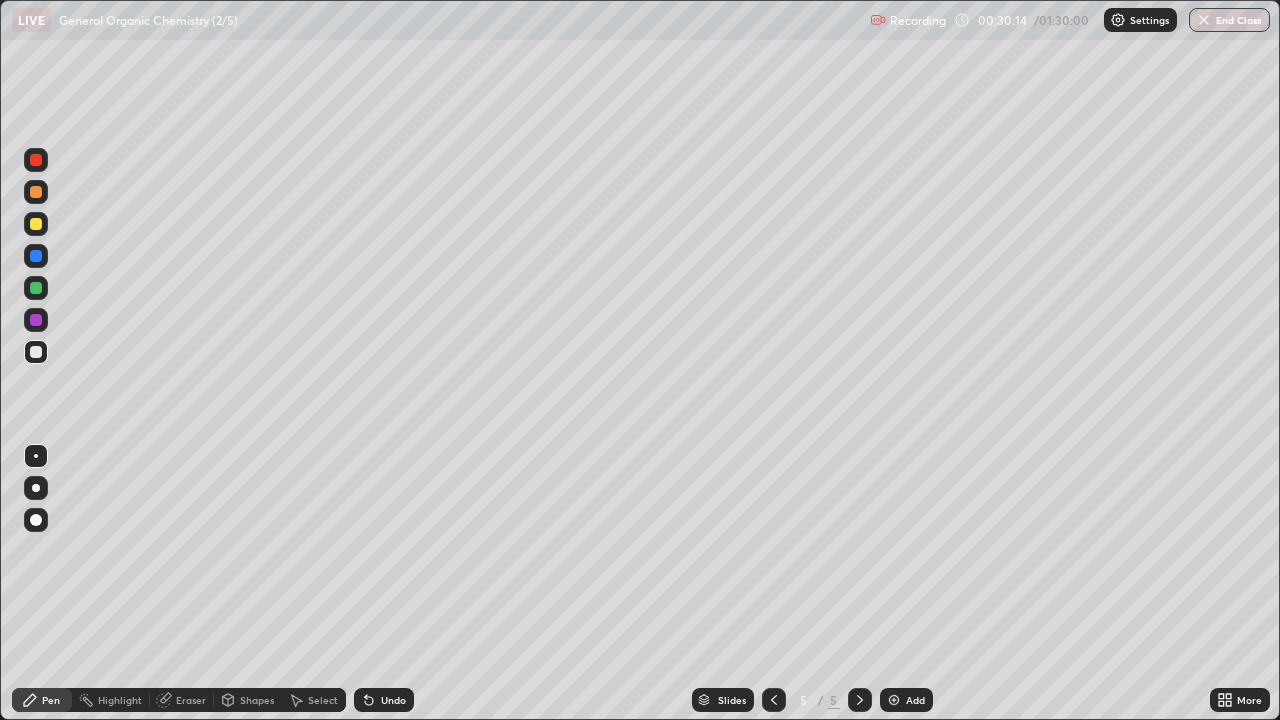 click at bounding box center (894, 700) 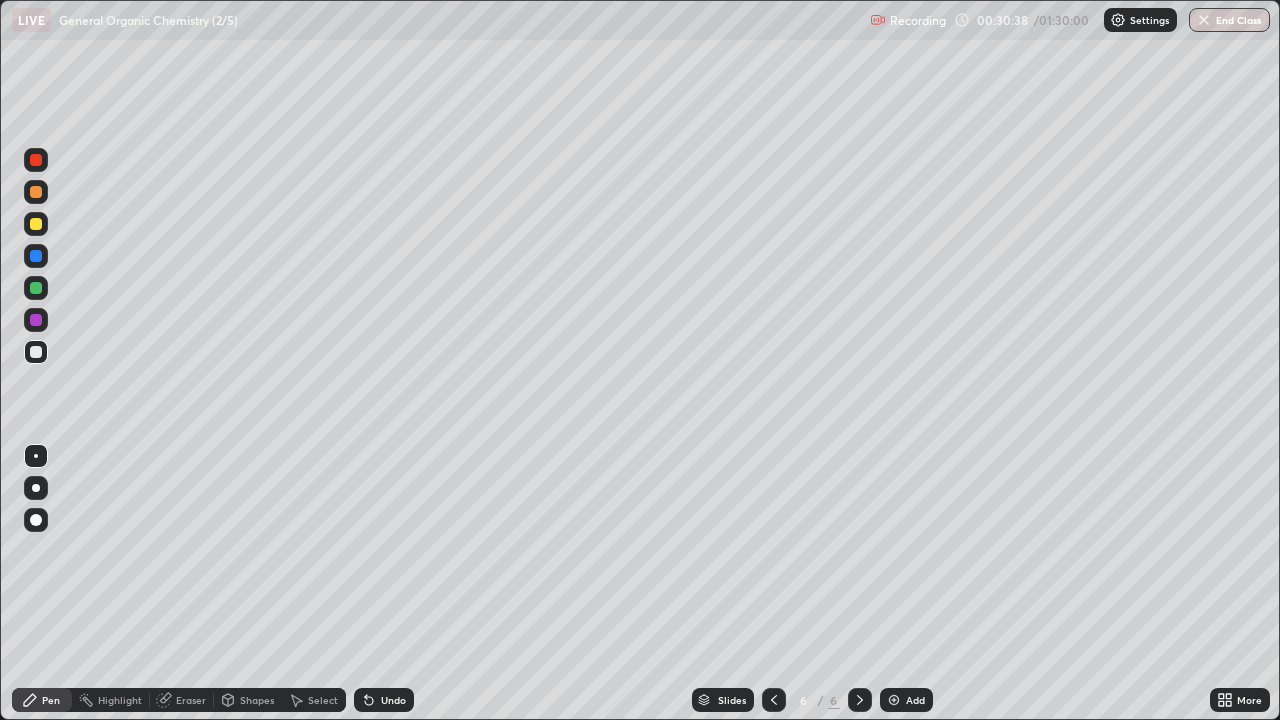 click on "Shapes" at bounding box center (257, 700) 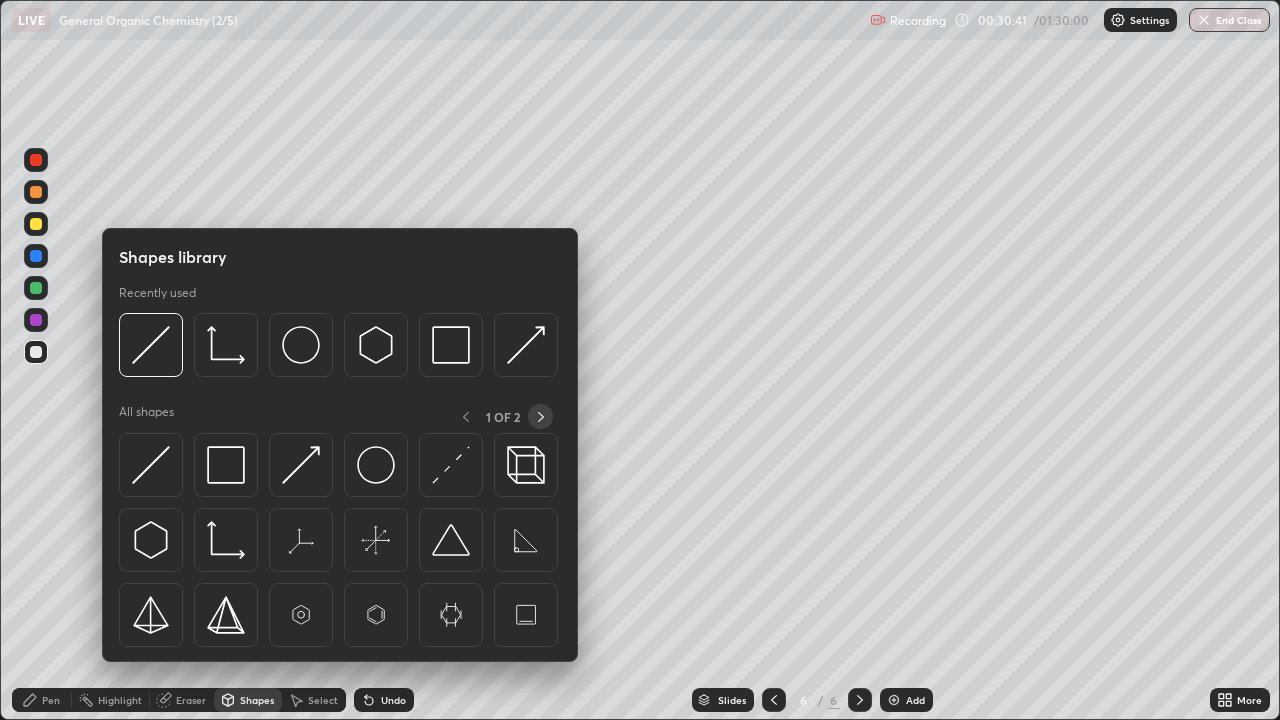 click at bounding box center [540, 416] 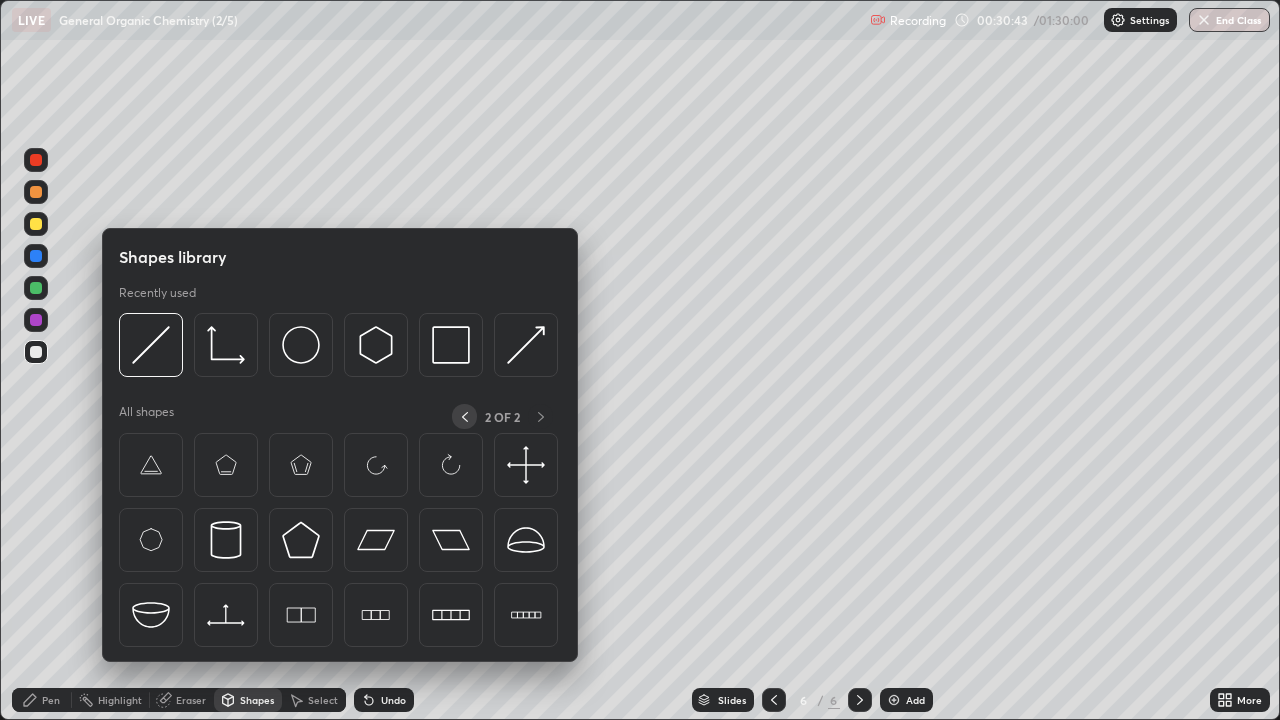 click 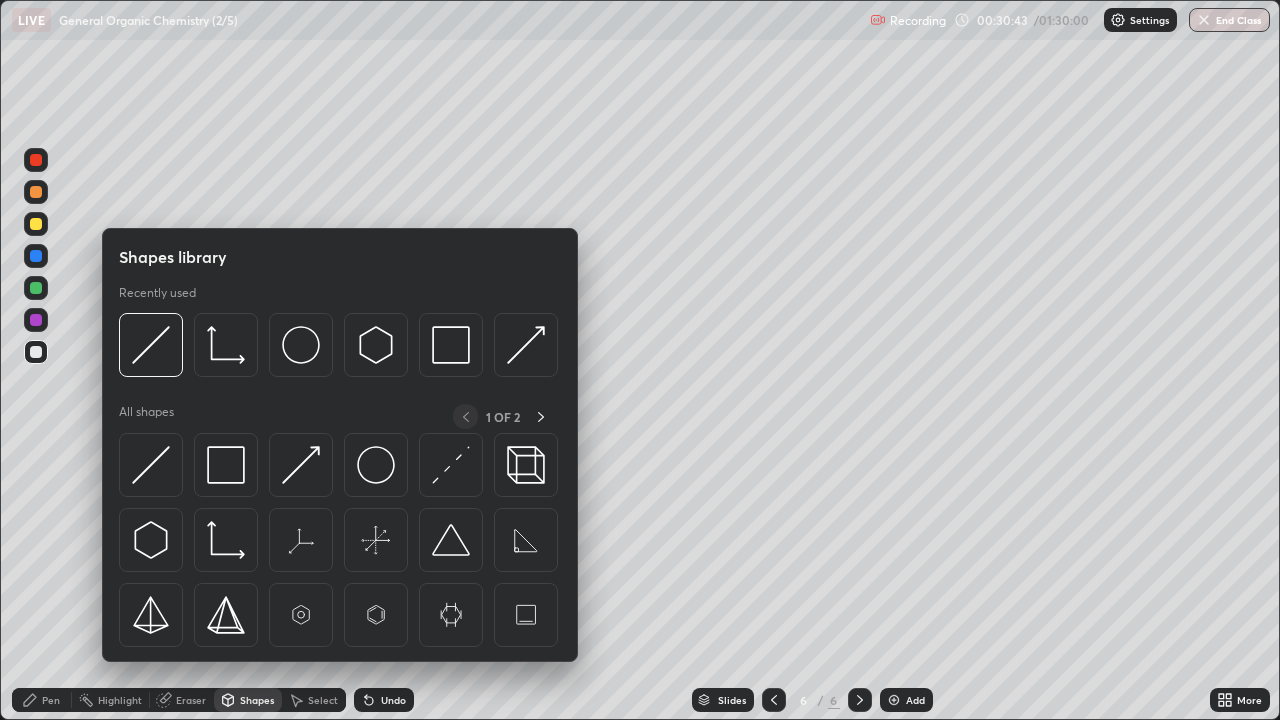 click at bounding box center (451, 540) 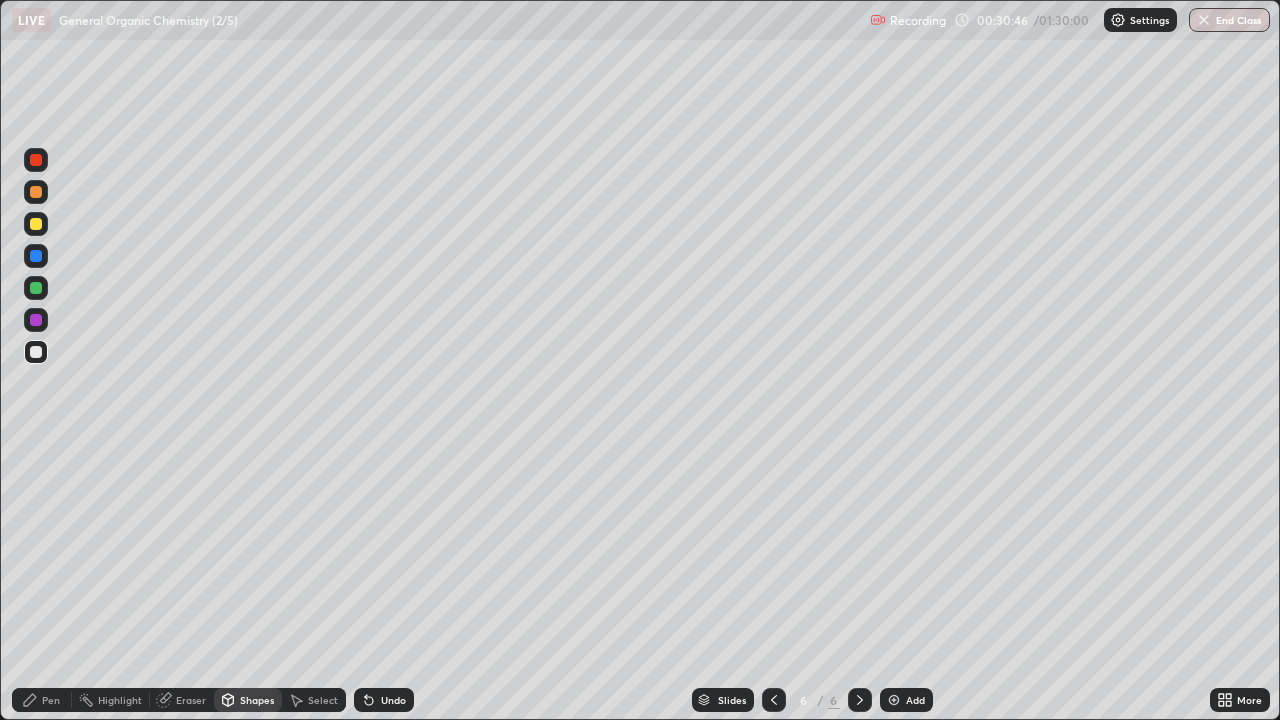 click on "Pen" at bounding box center [42, 700] 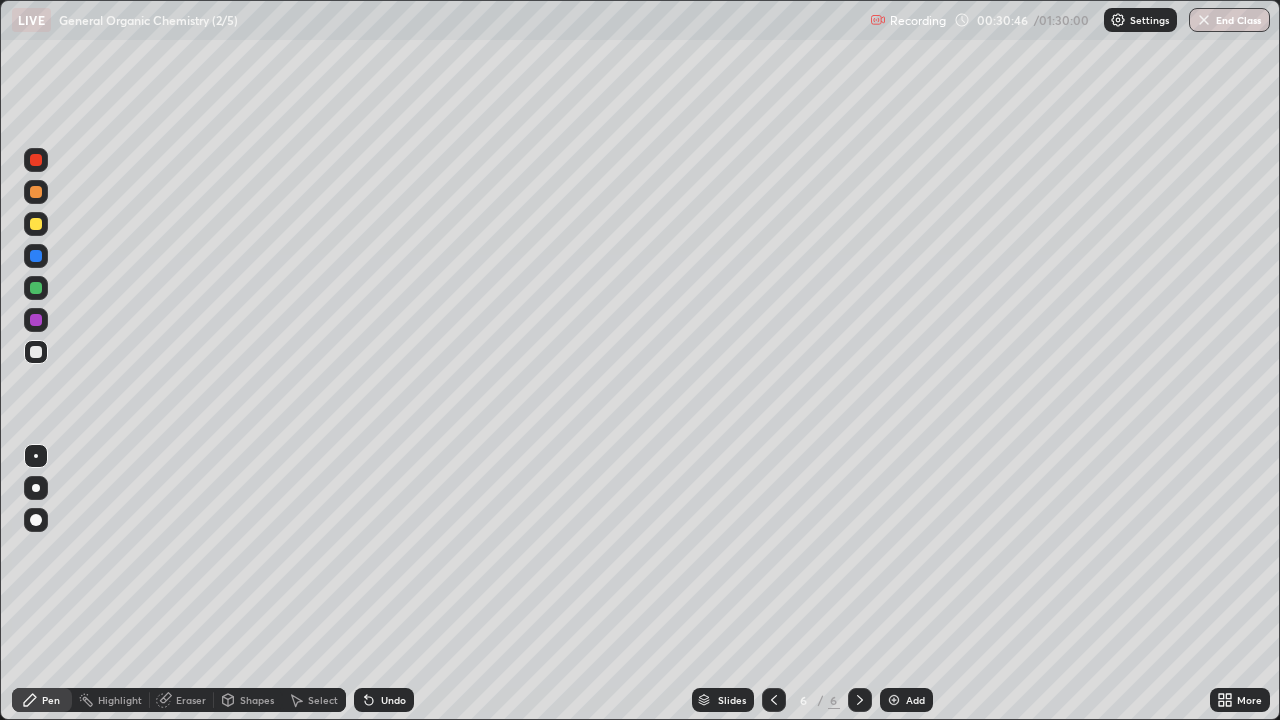 click on "Shapes" at bounding box center [257, 700] 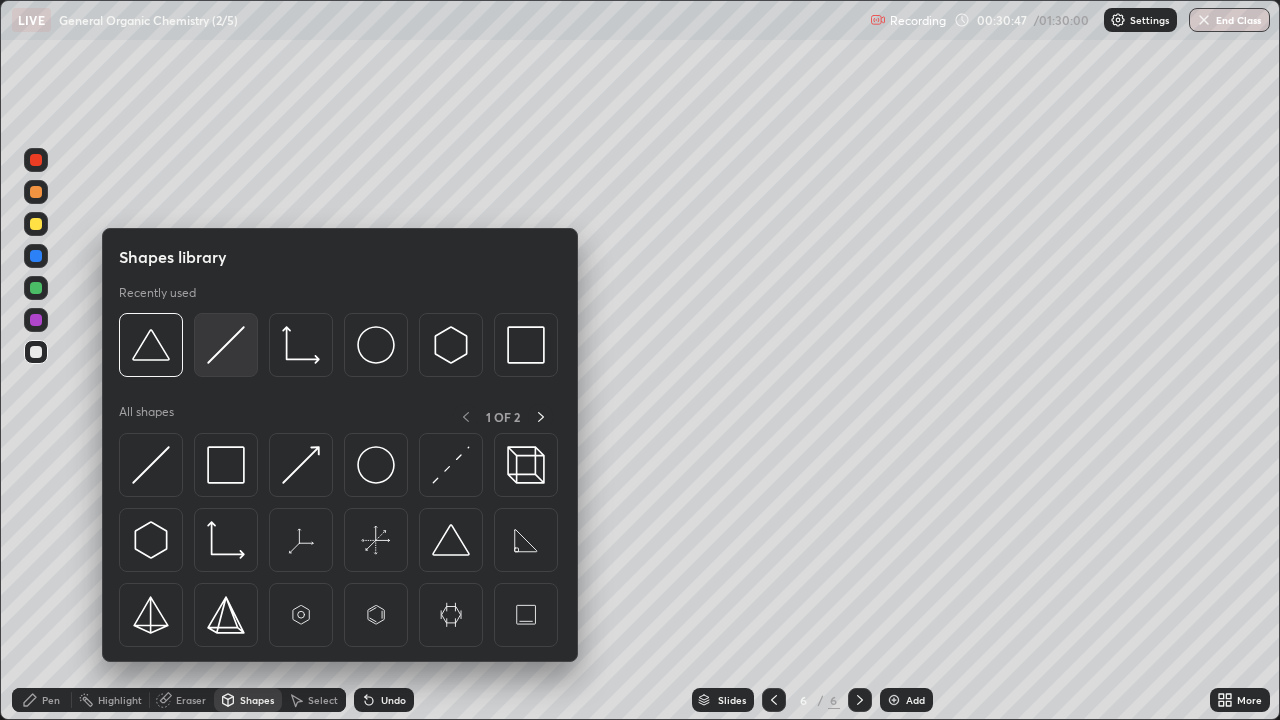 click at bounding box center [226, 345] 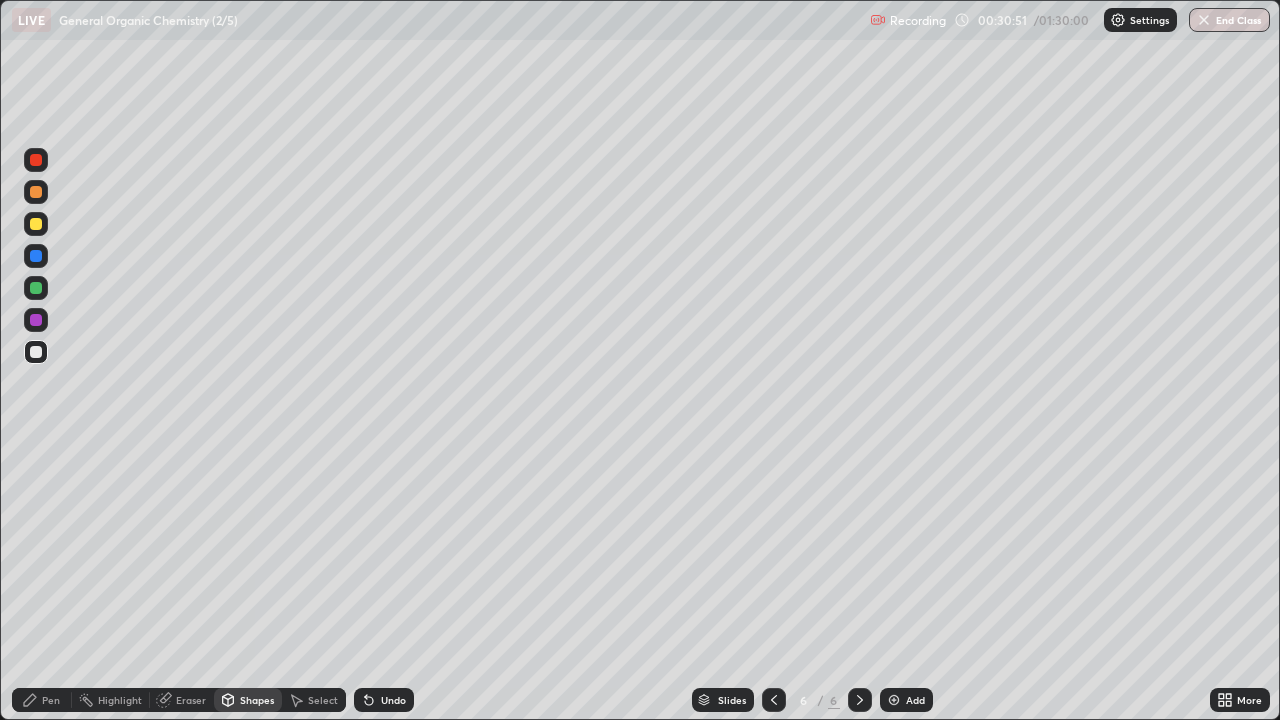click on "Pen" at bounding box center (42, 700) 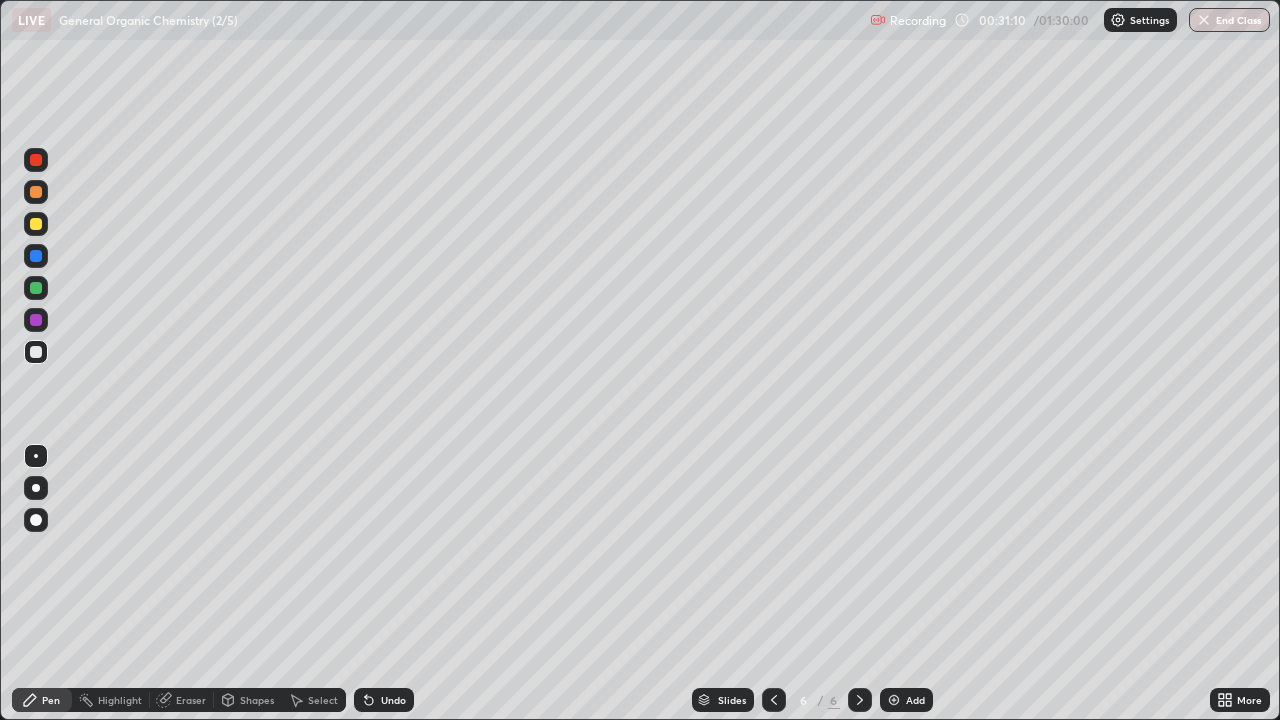 click at bounding box center [36, 224] 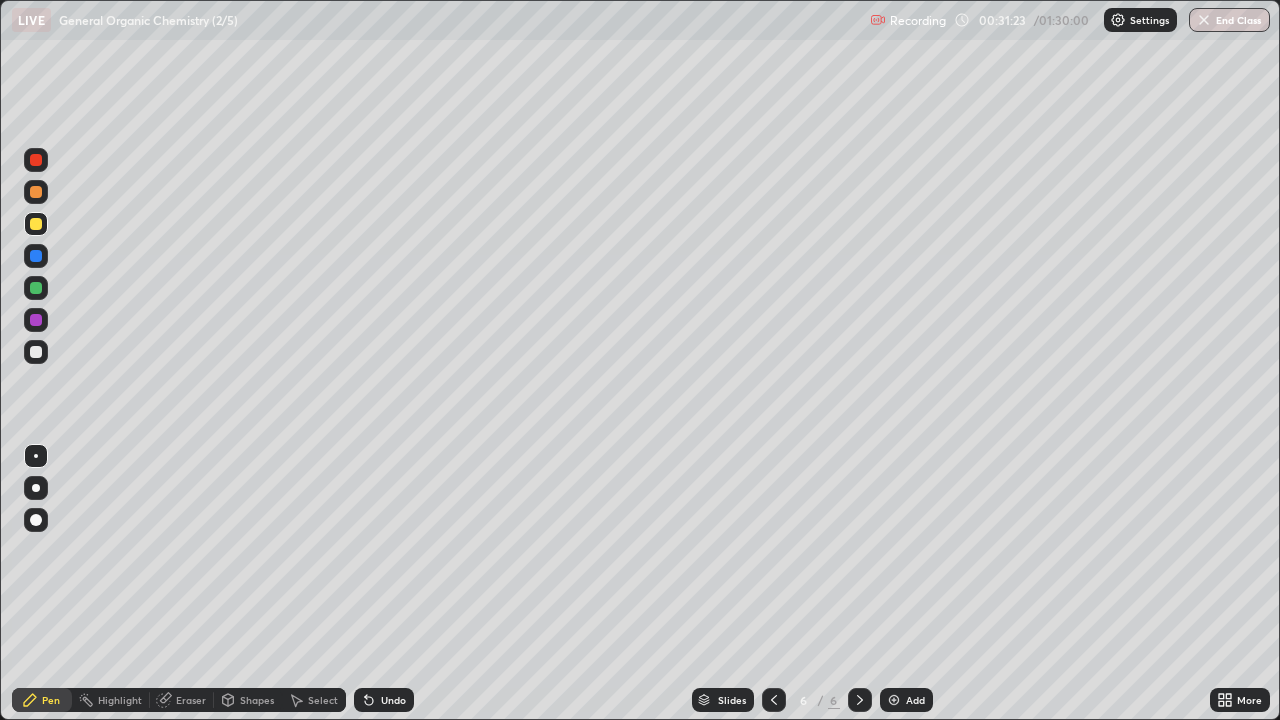 click at bounding box center (36, 160) 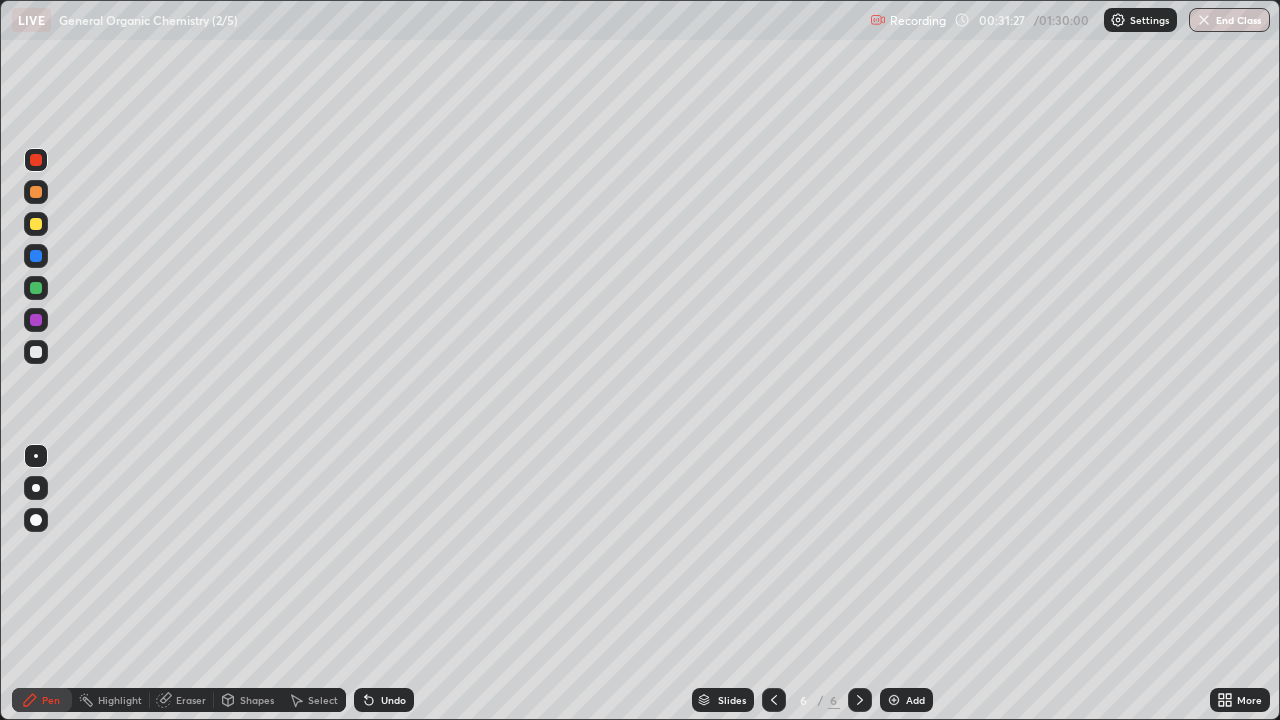 click at bounding box center [36, 352] 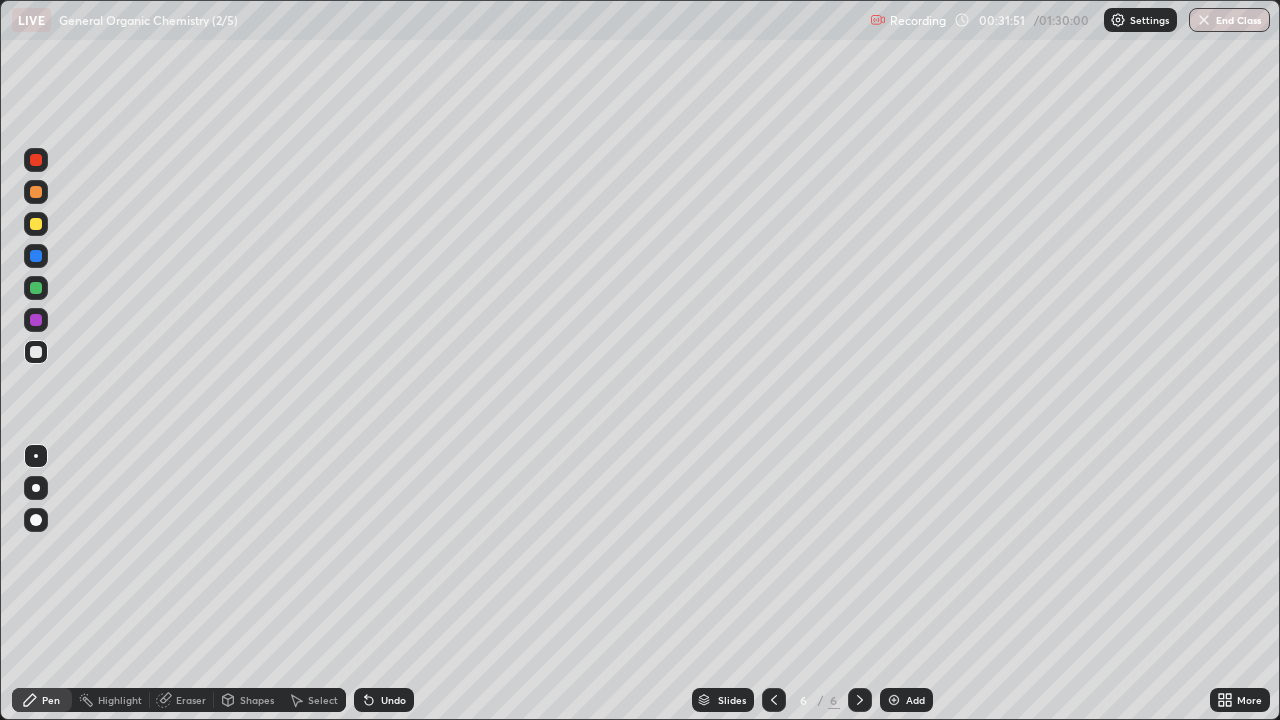 click on "Eraser" at bounding box center [191, 700] 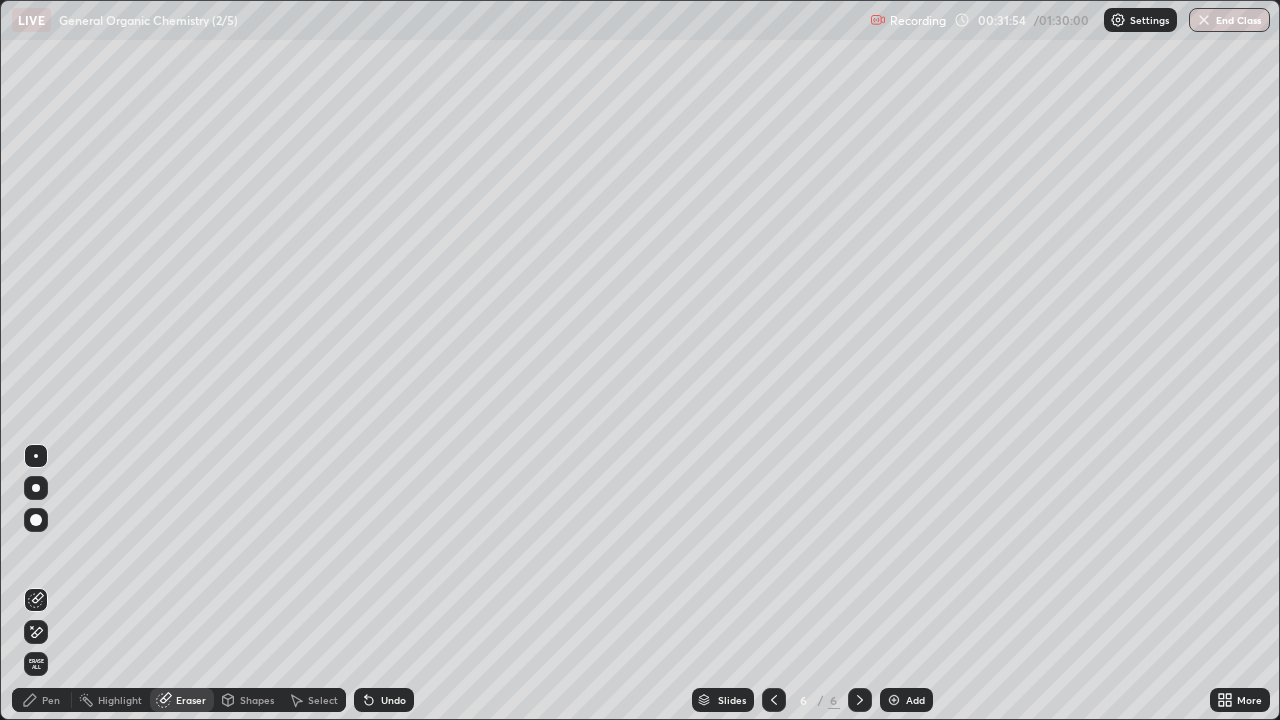 click on "Select" at bounding box center (323, 700) 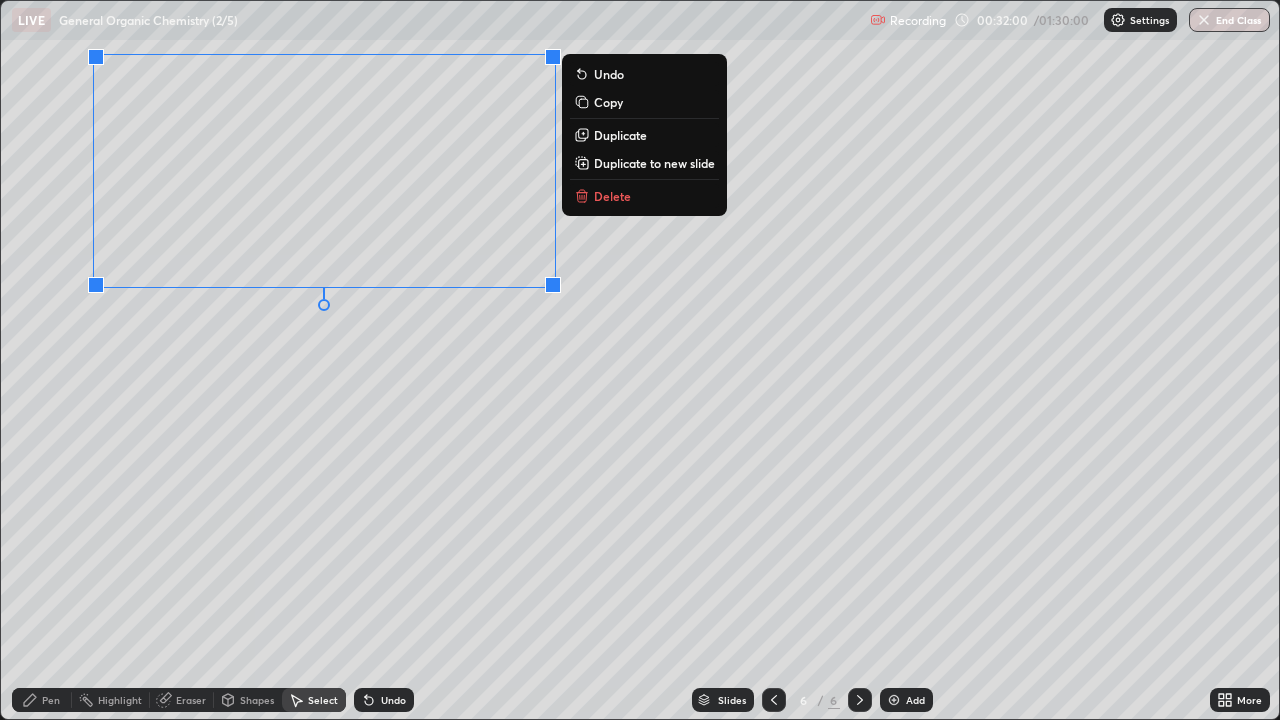 click on "Pen" at bounding box center [42, 700] 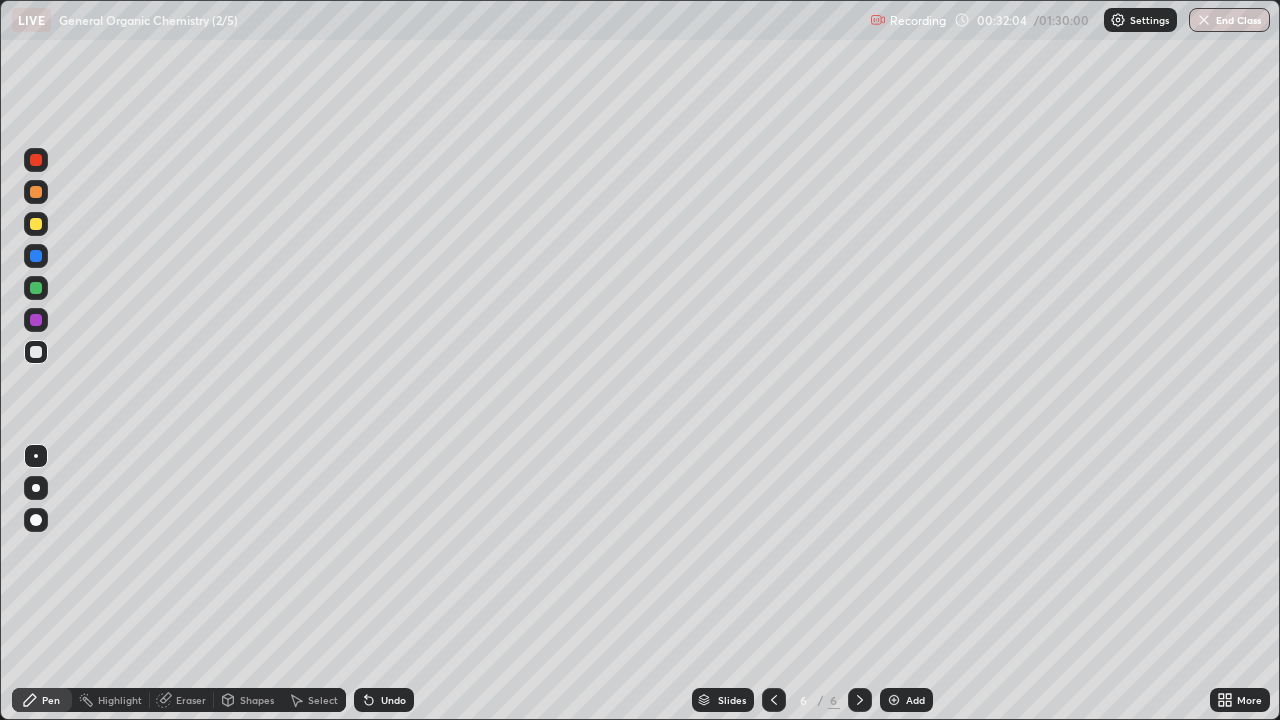 click at bounding box center [36, 160] 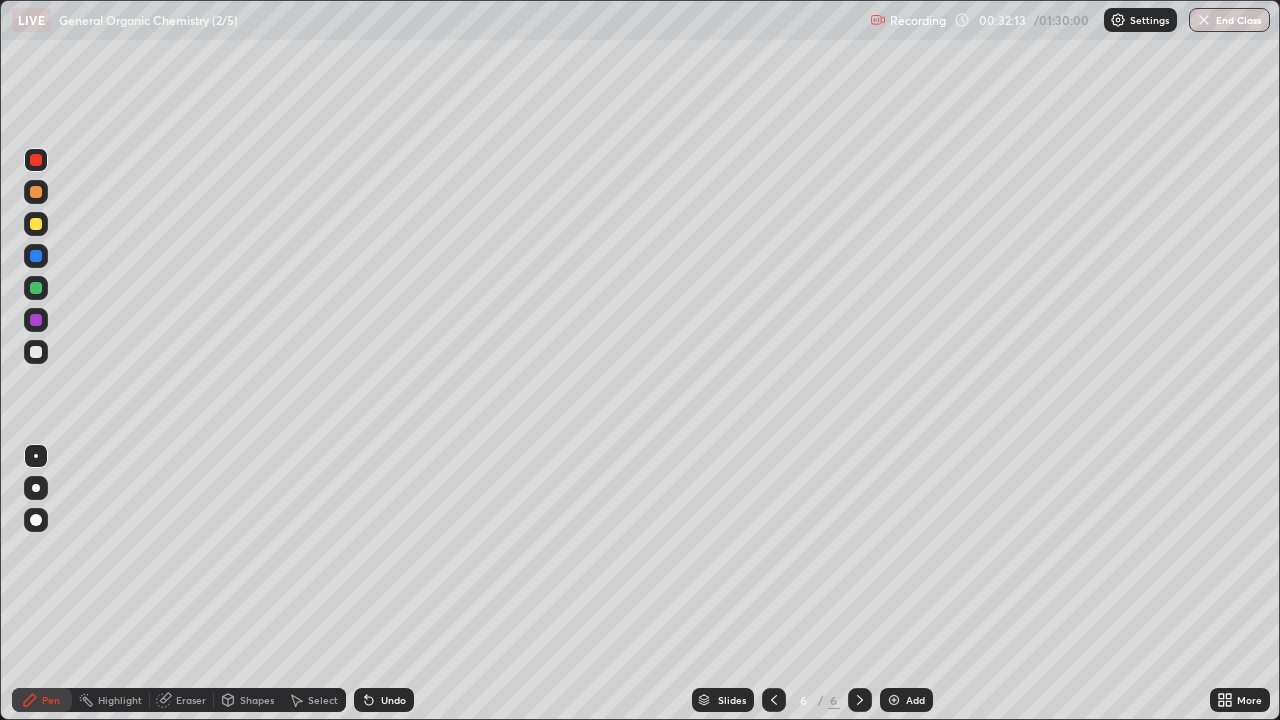 click at bounding box center [36, 352] 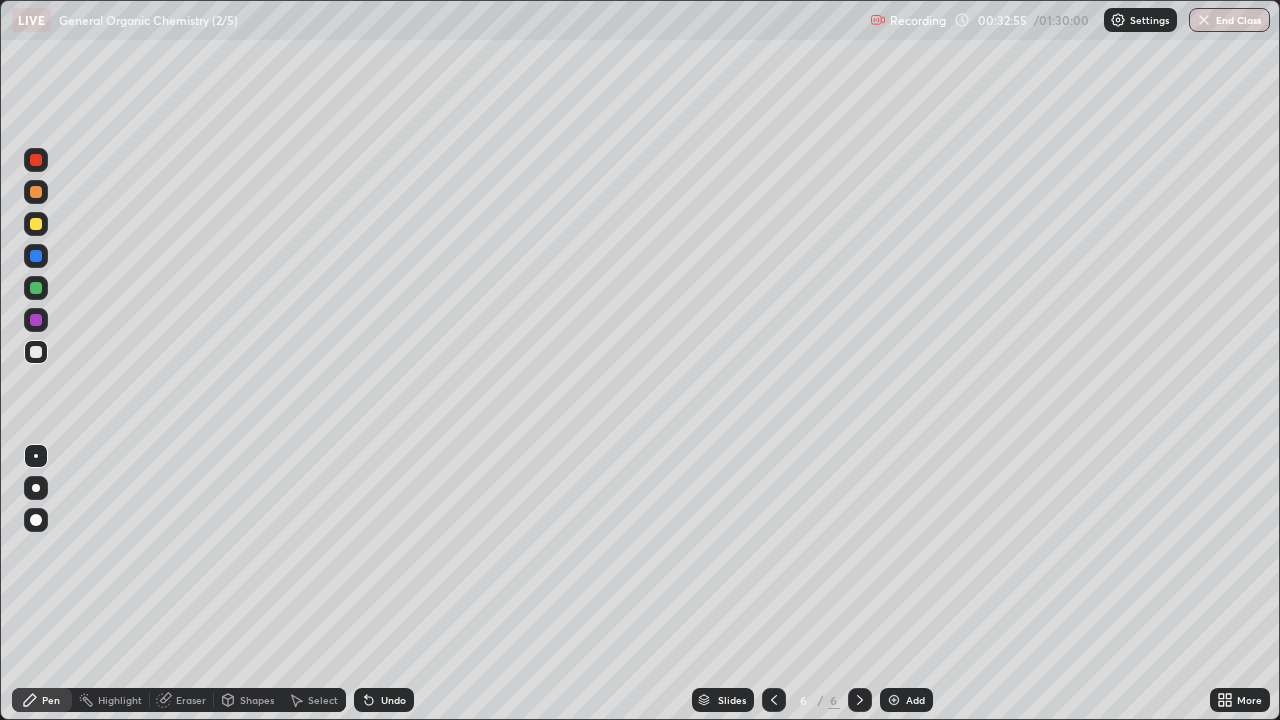 click on "Eraser" at bounding box center [182, 700] 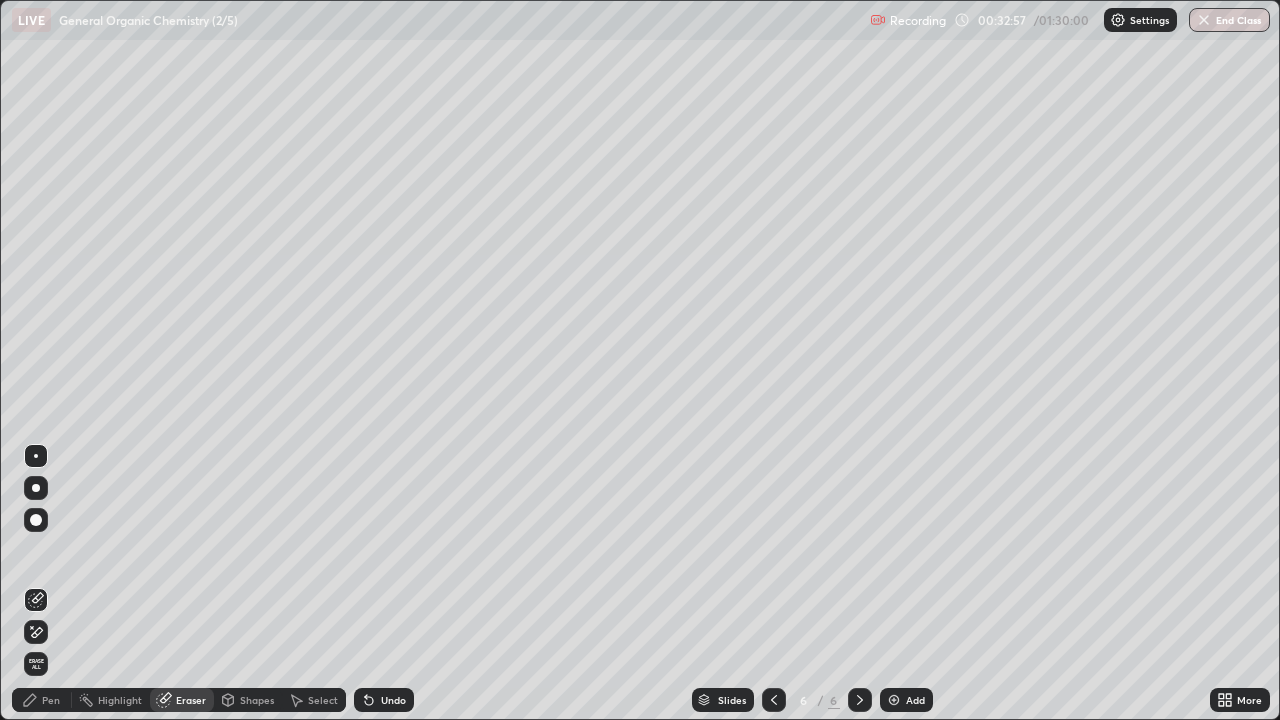 click on "Pen" at bounding box center [51, 700] 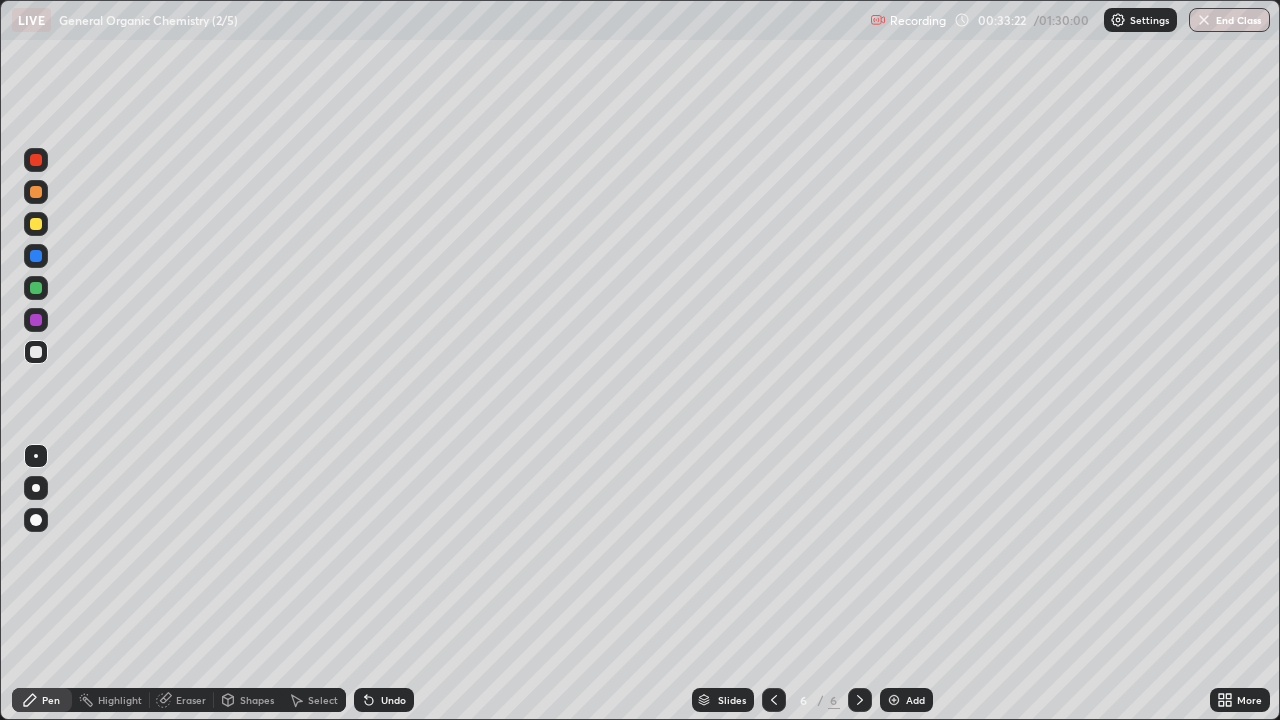 click at bounding box center [36, 320] 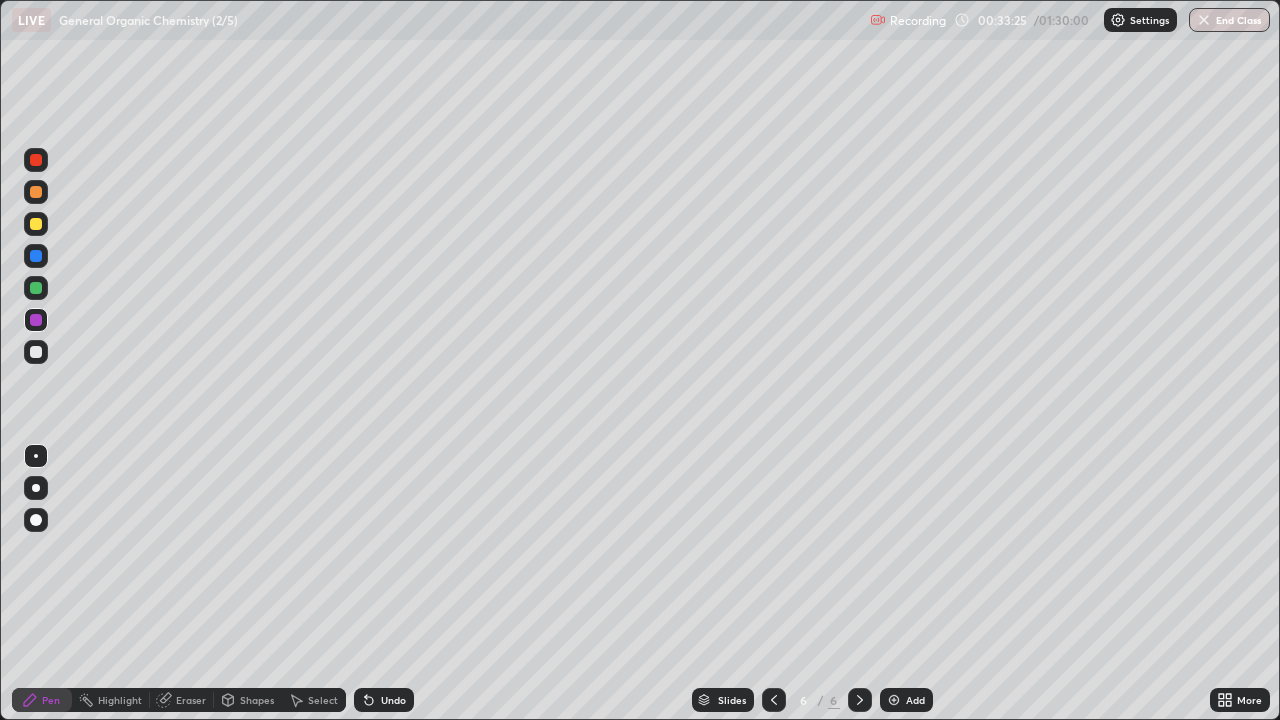 click on "Shapes" at bounding box center (257, 700) 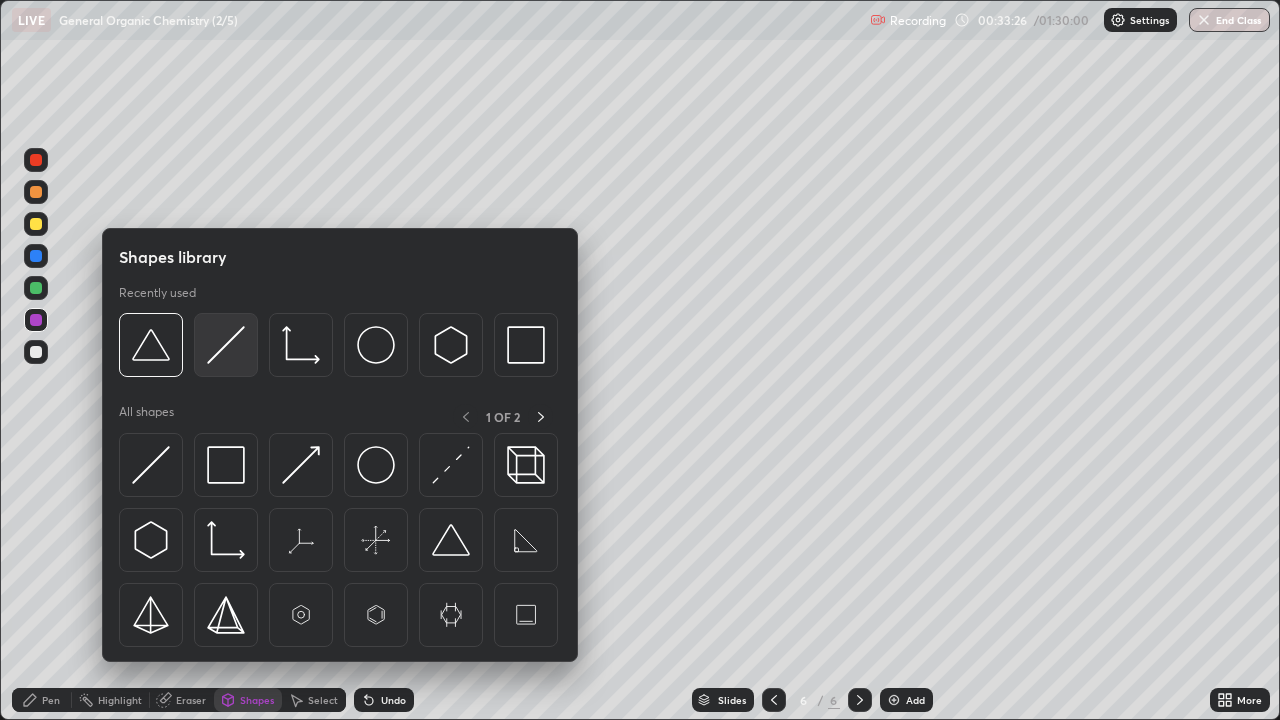 click at bounding box center [226, 345] 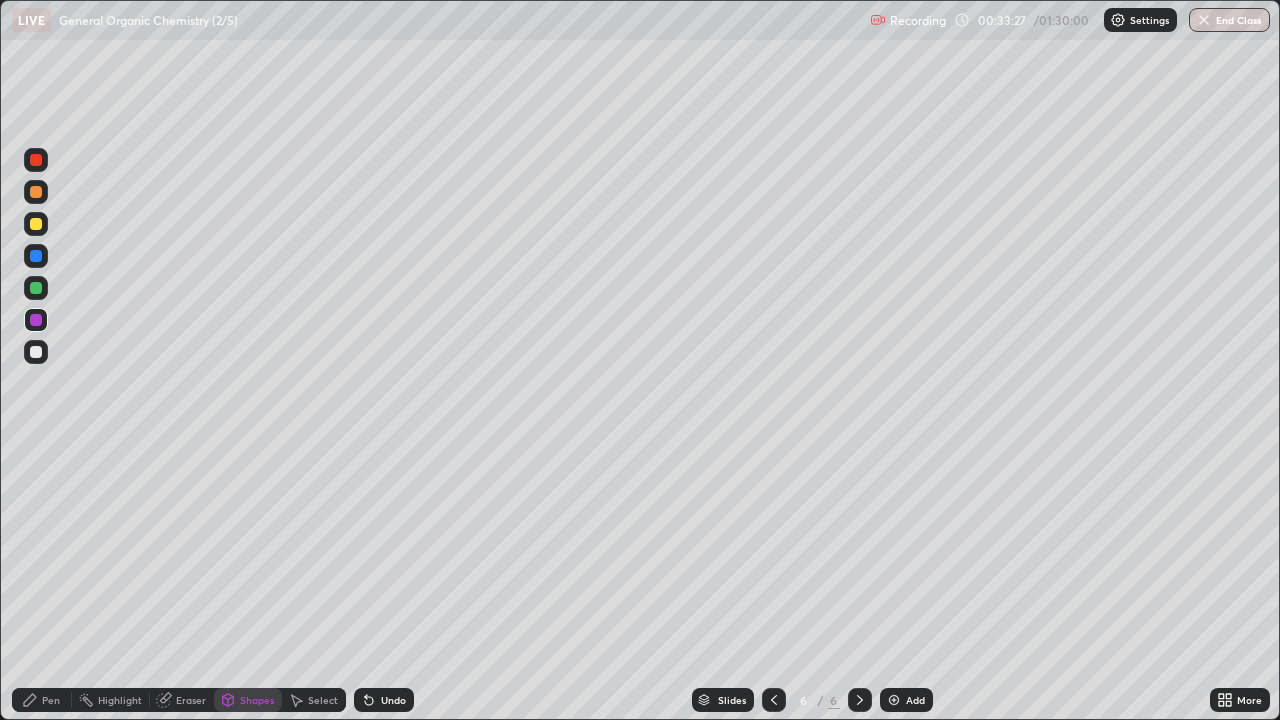 click at bounding box center [36, 224] 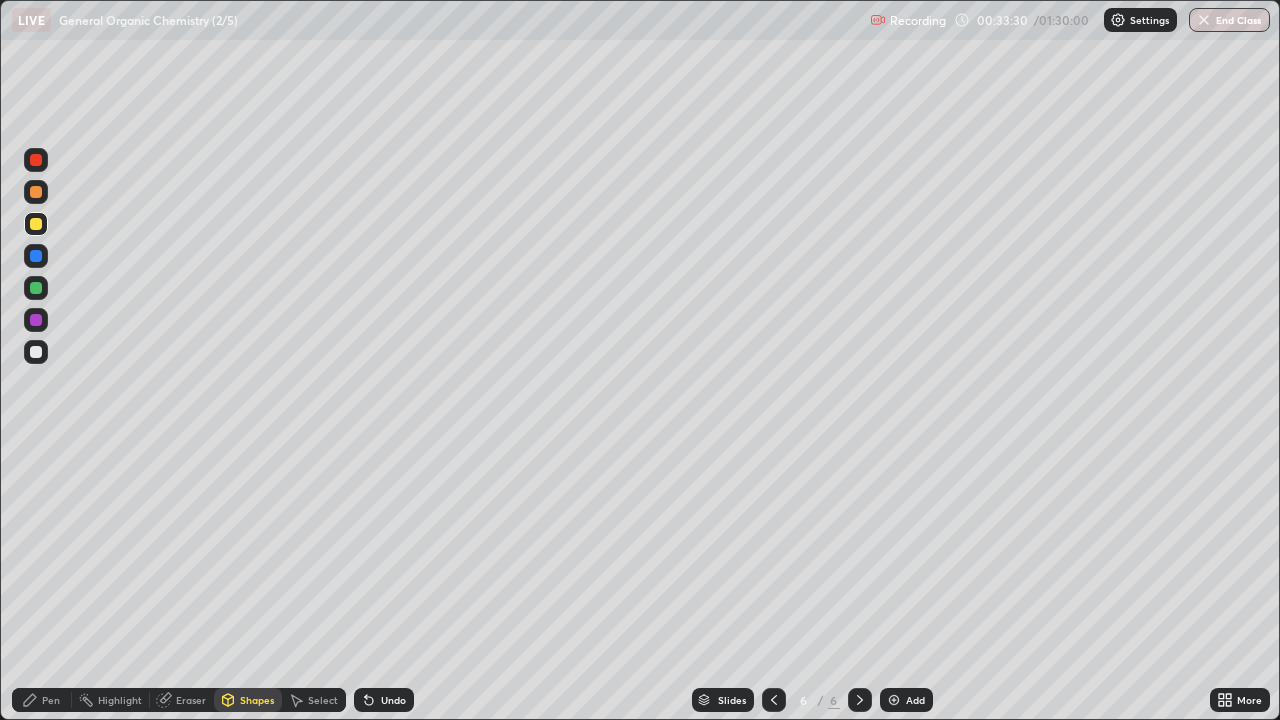 click 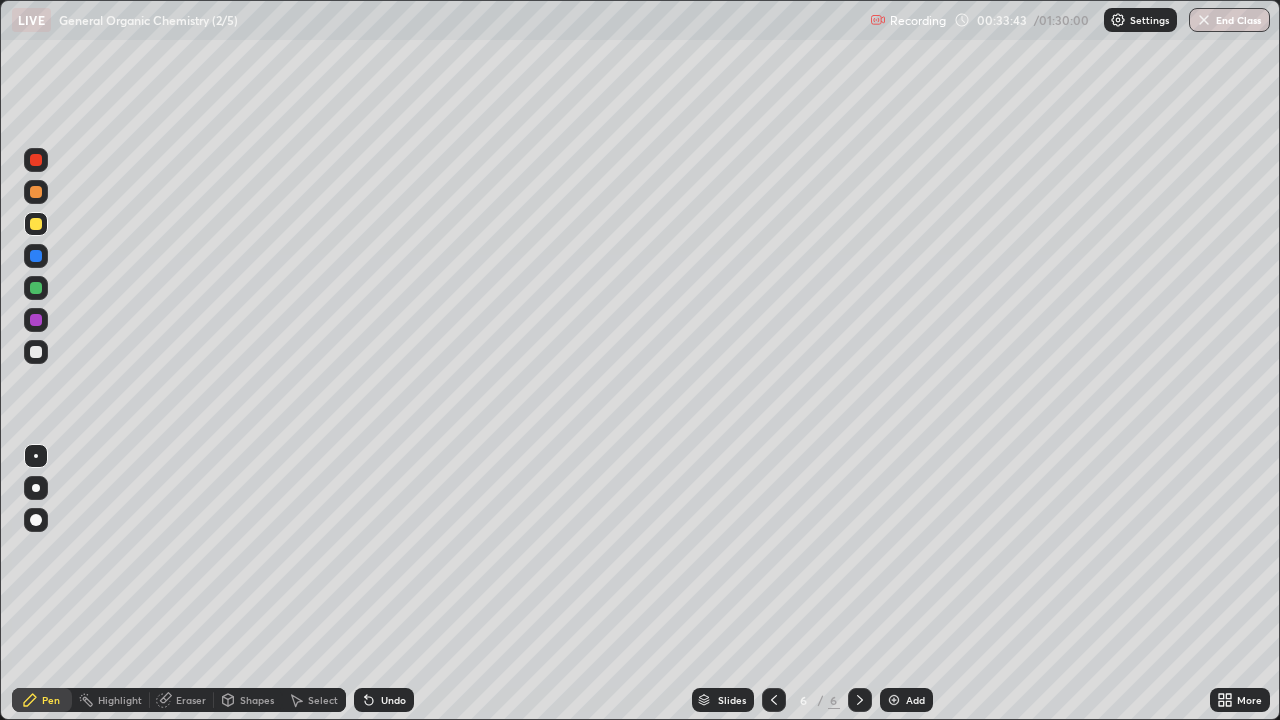 click at bounding box center (36, 352) 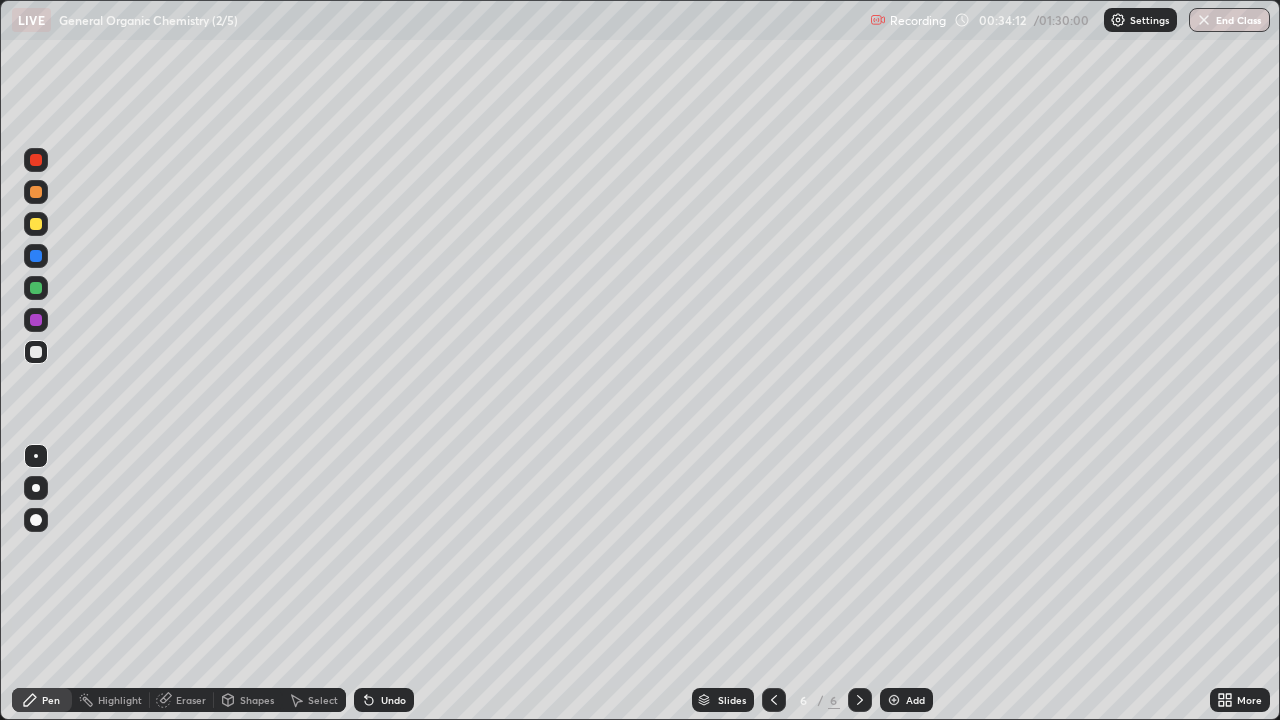 click at bounding box center (36, 320) 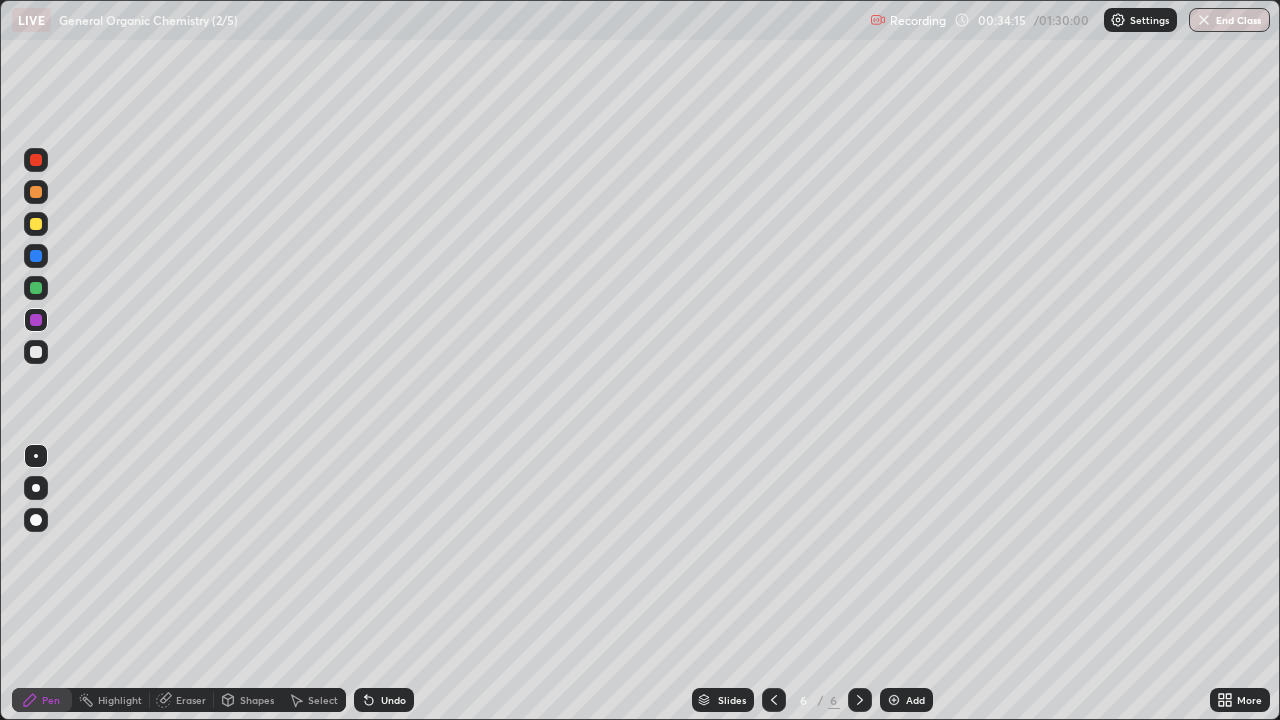 click at bounding box center [36, 288] 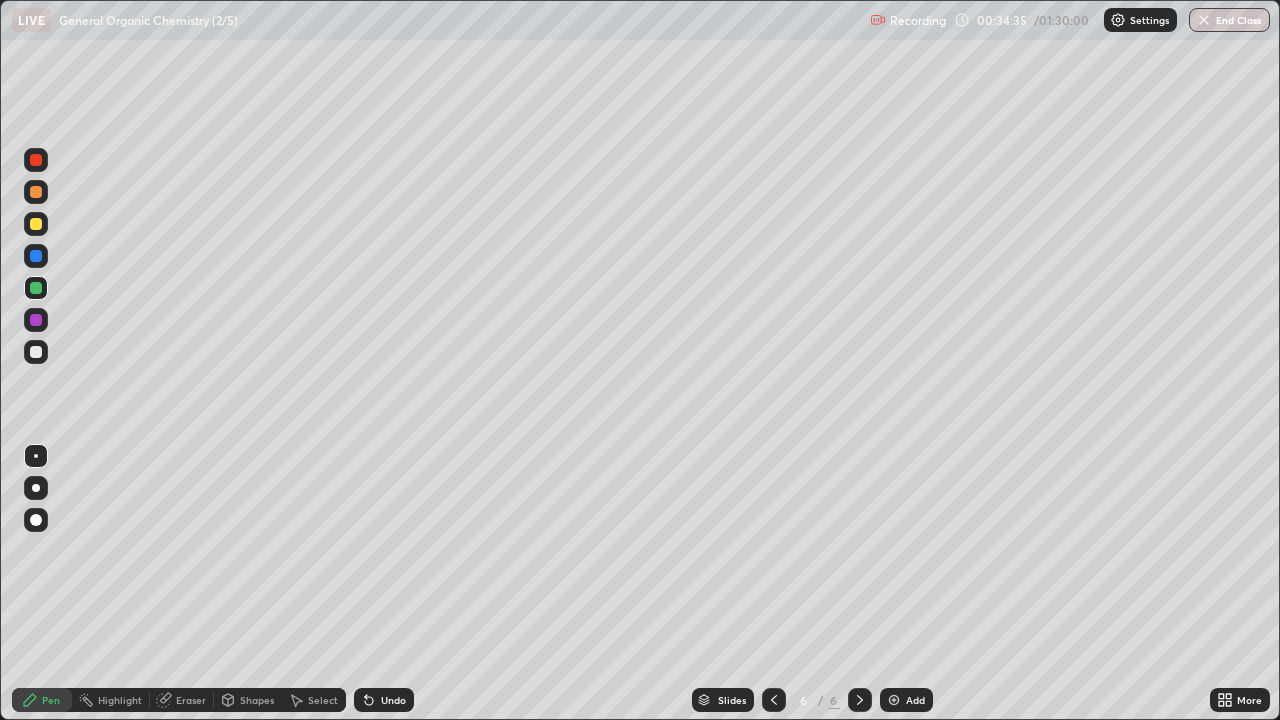 click on "Shapes" at bounding box center [257, 700] 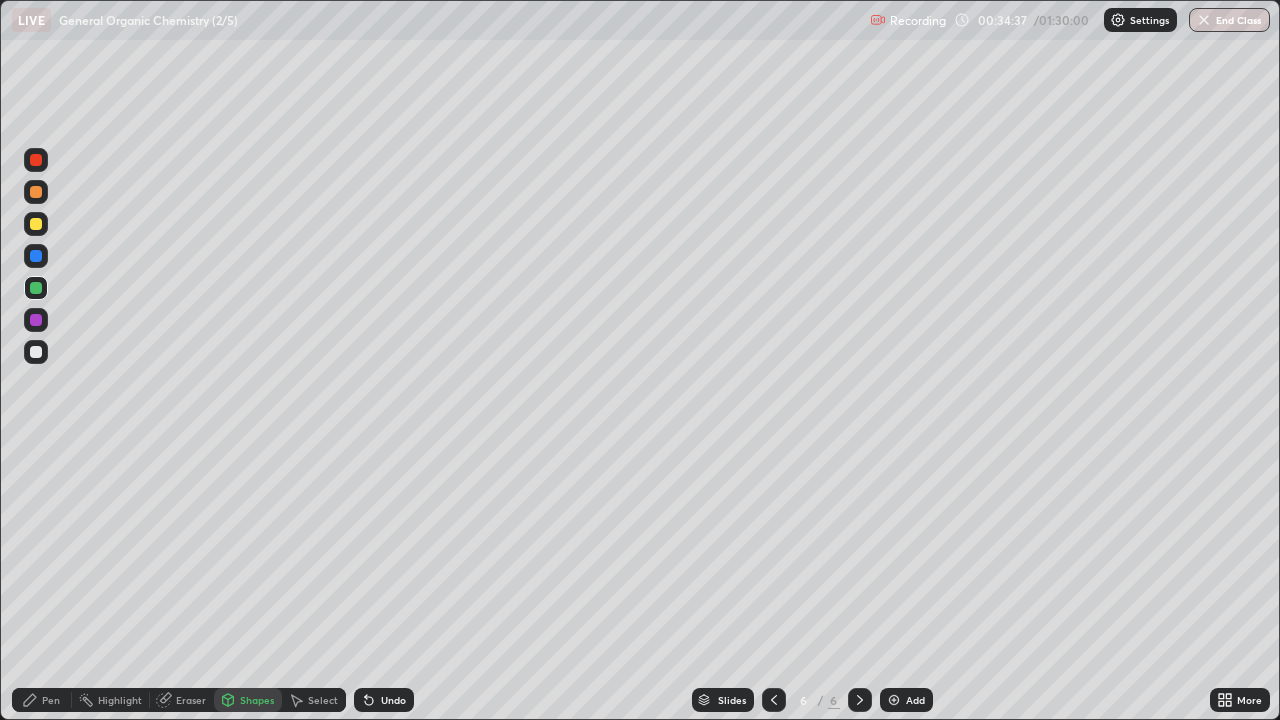click at bounding box center [36, 192] 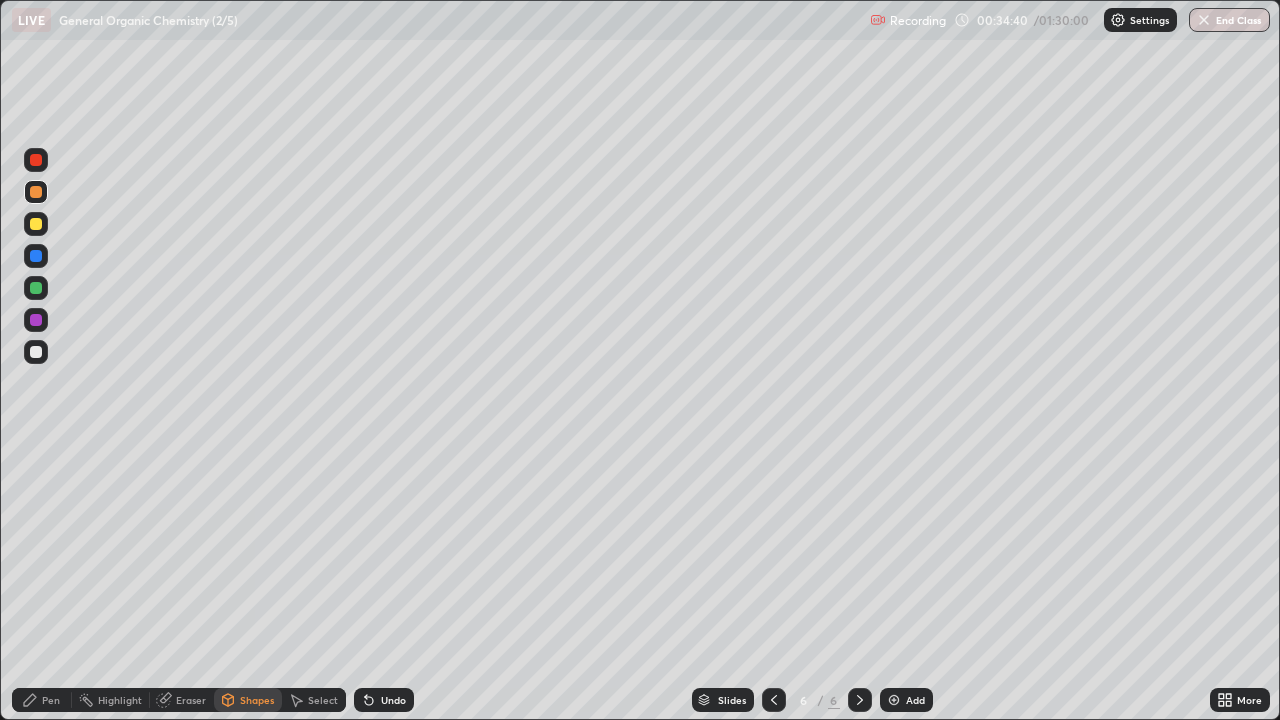 click 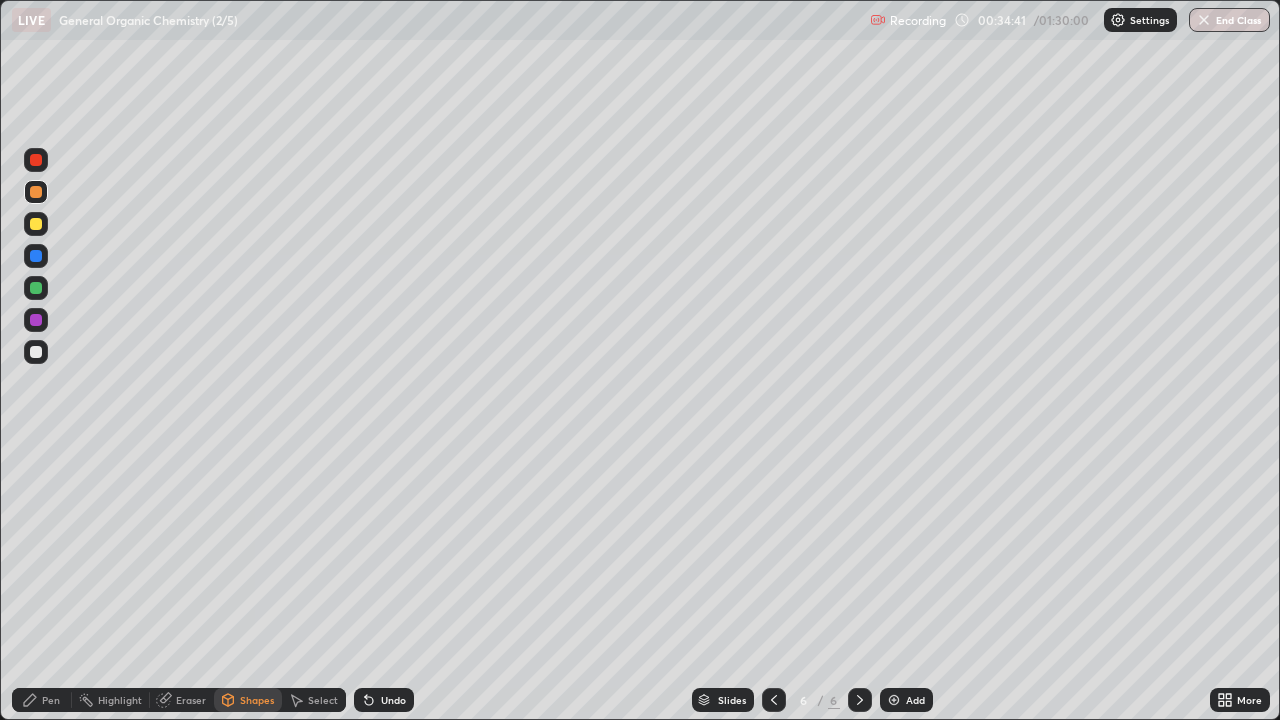 click on "Pen" at bounding box center [51, 700] 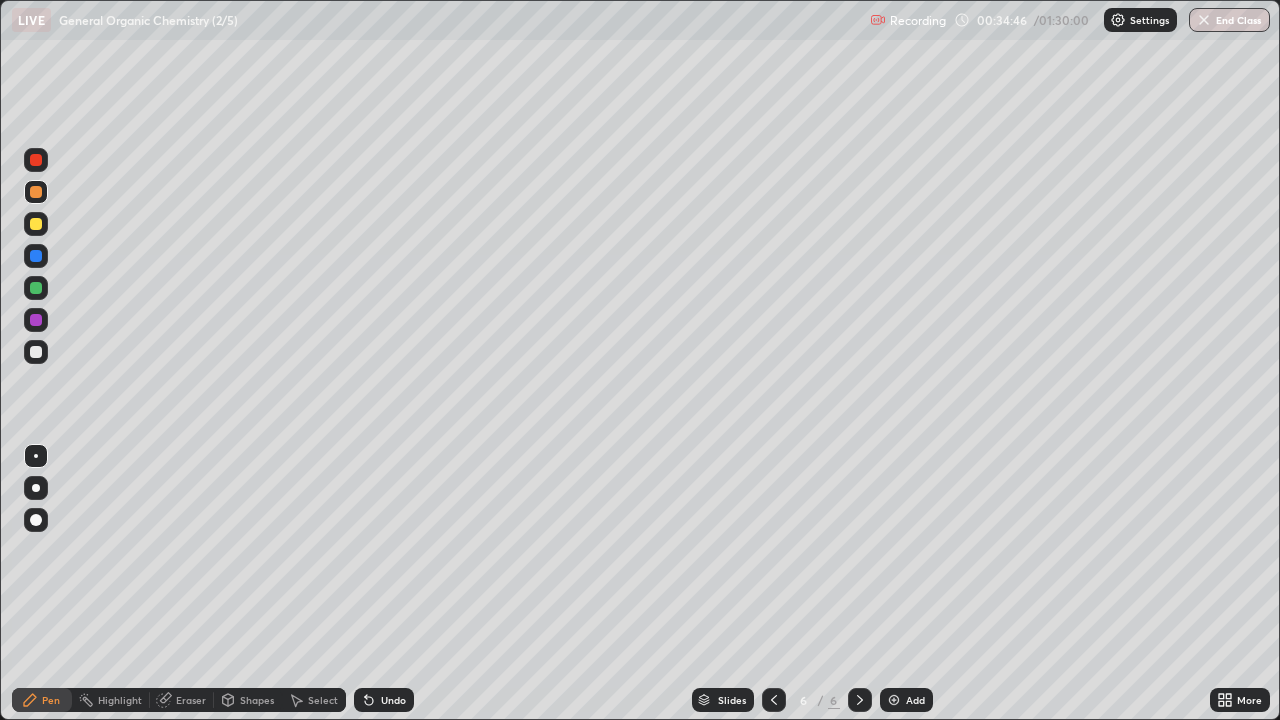 click on "Pen" at bounding box center (42, 700) 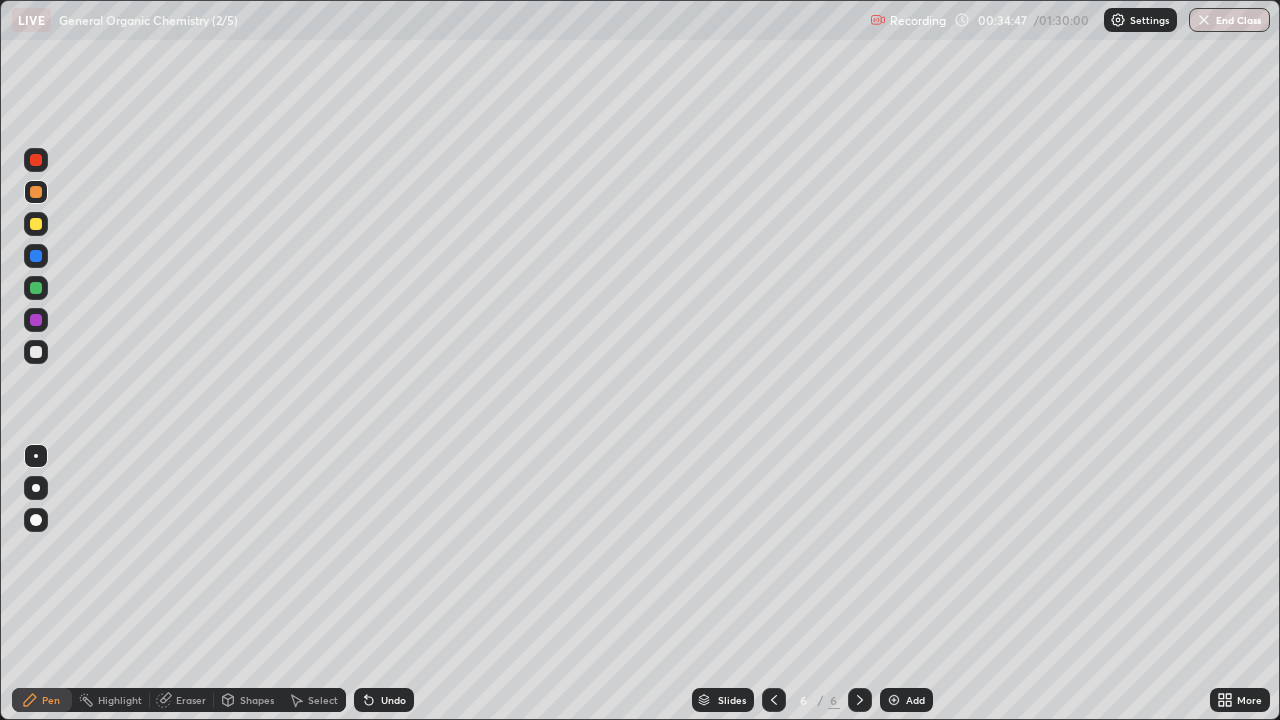 click at bounding box center (36, 352) 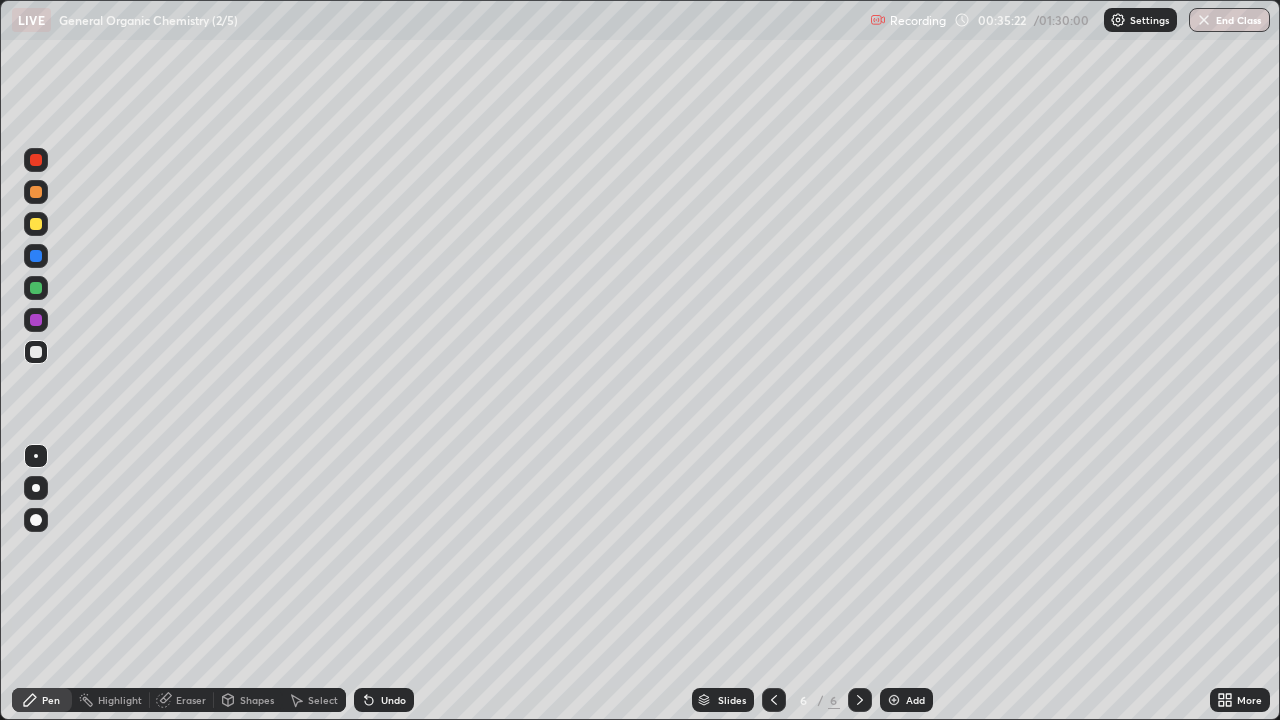click at bounding box center [36, 320] 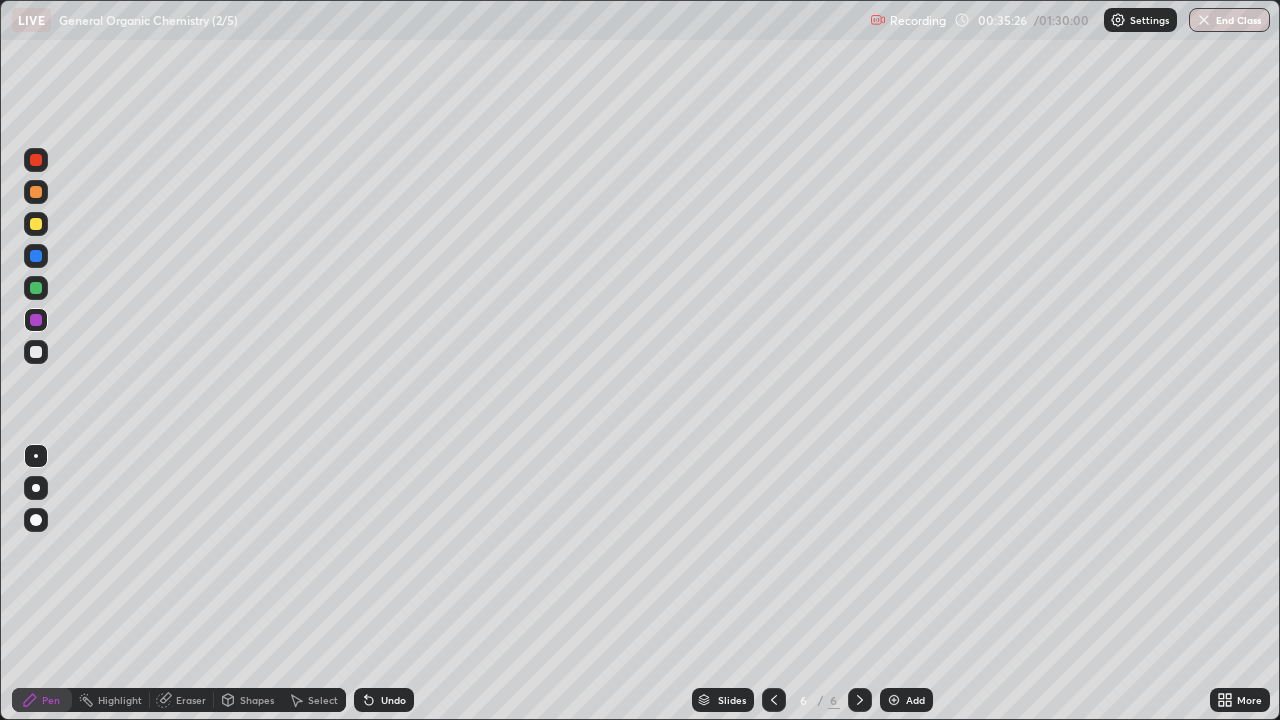 click at bounding box center (36, 352) 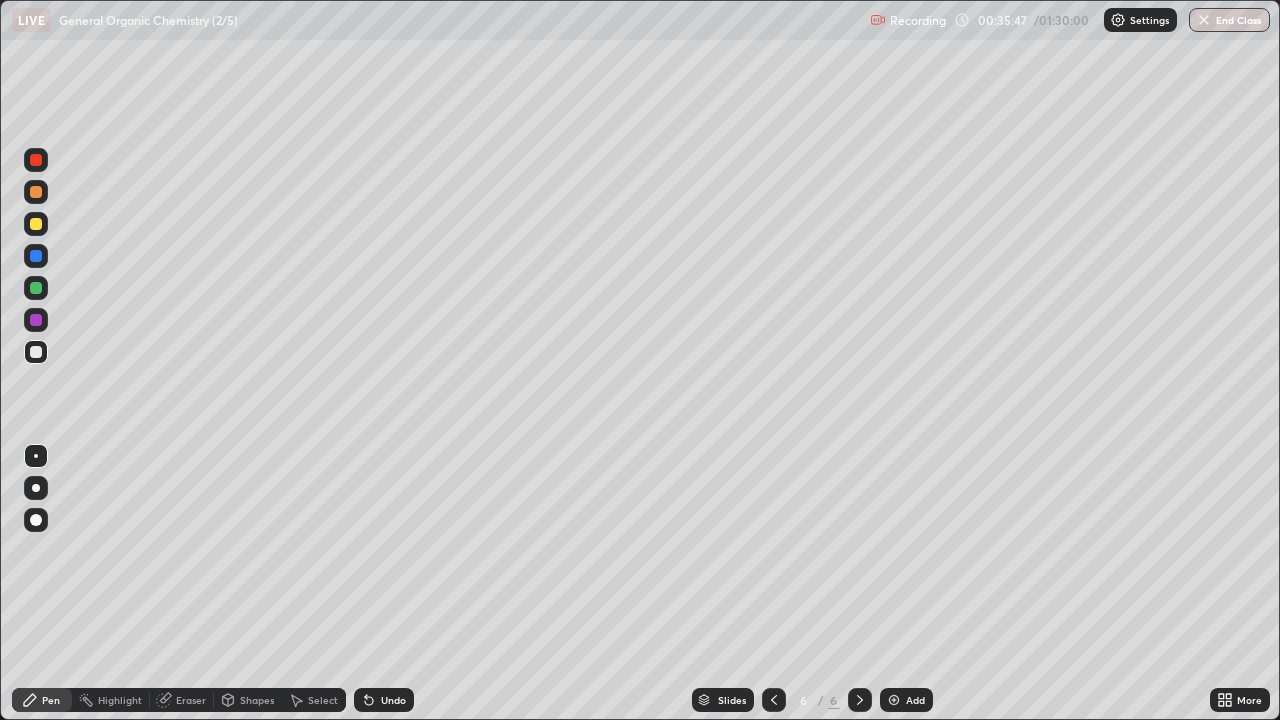click at bounding box center (36, 288) 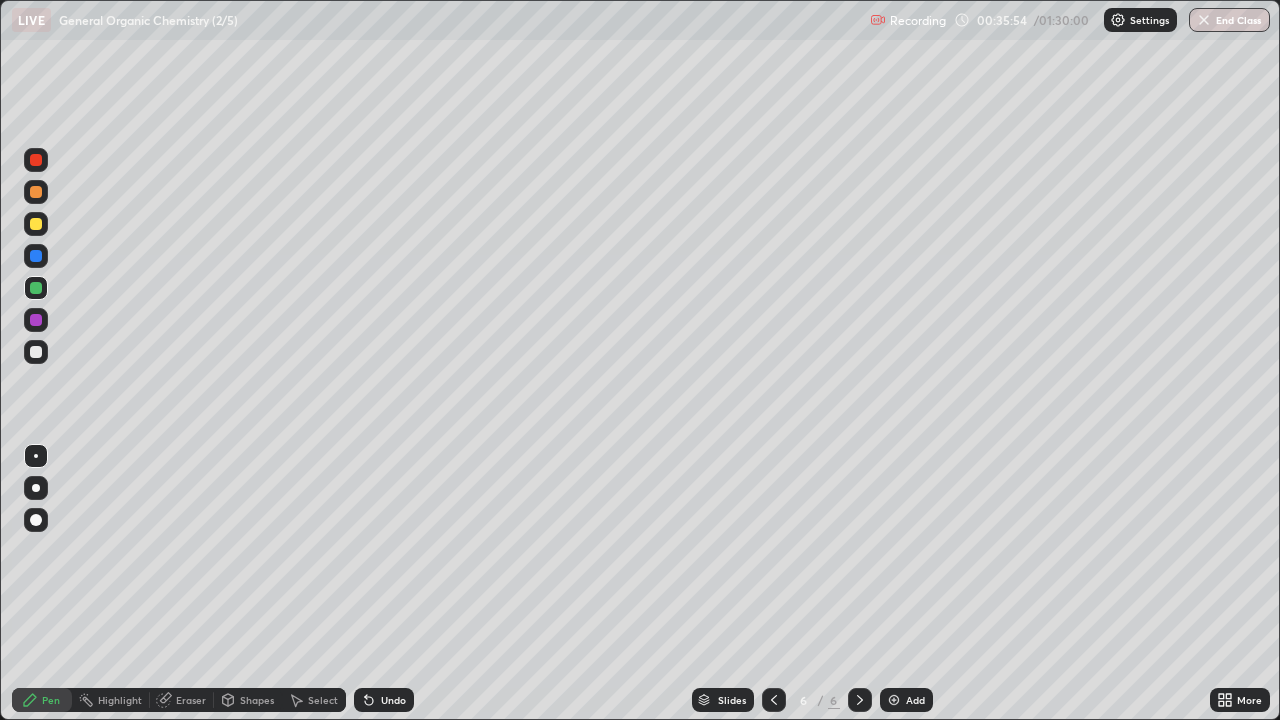 click at bounding box center [36, 320] 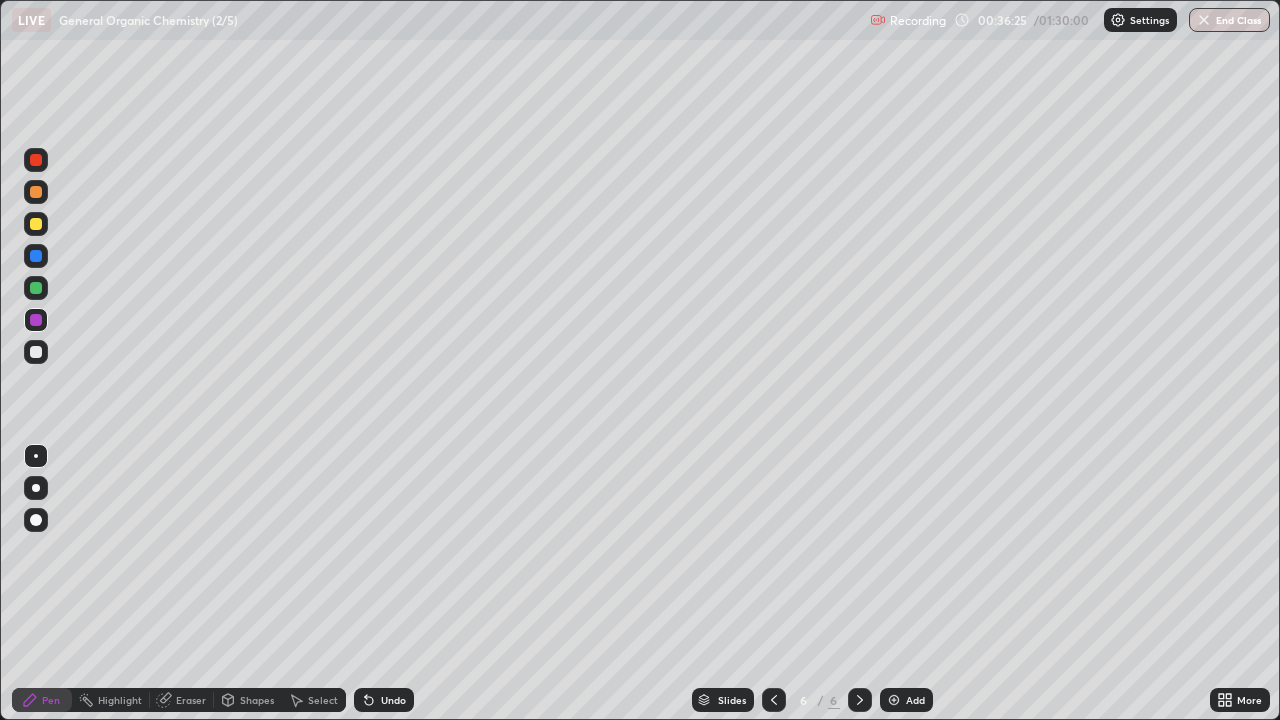 click at bounding box center (36, 224) 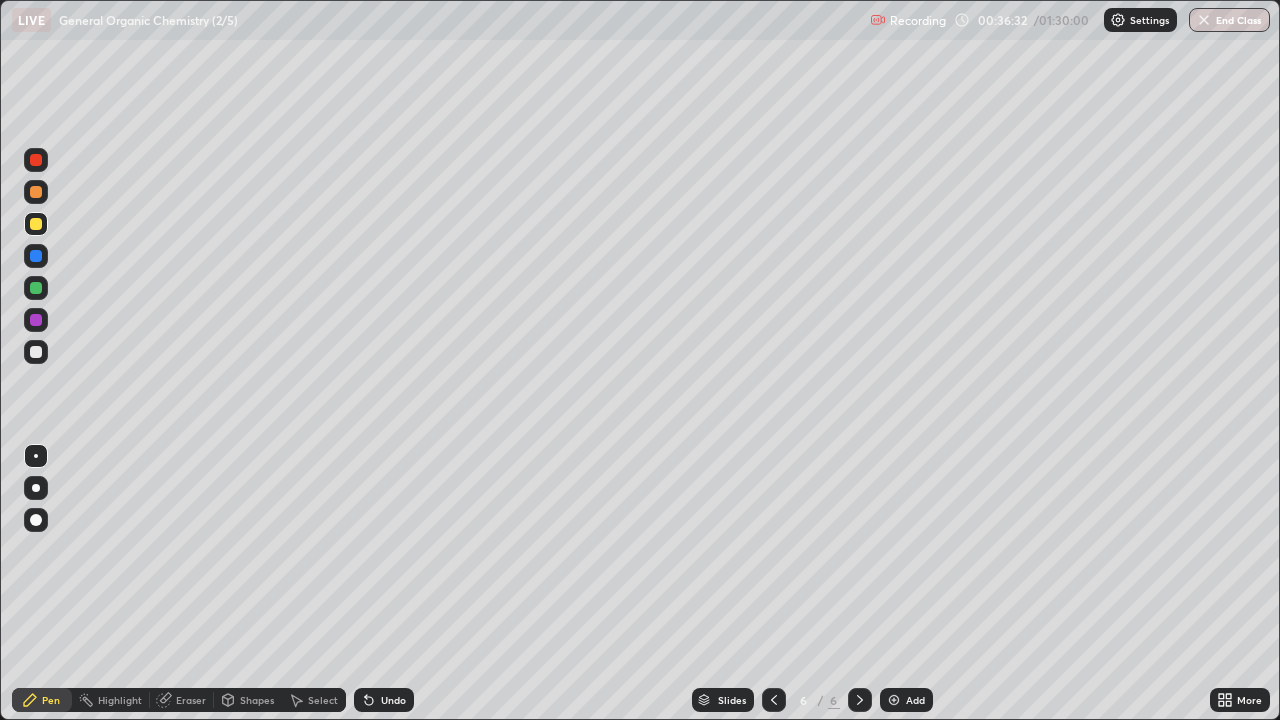 click 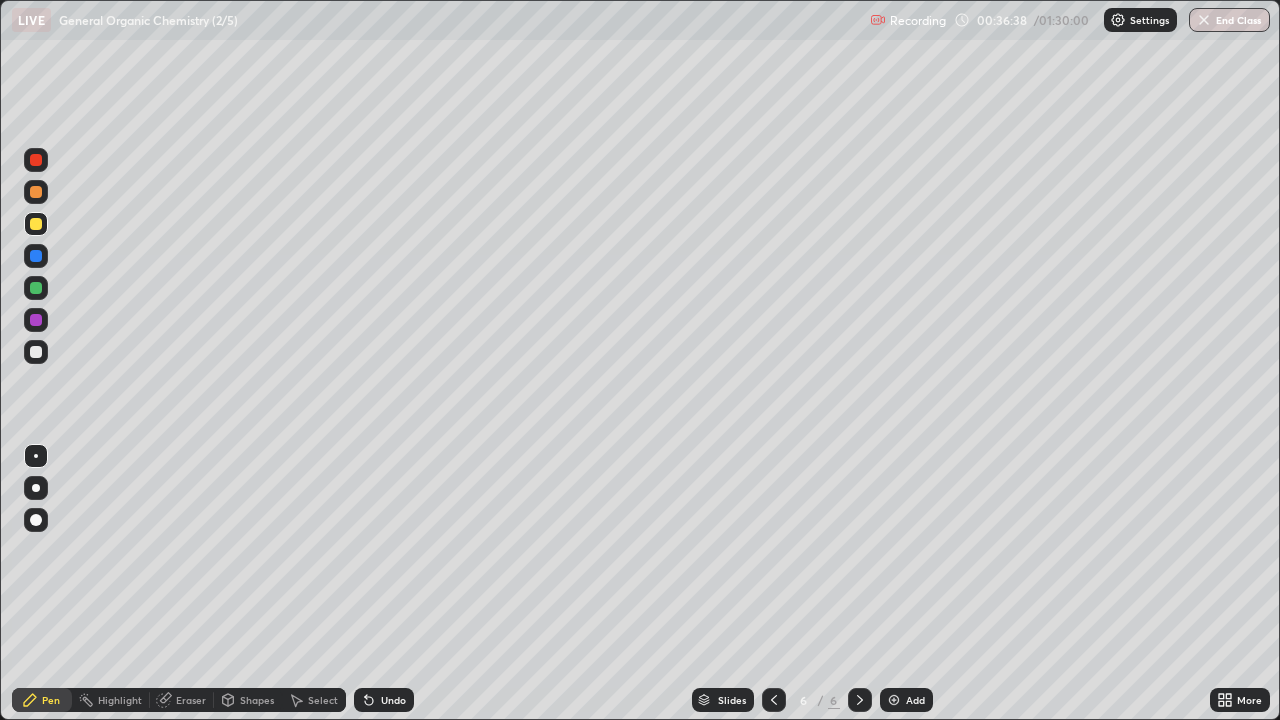 click 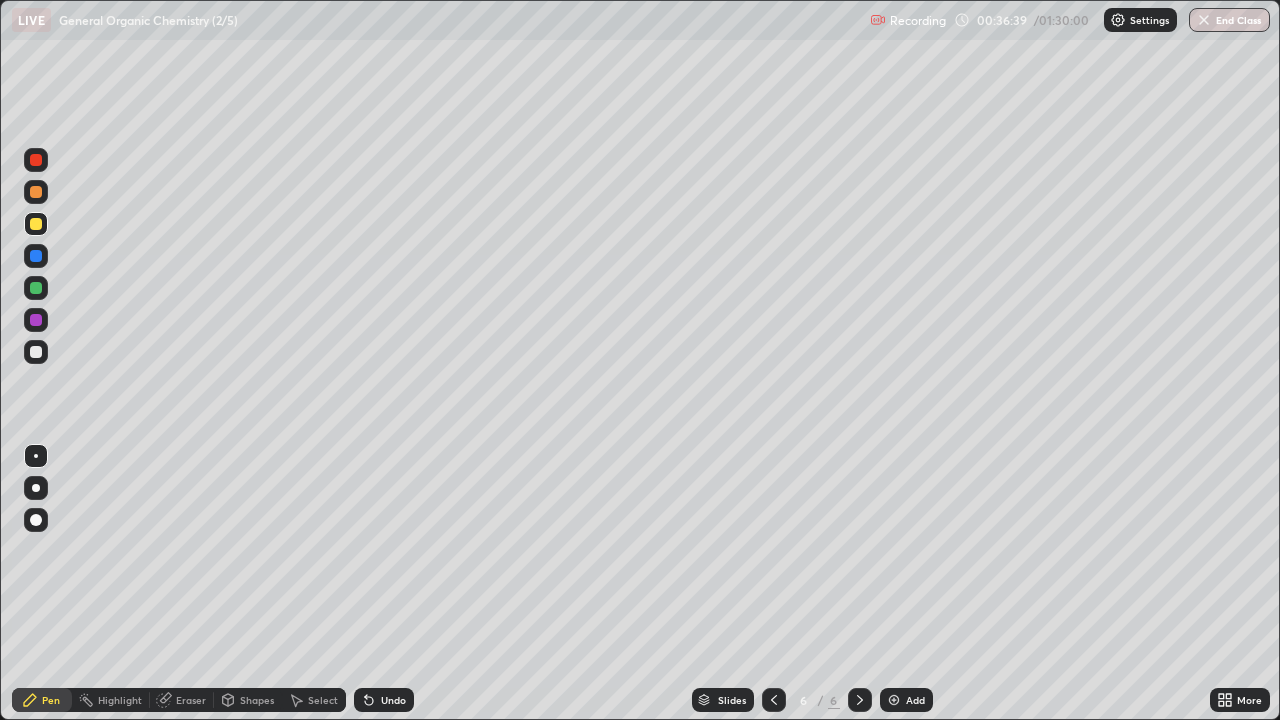 click 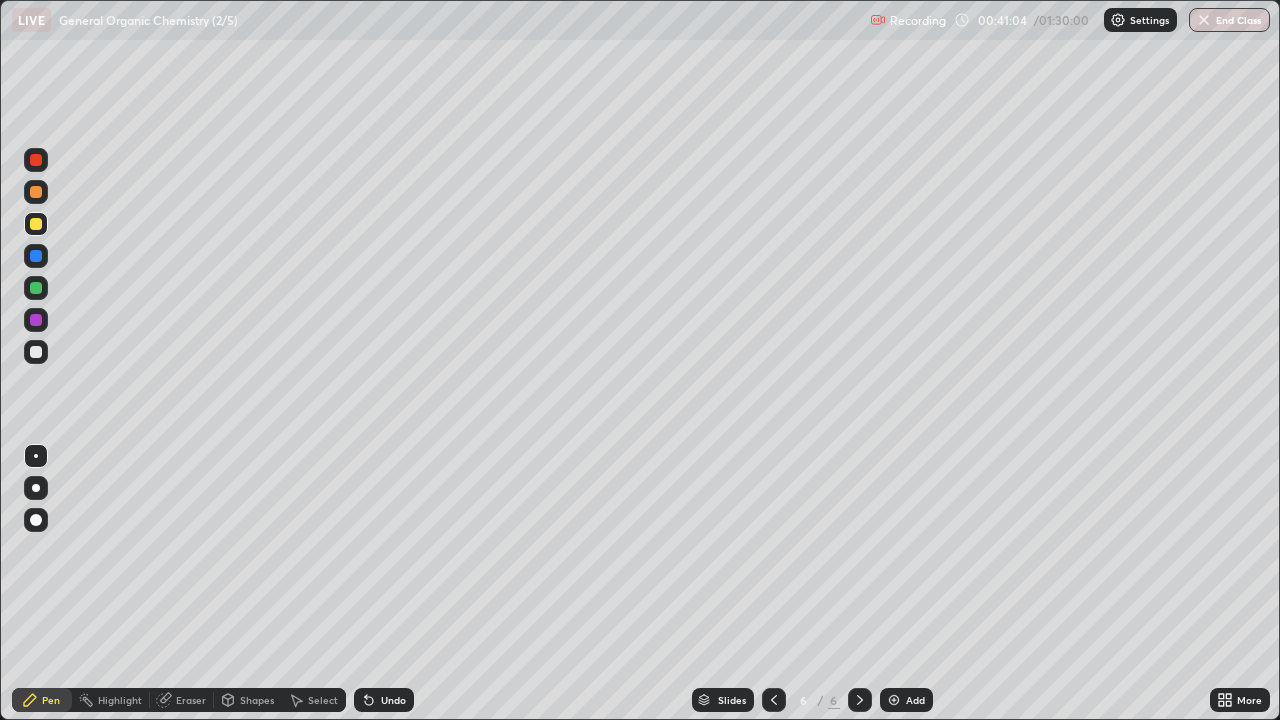 click at bounding box center (894, 700) 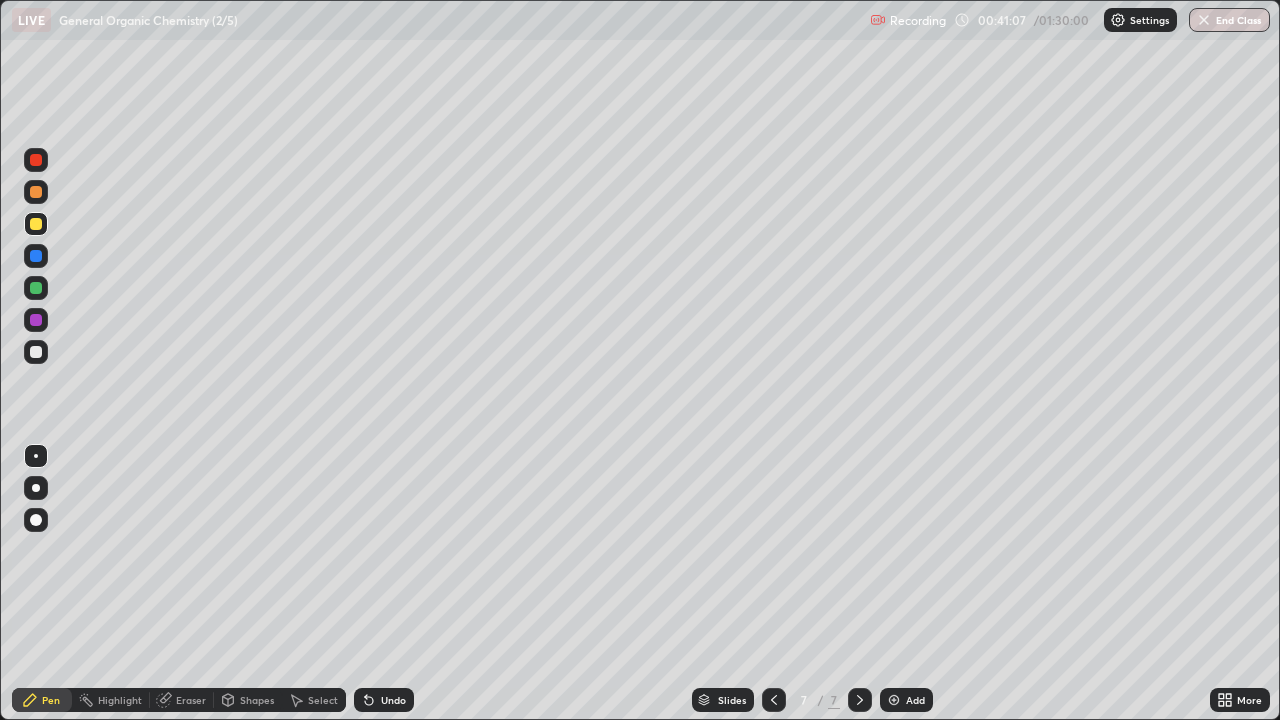 click at bounding box center [36, 352] 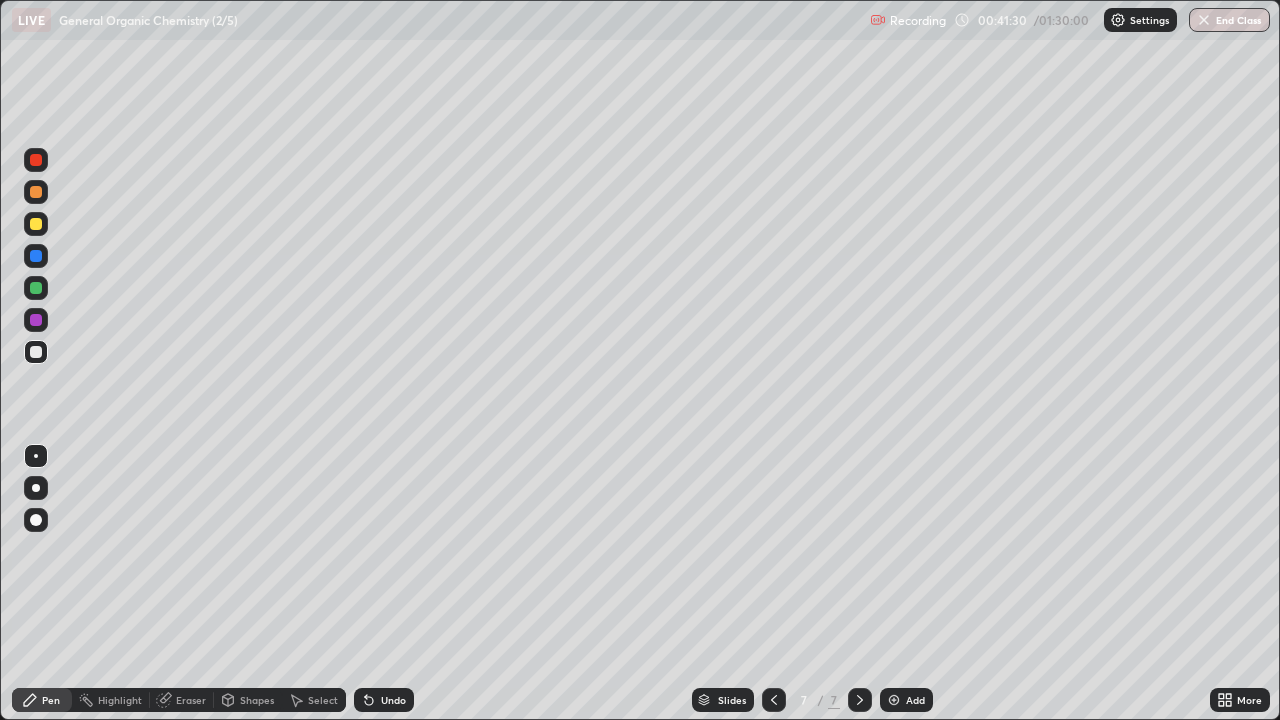 click at bounding box center [36, 160] 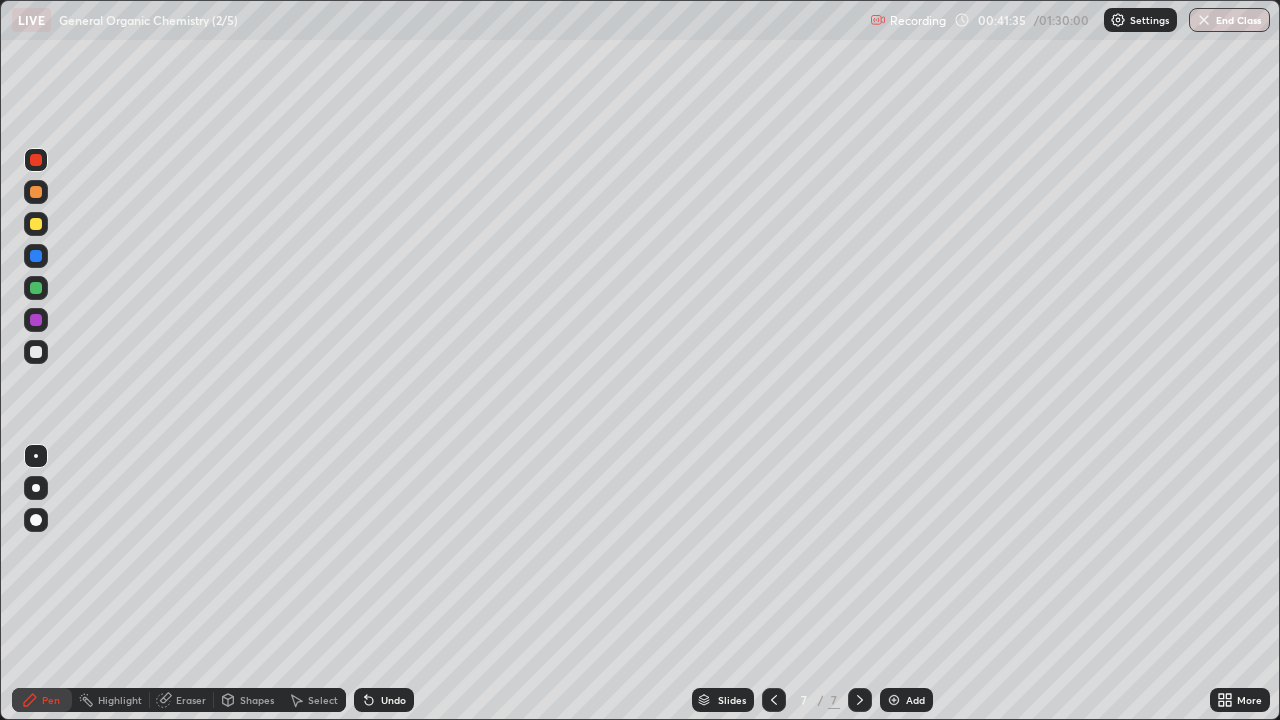 click at bounding box center (36, 352) 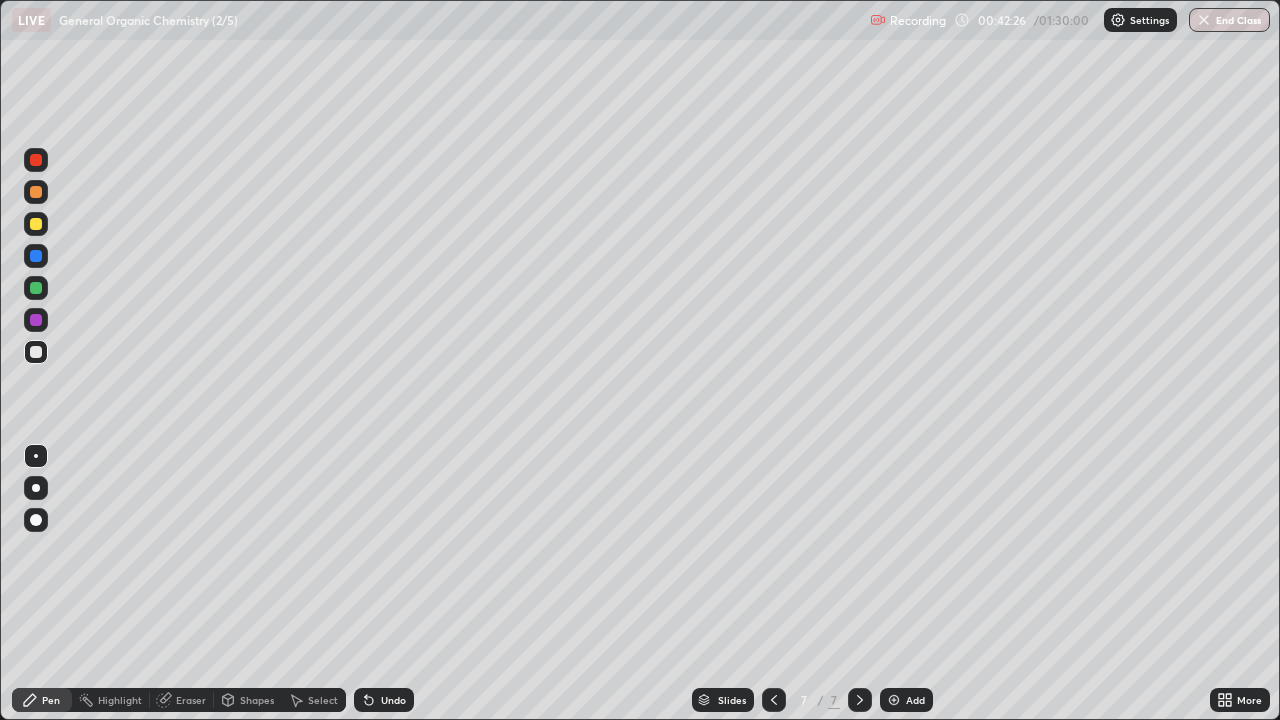 click on "Select" at bounding box center [323, 700] 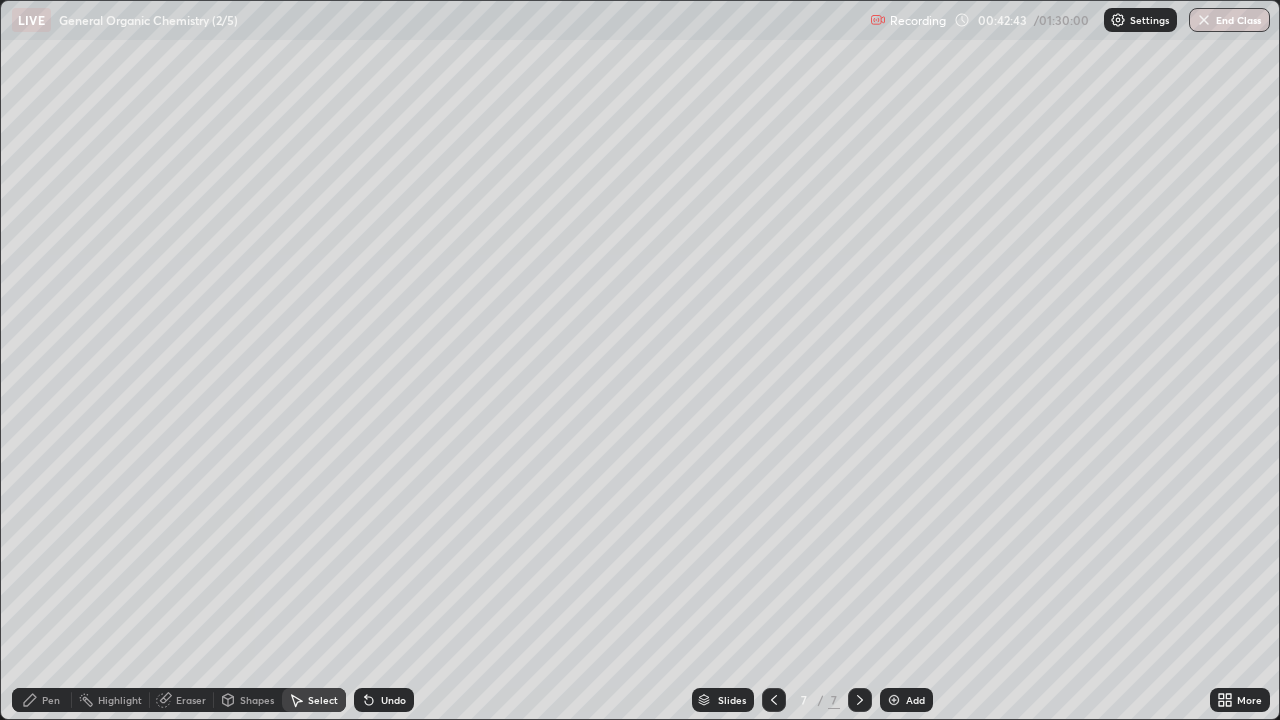 click on "Select" at bounding box center (323, 700) 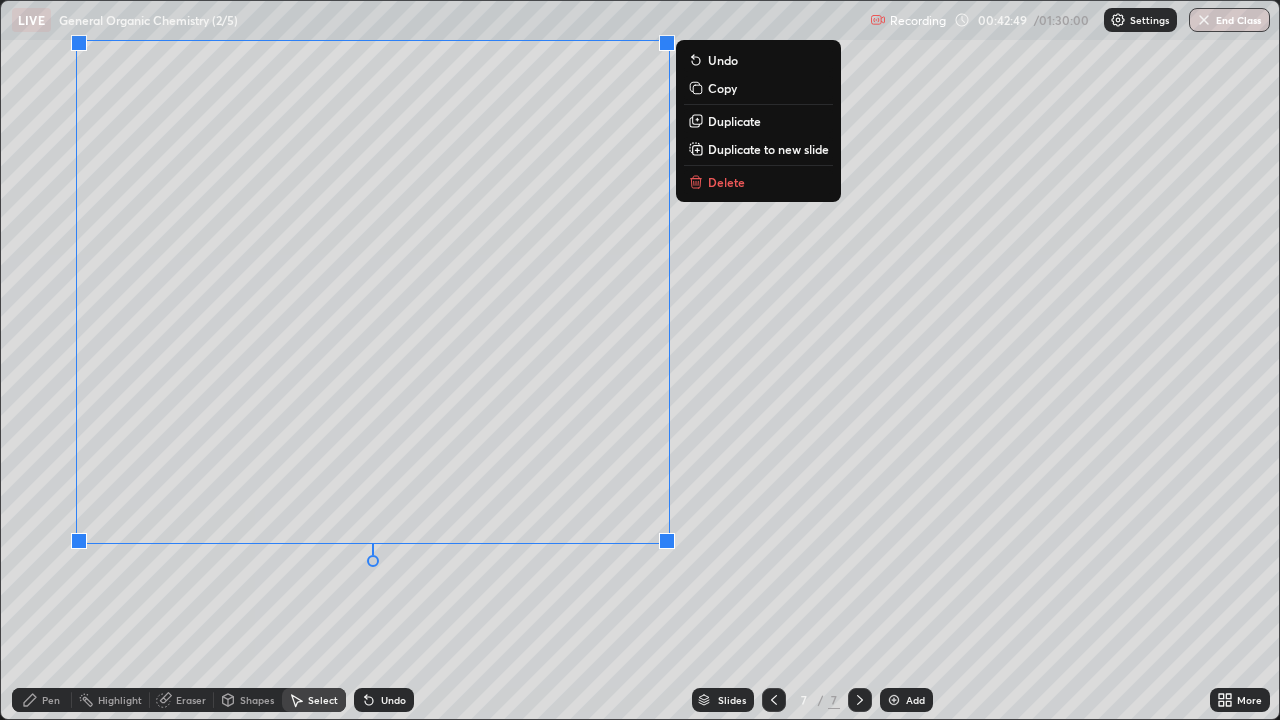 click on "Pen" at bounding box center [51, 700] 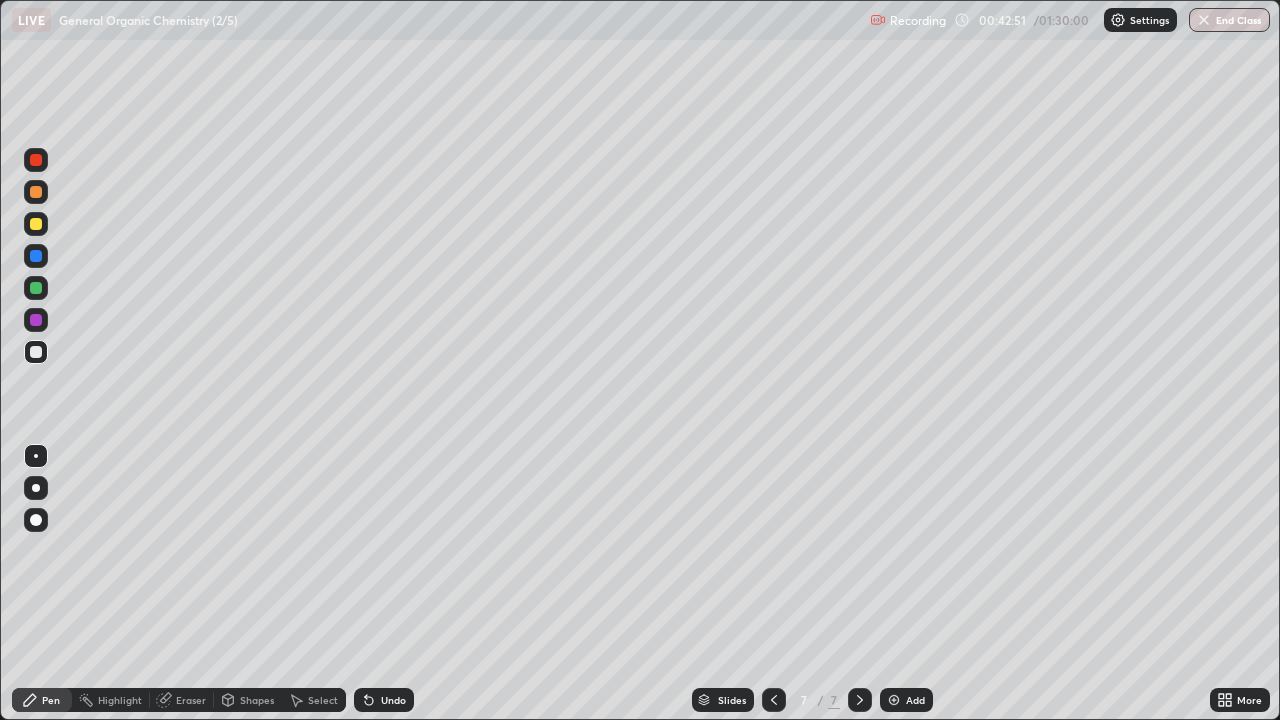 click on "Shapes" at bounding box center [257, 700] 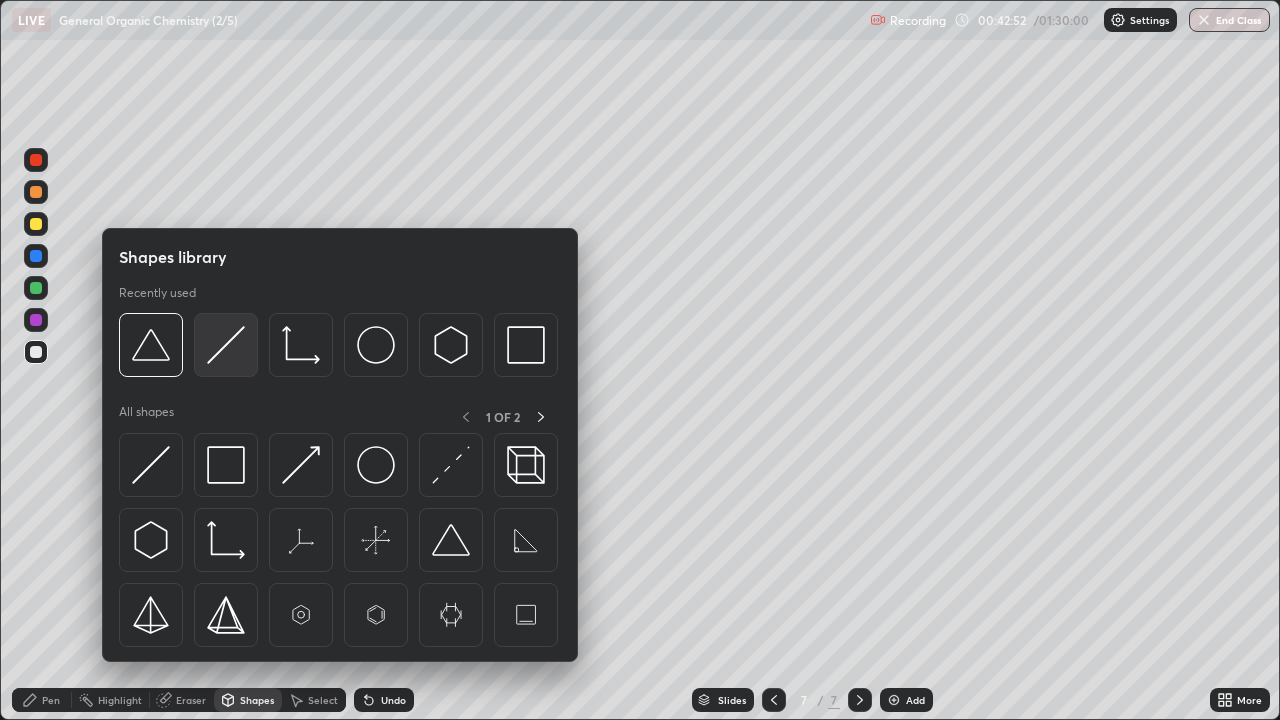 click at bounding box center [226, 345] 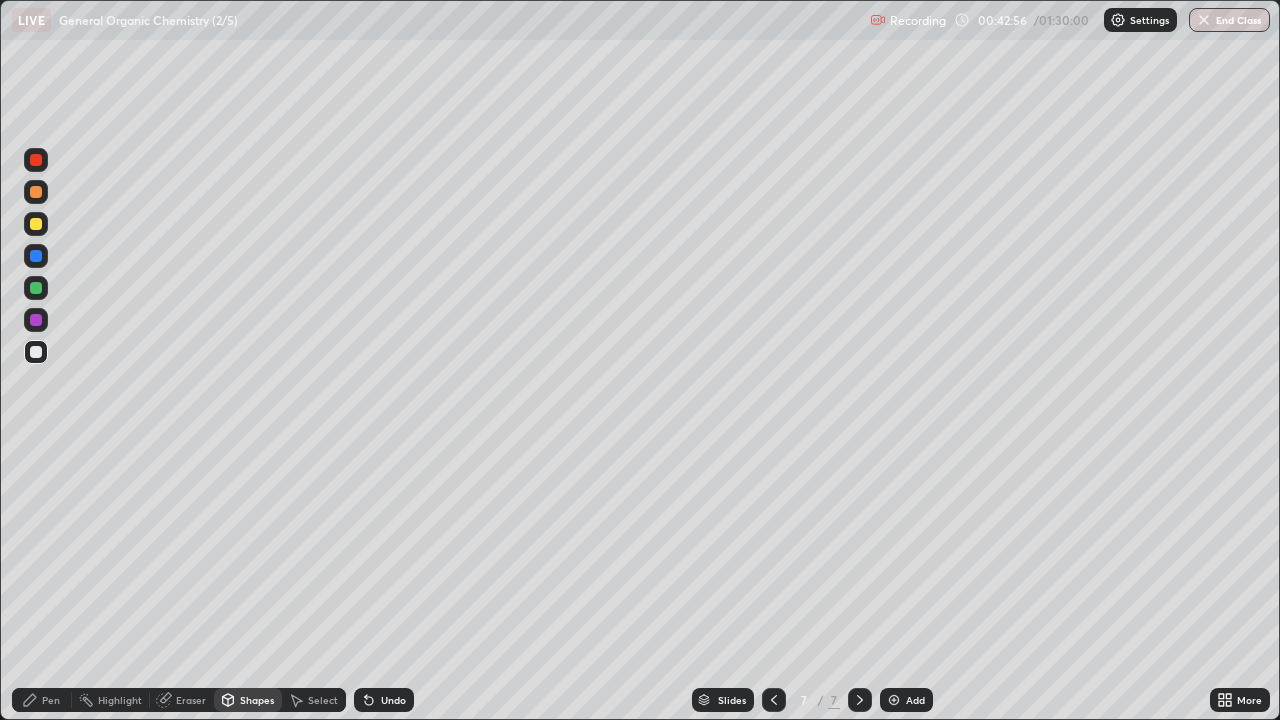 click on "Pen" at bounding box center (42, 700) 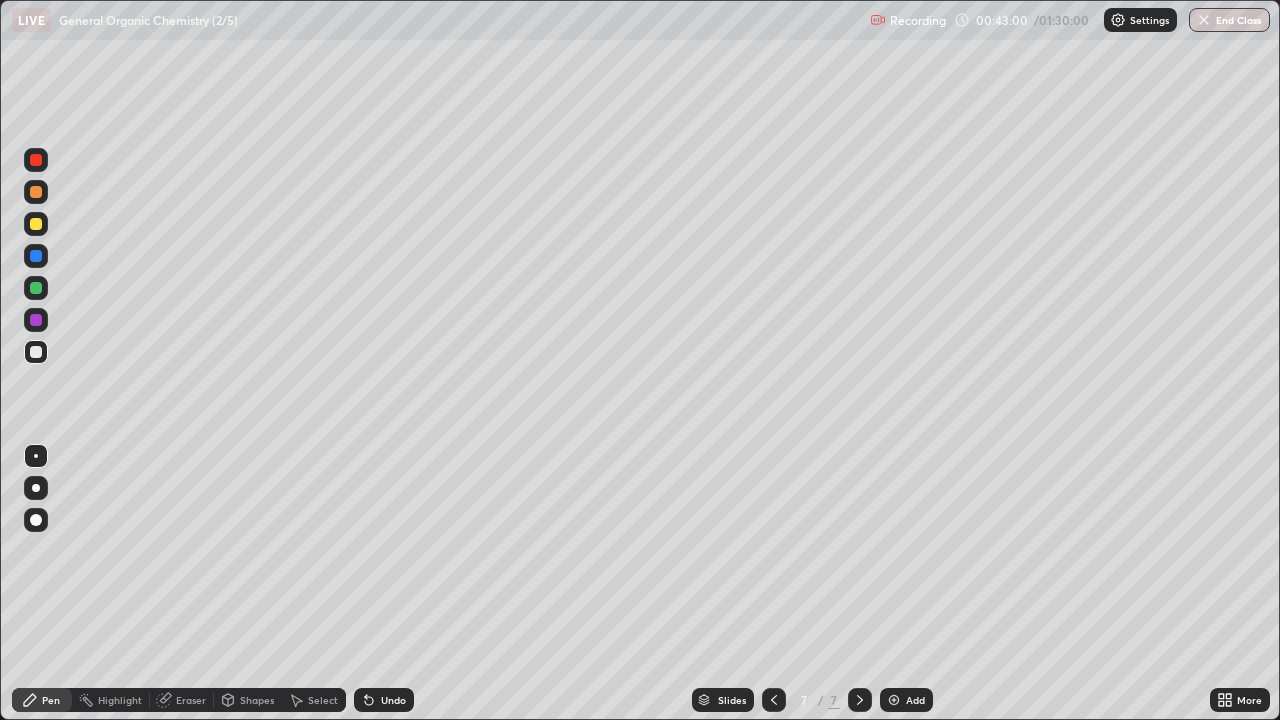 click 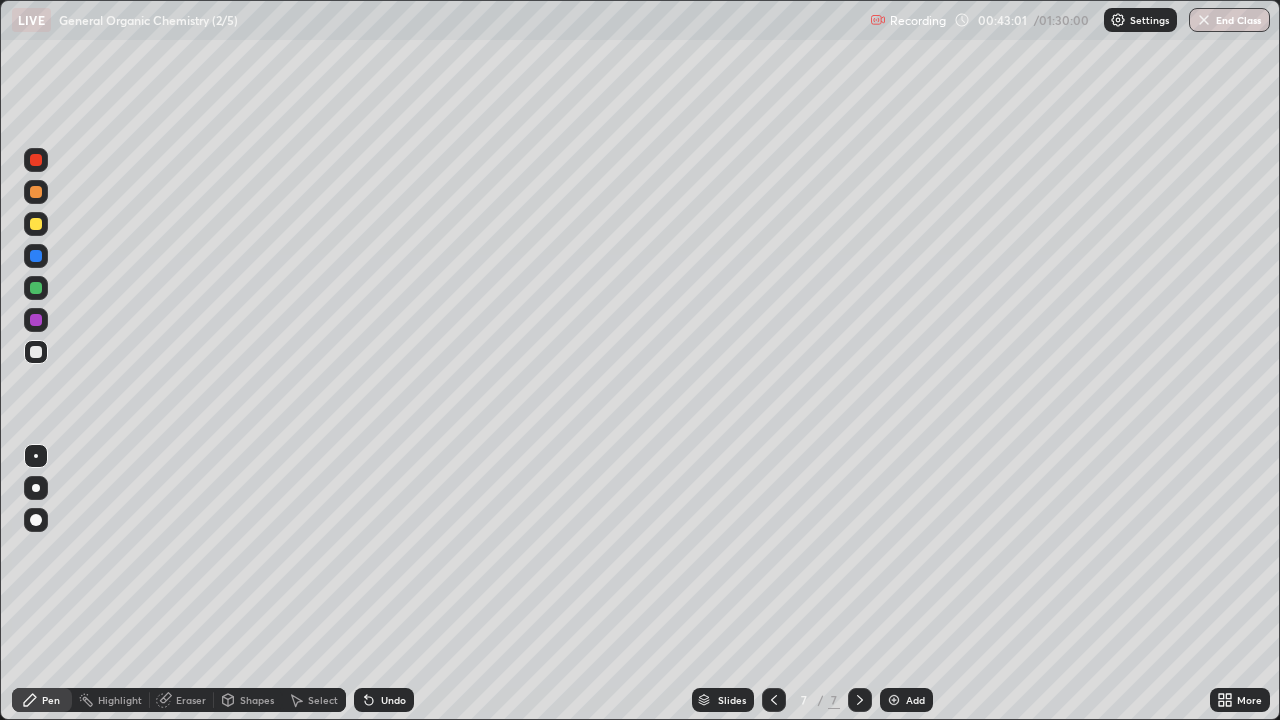 click 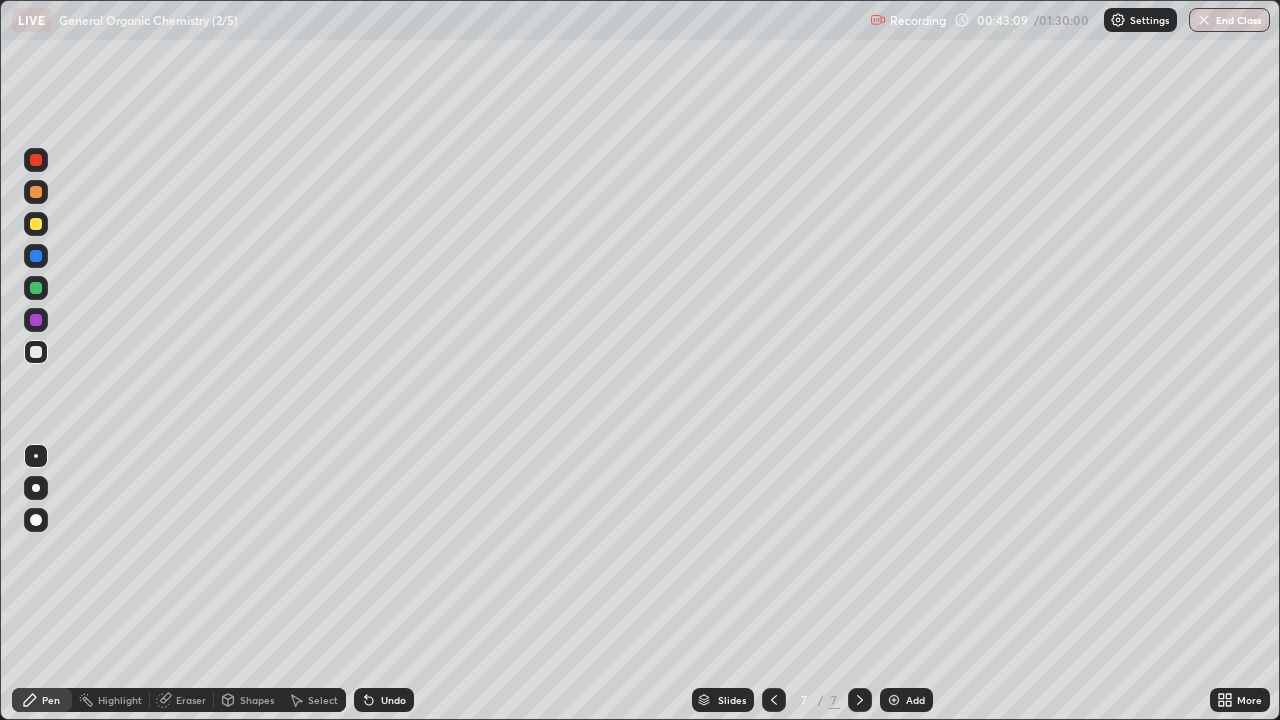 click on "Shapes" at bounding box center [257, 700] 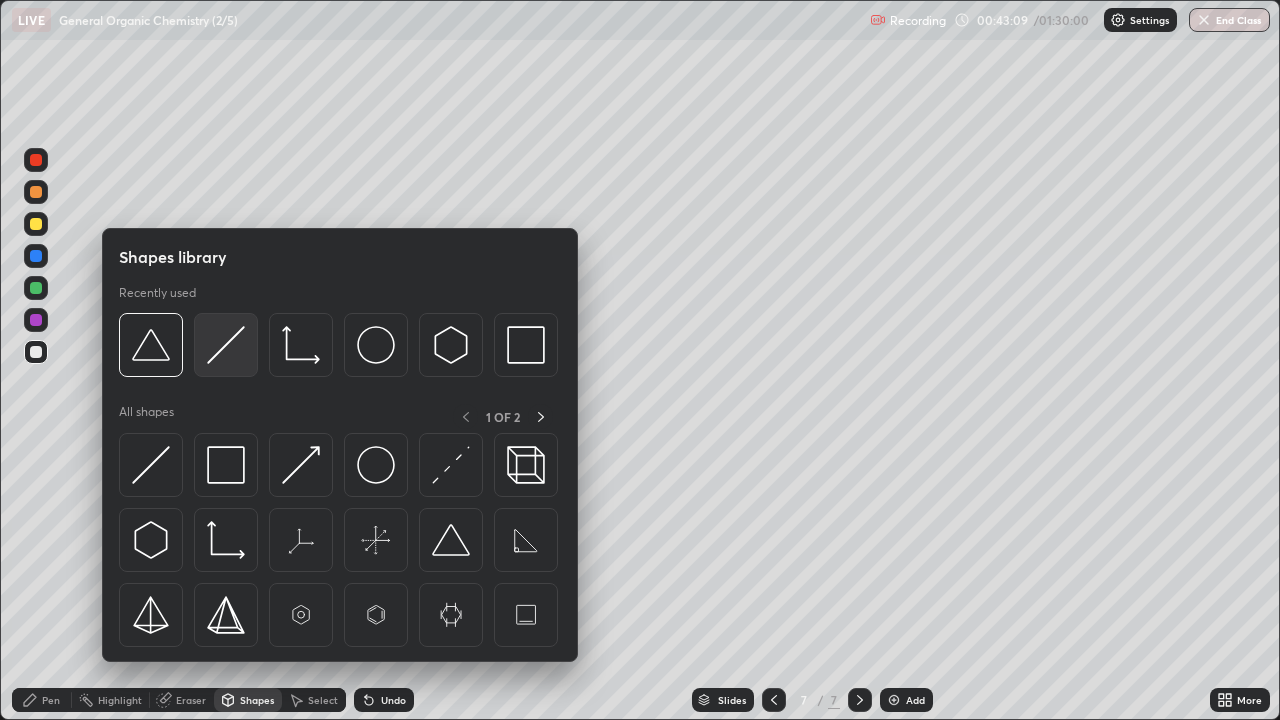 click at bounding box center (226, 345) 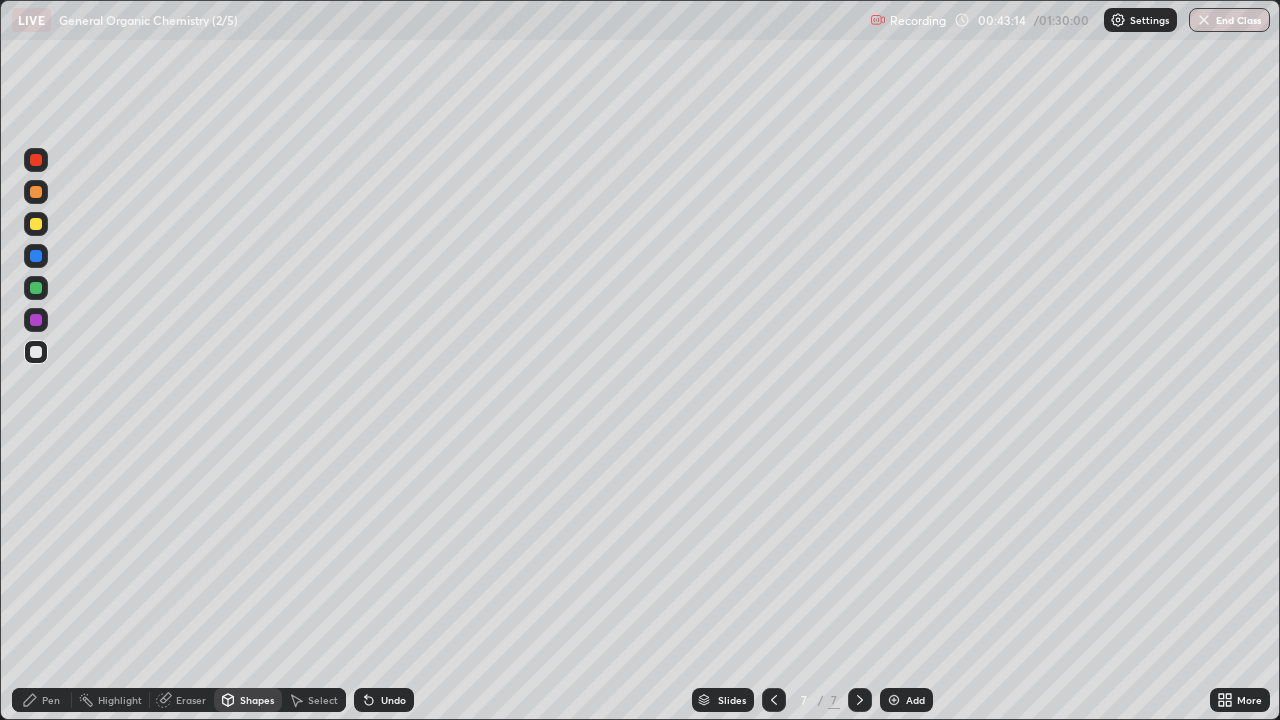 click on "Pen" at bounding box center (51, 700) 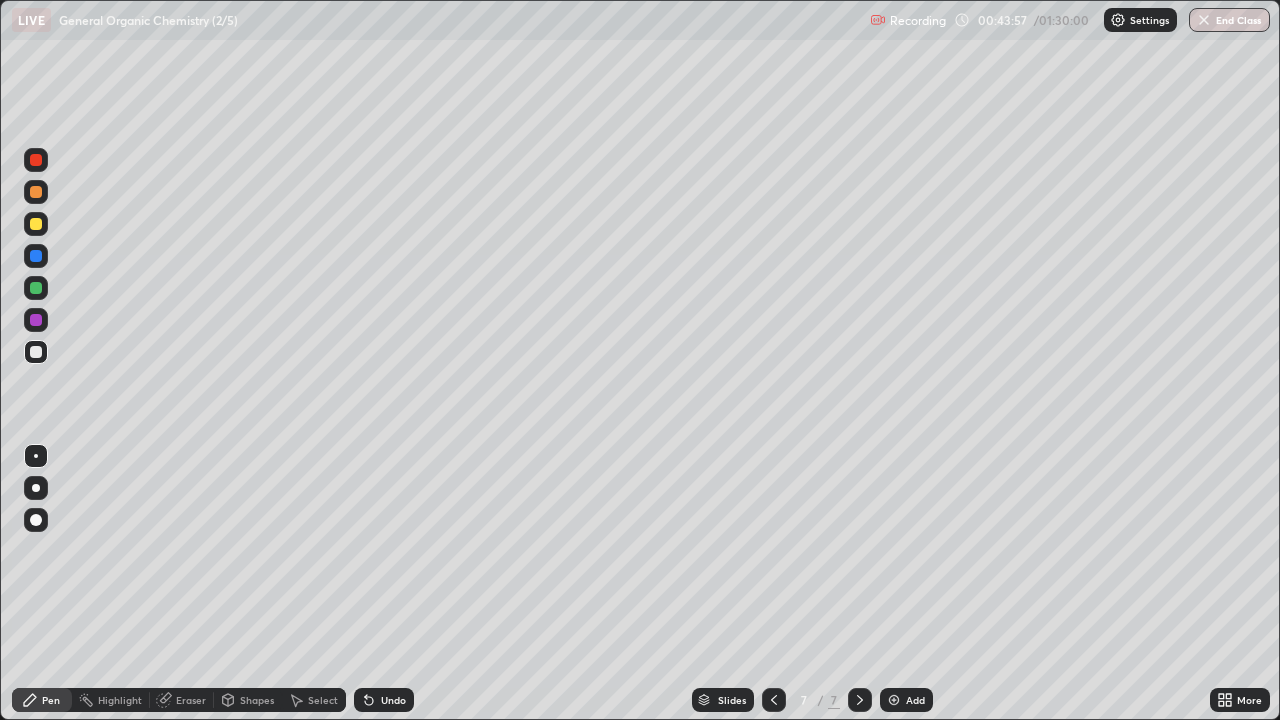 click on "Shapes" at bounding box center [257, 700] 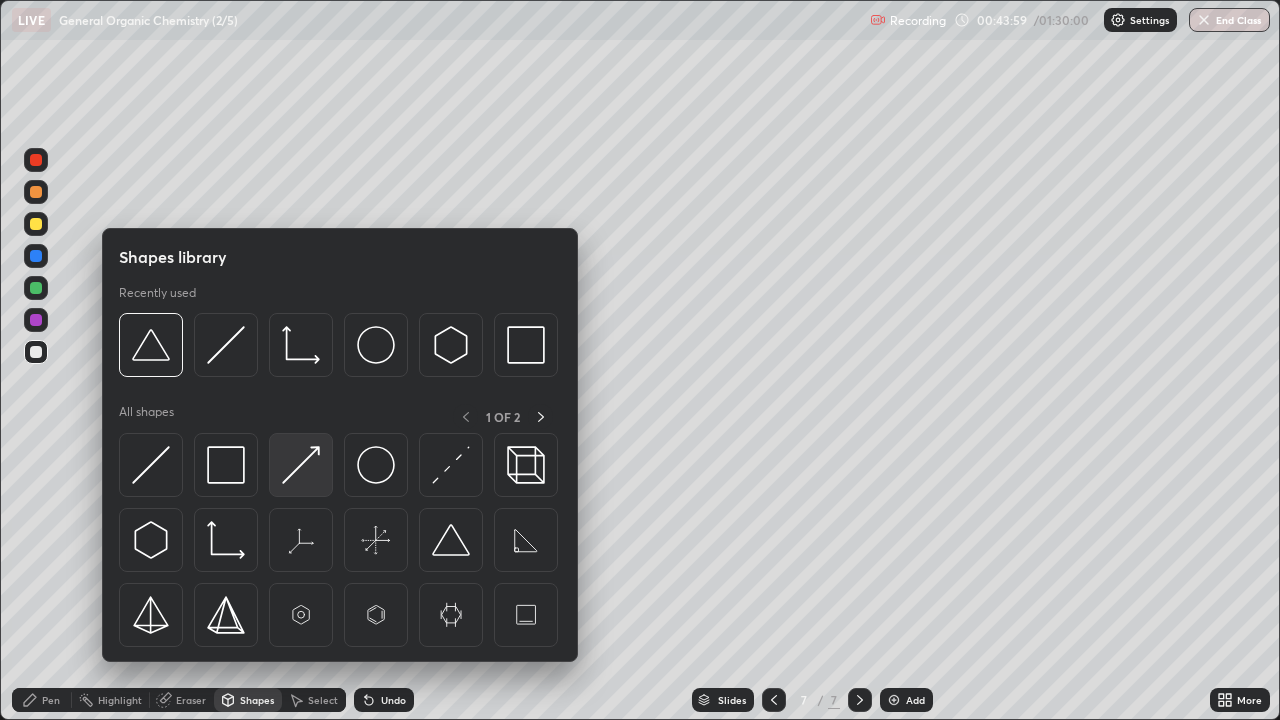 click at bounding box center [301, 465] 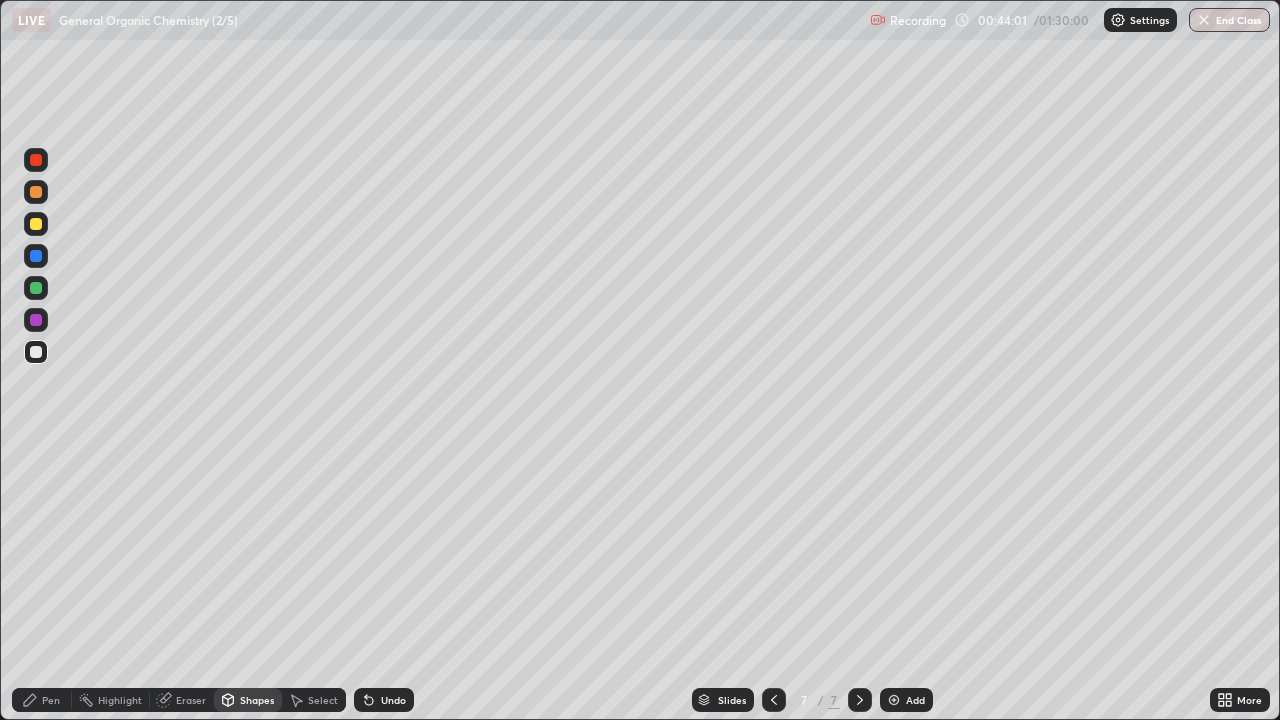 click on "Eraser" at bounding box center (191, 700) 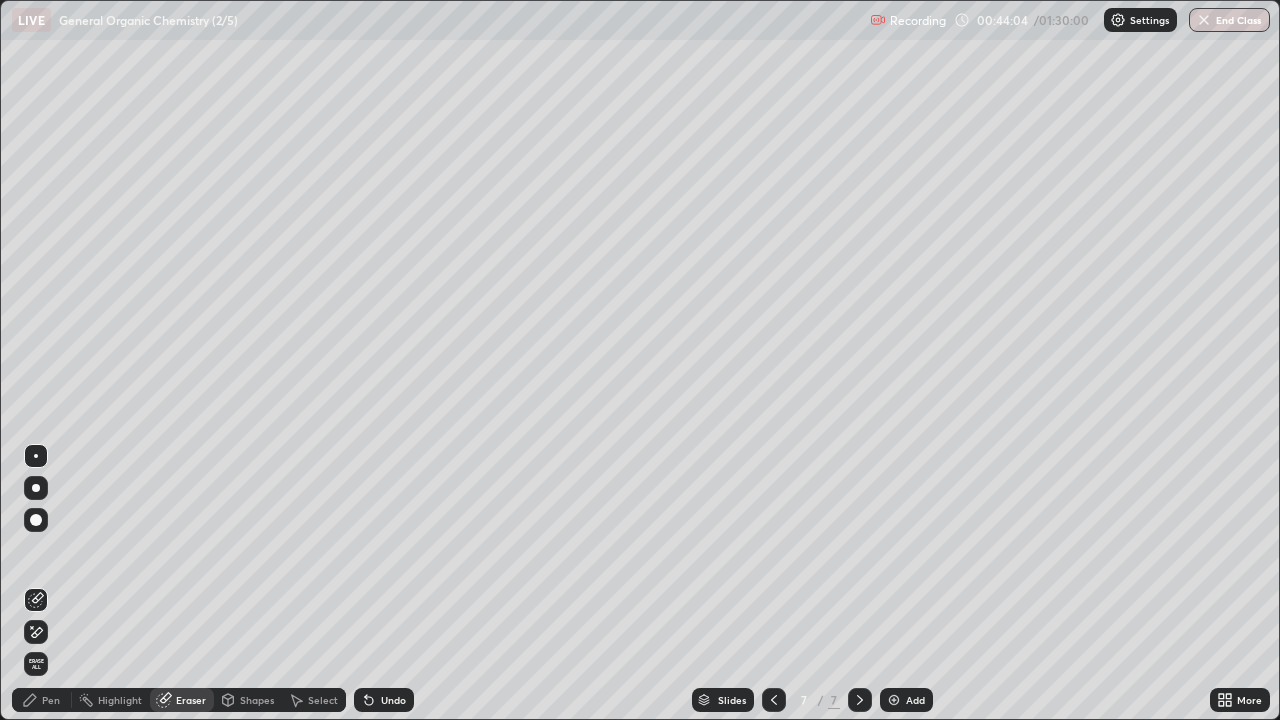 click on "Select" at bounding box center [323, 700] 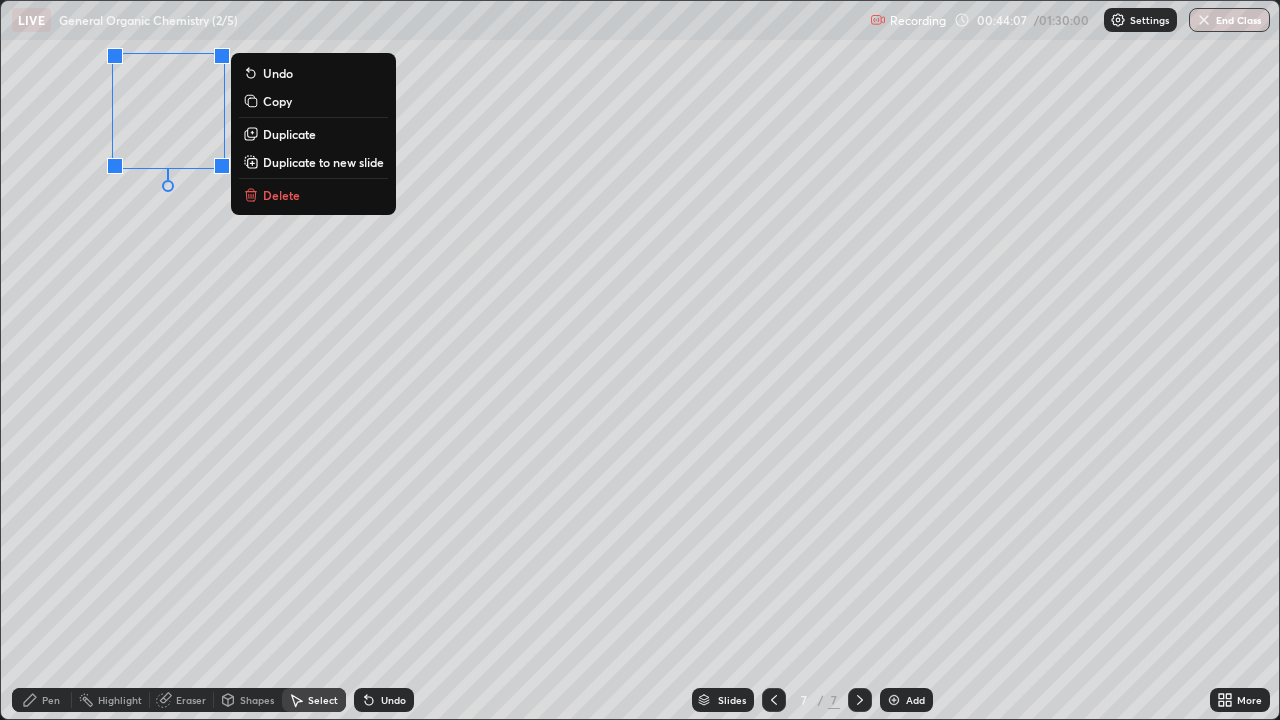 click on "0 ° Undo Copy Duplicate Duplicate to new slide Delete" at bounding box center (640, 360) 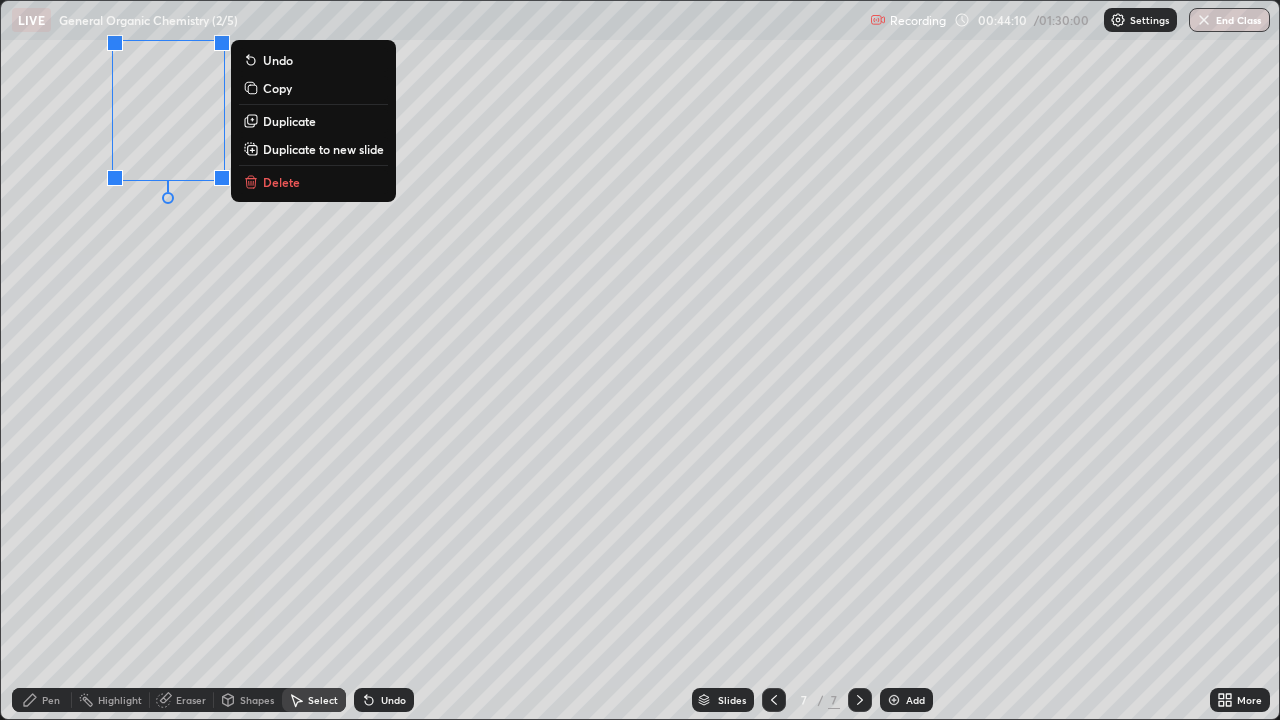 click on "Copy" at bounding box center [277, 88] 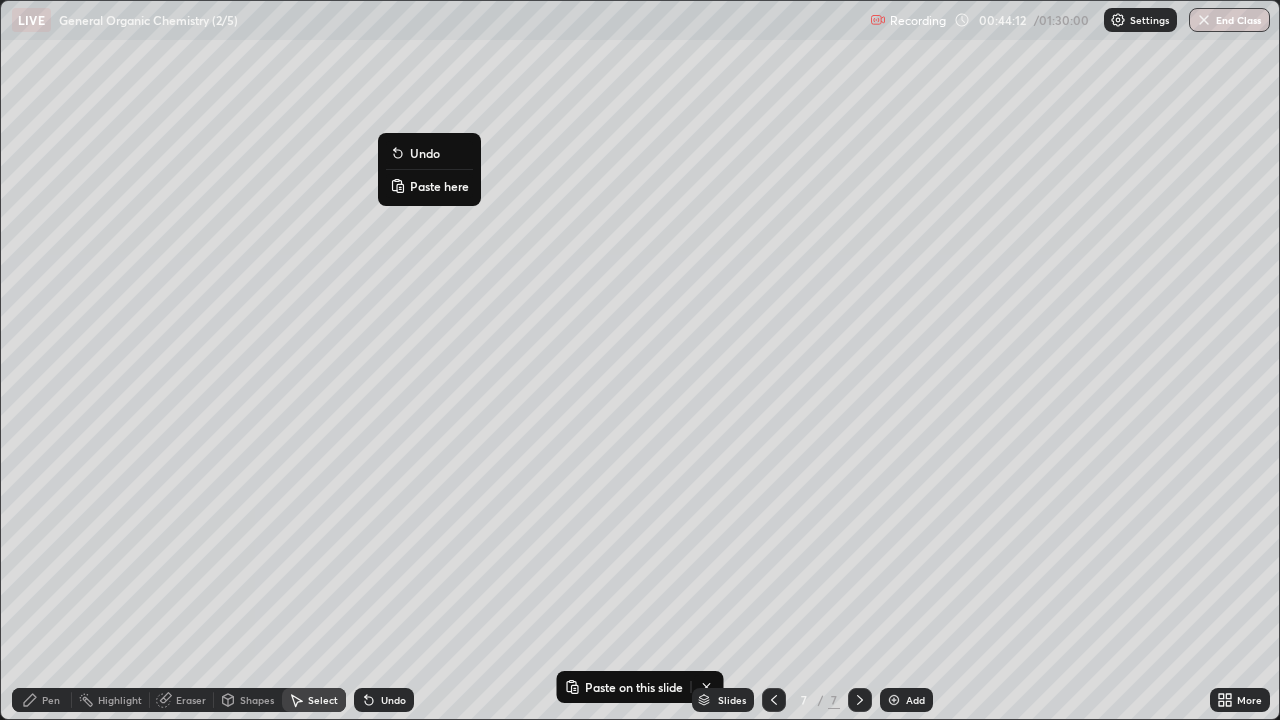 click on "Paste here" at bounding box center (439, 186) 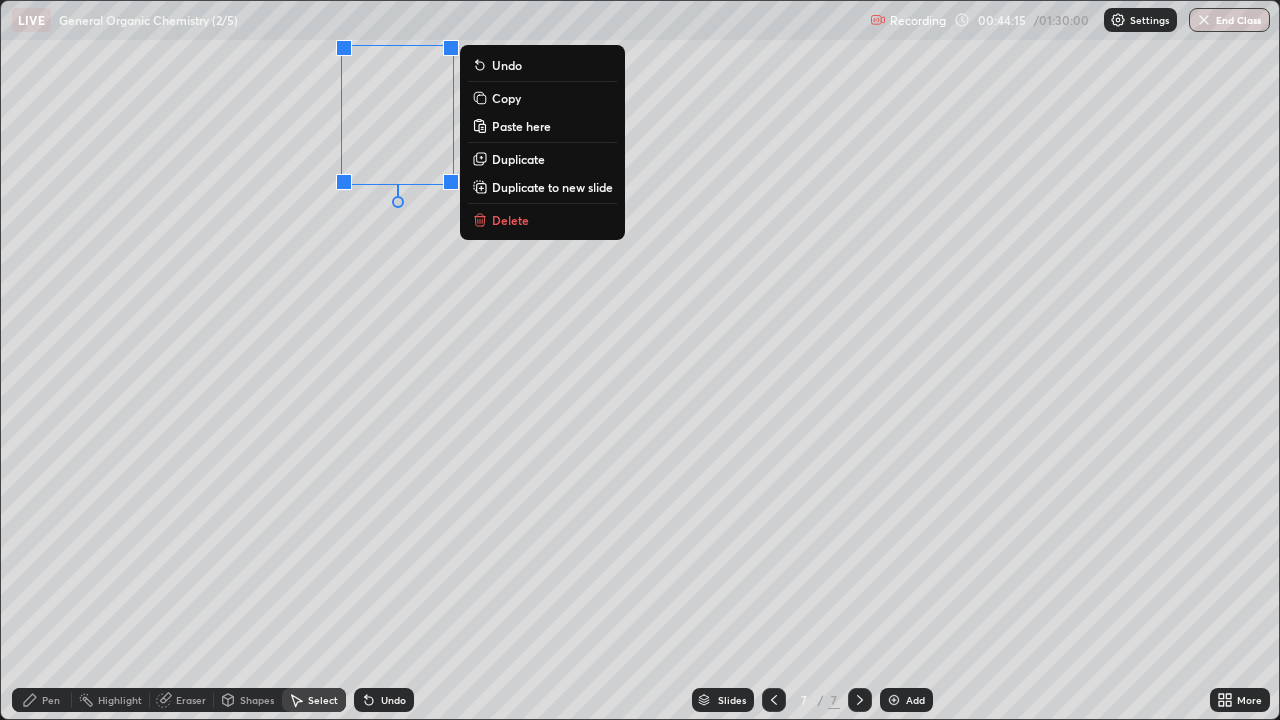 click on "Eraser" at bounding box center (182, 700) 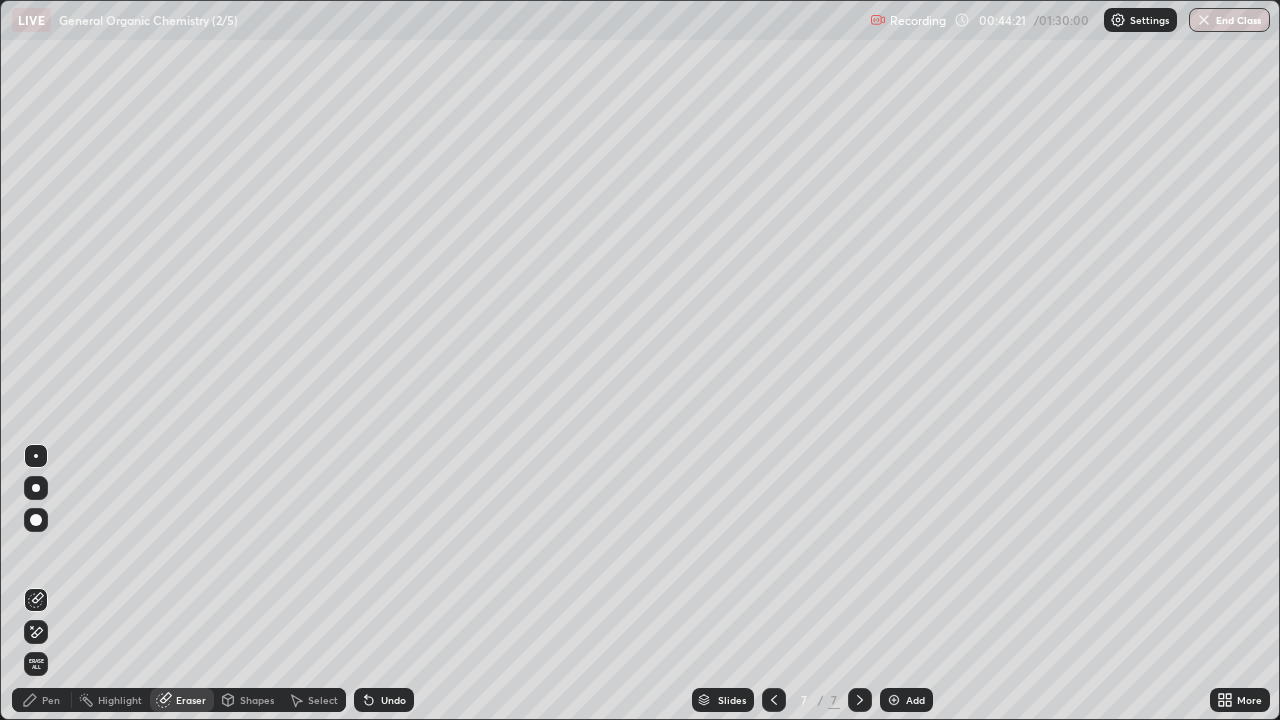click on "Pen" at bounding box center (51, 700) 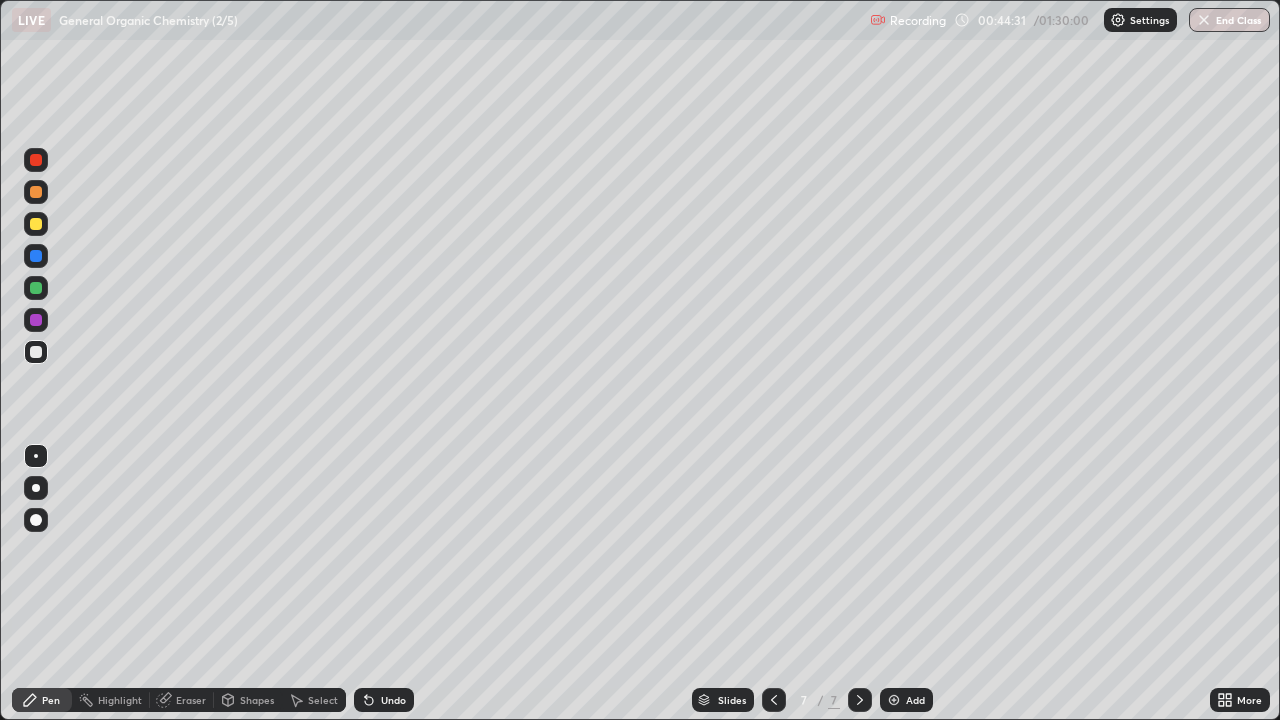 click at bounding box center (36, 320) 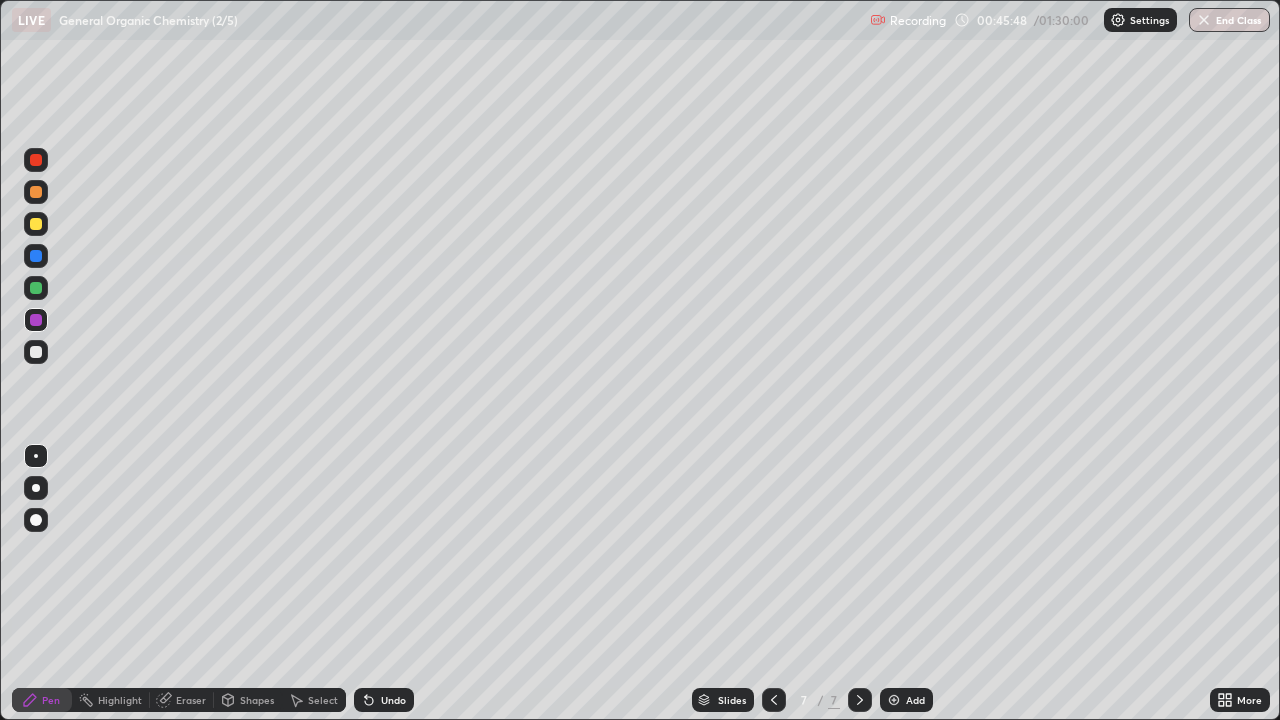click 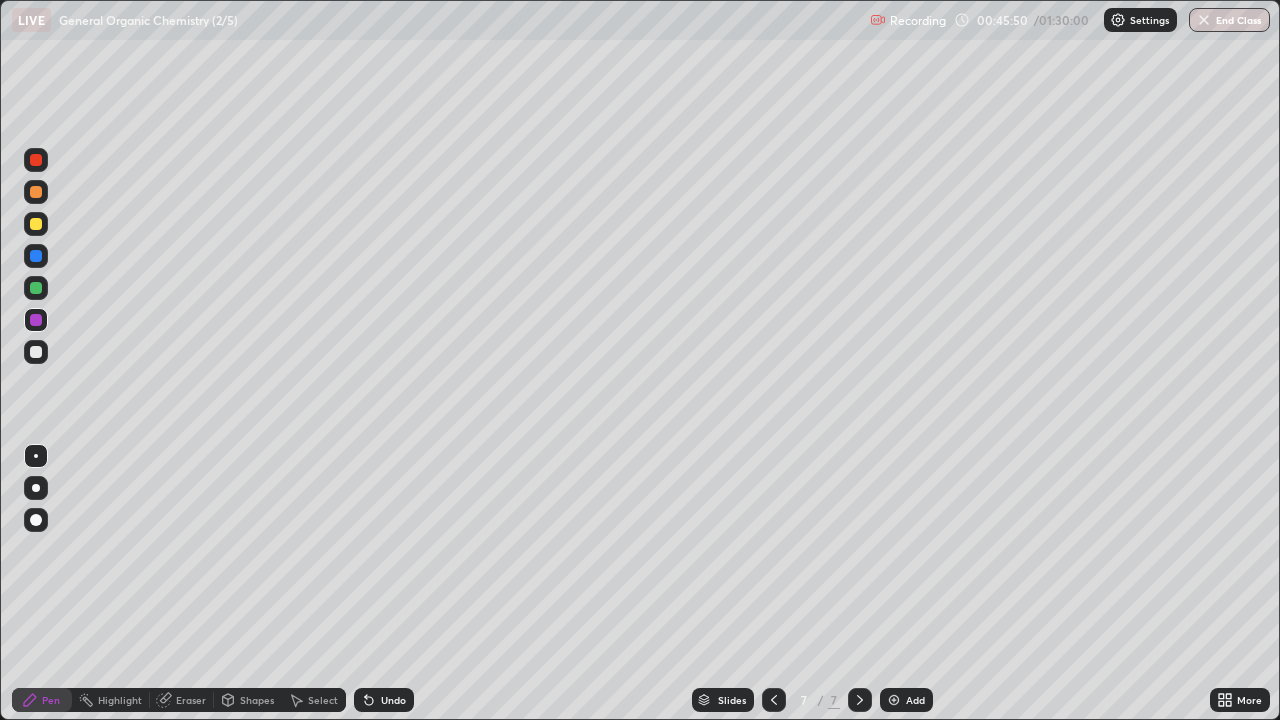 click 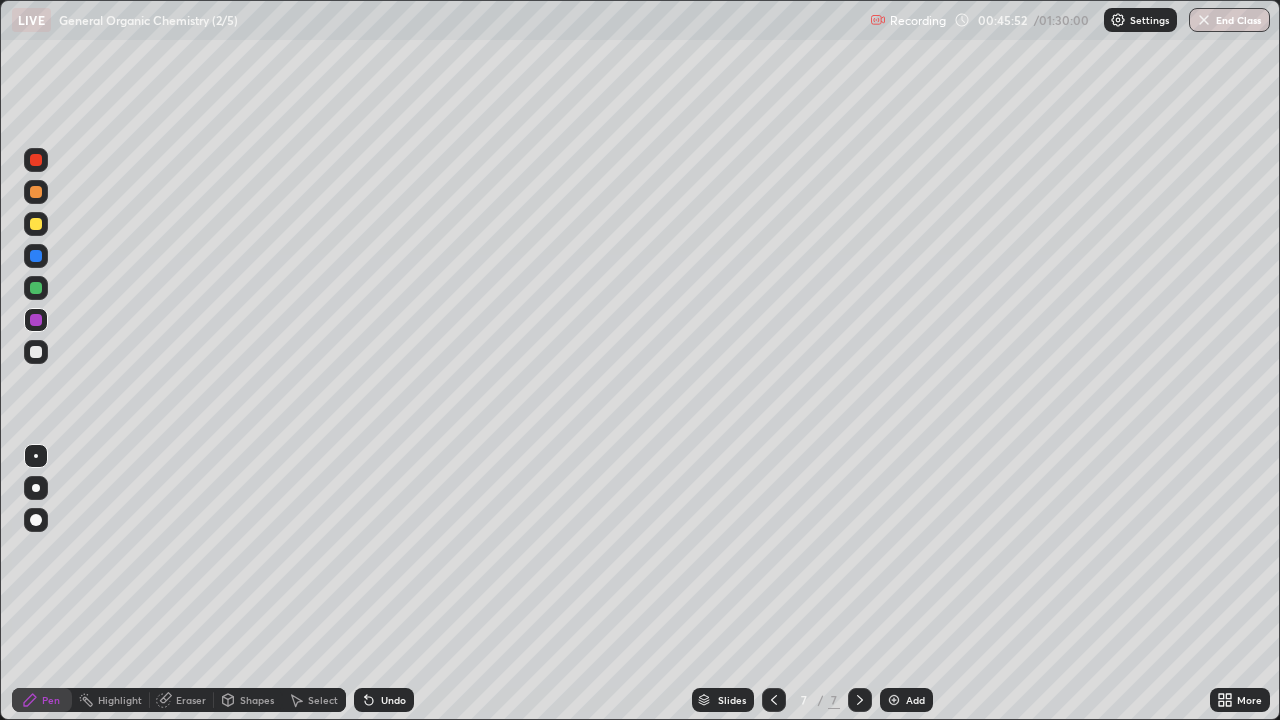 click on "Select" at bounding box center (323, 700) 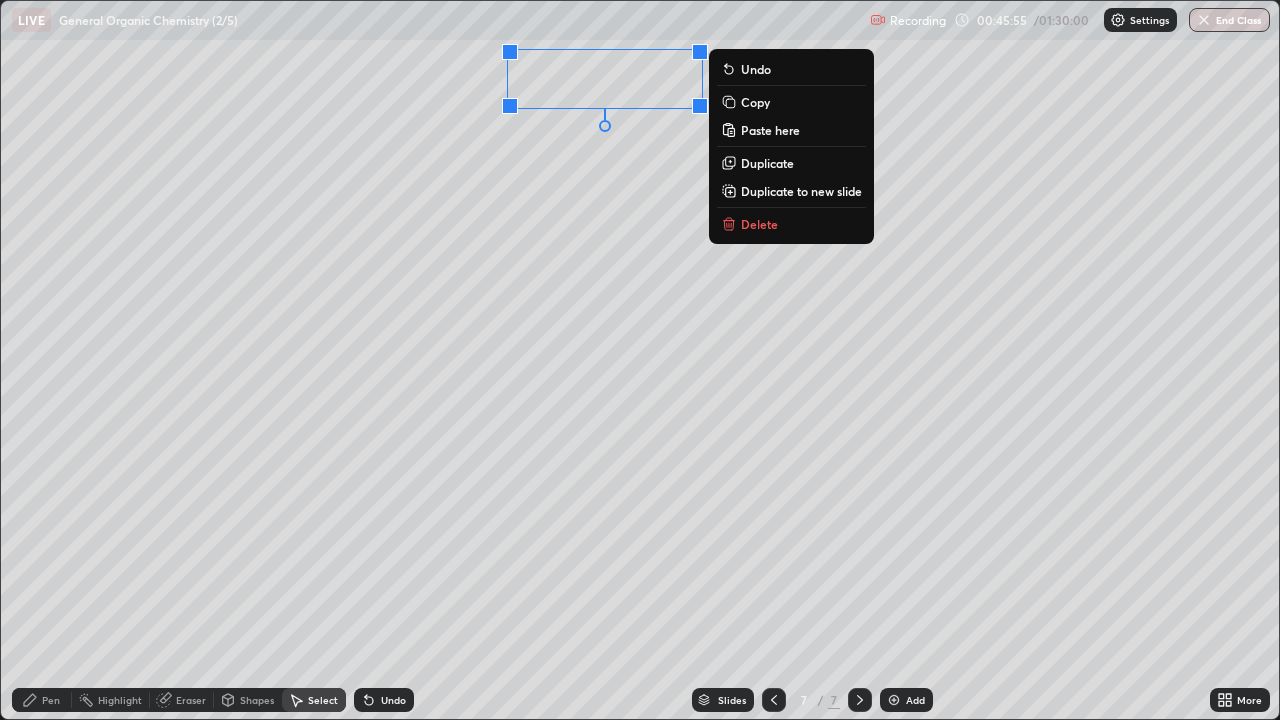 click on "Pen" at bounding box center [51, 700] 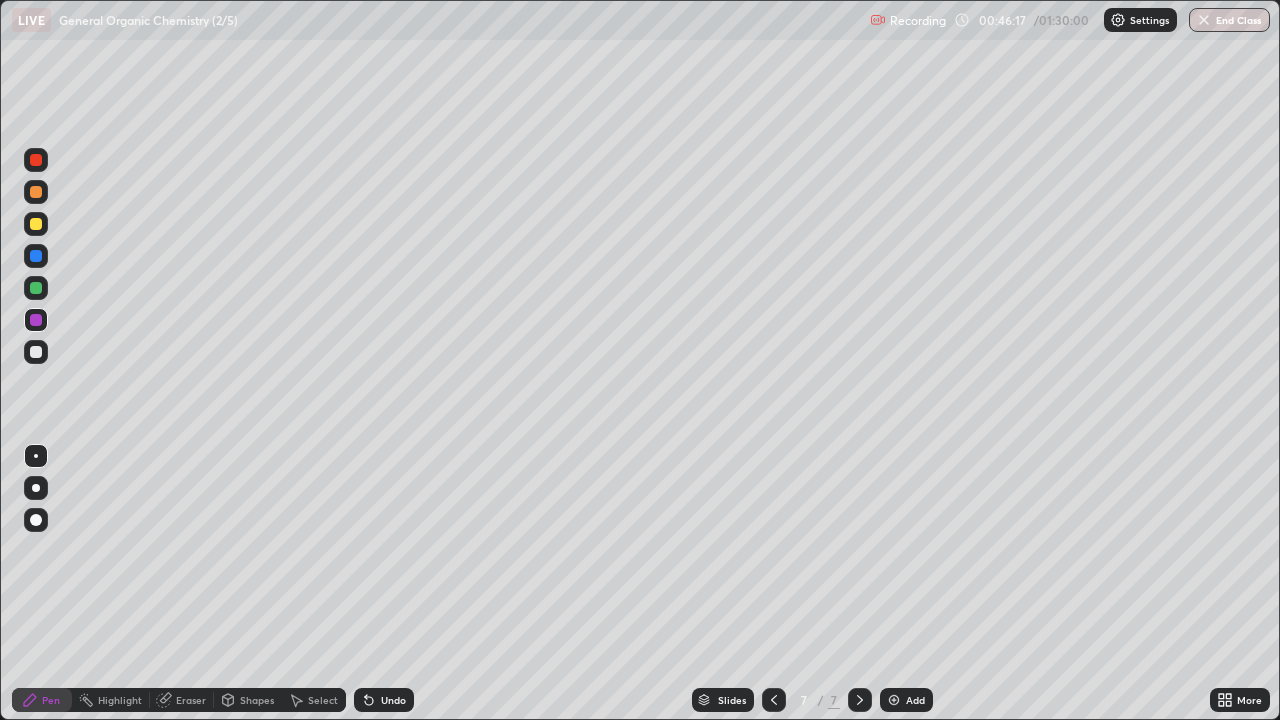 click at bounding box center (36, 288) 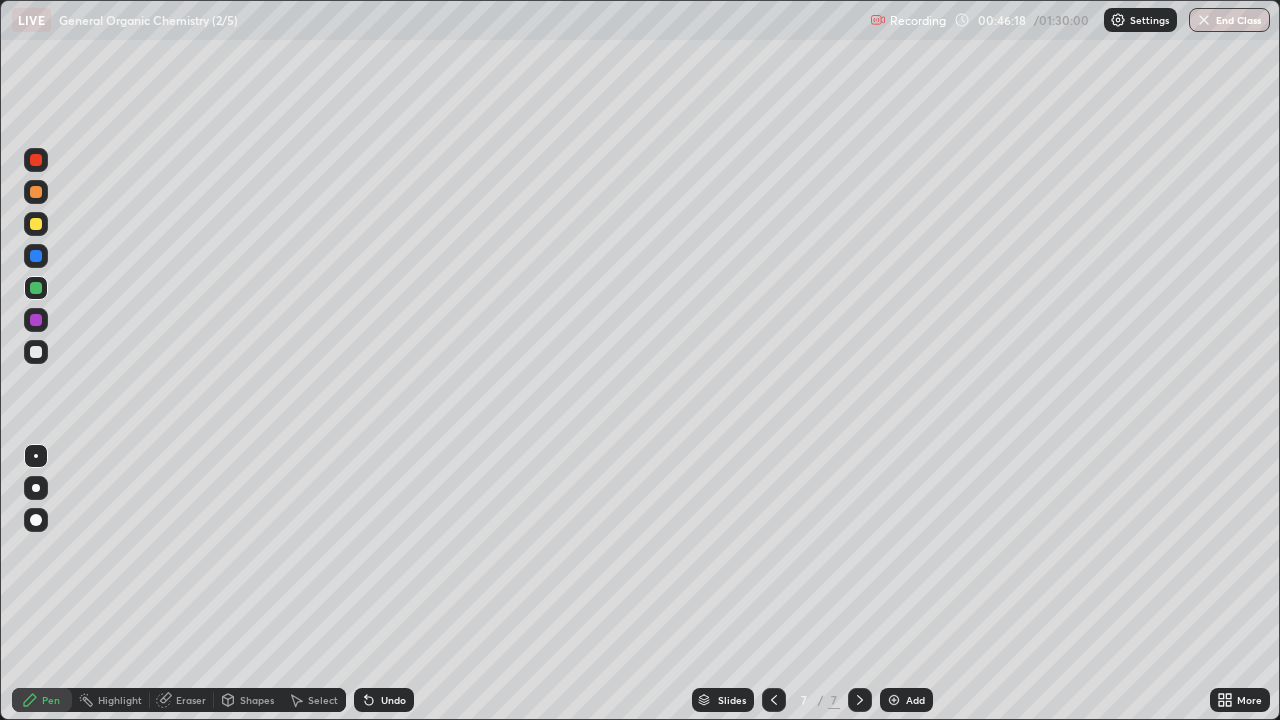 click 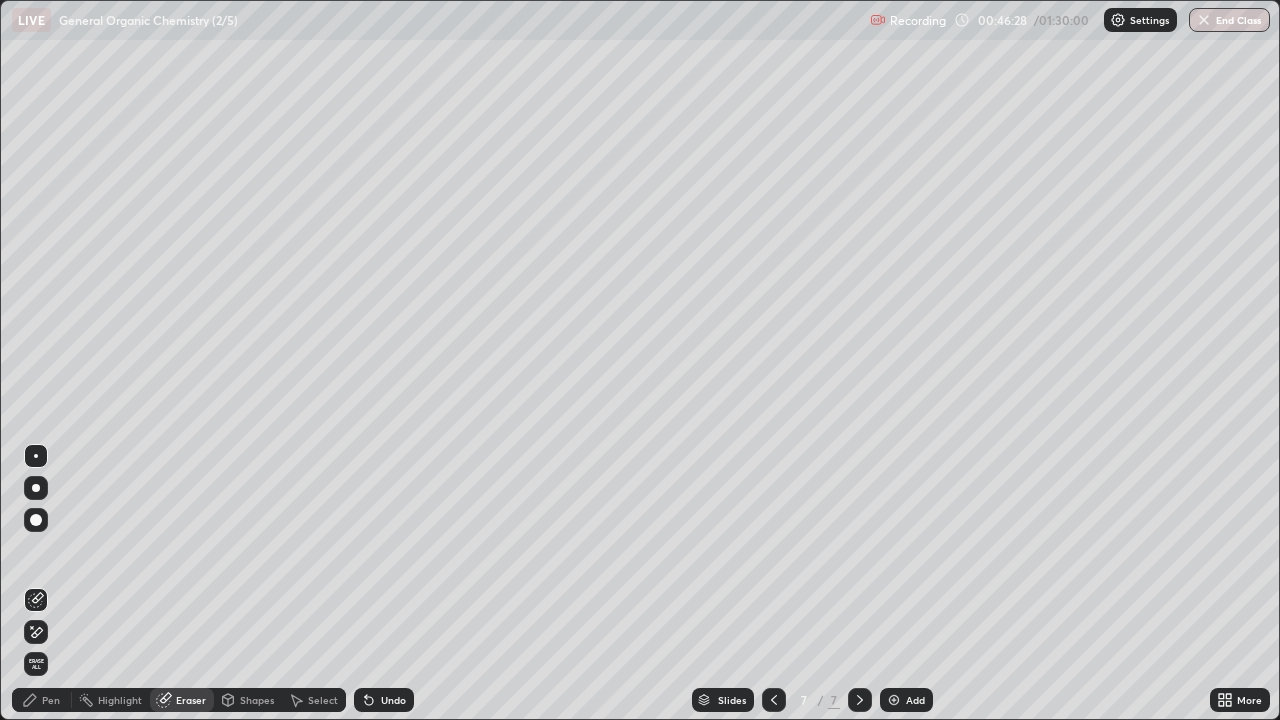 click on "Select" at bounding box center [323, 700] 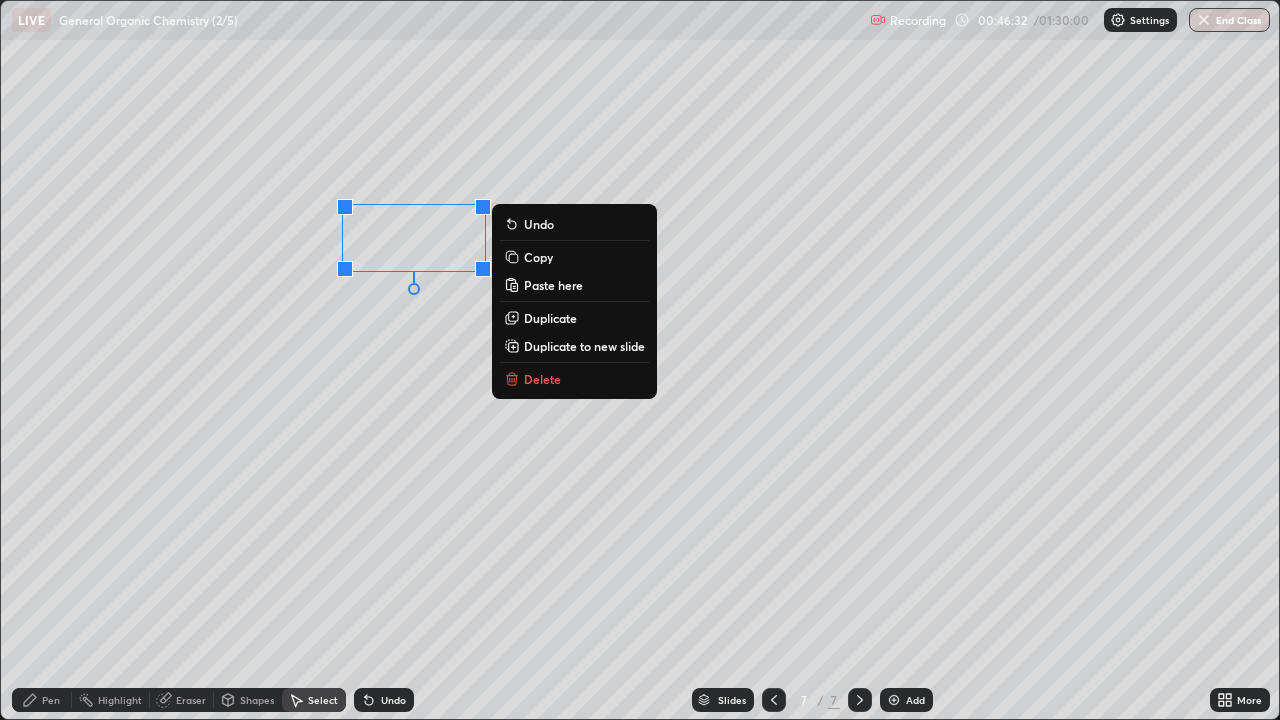click on "Pen" at bounding box center [51, 700] 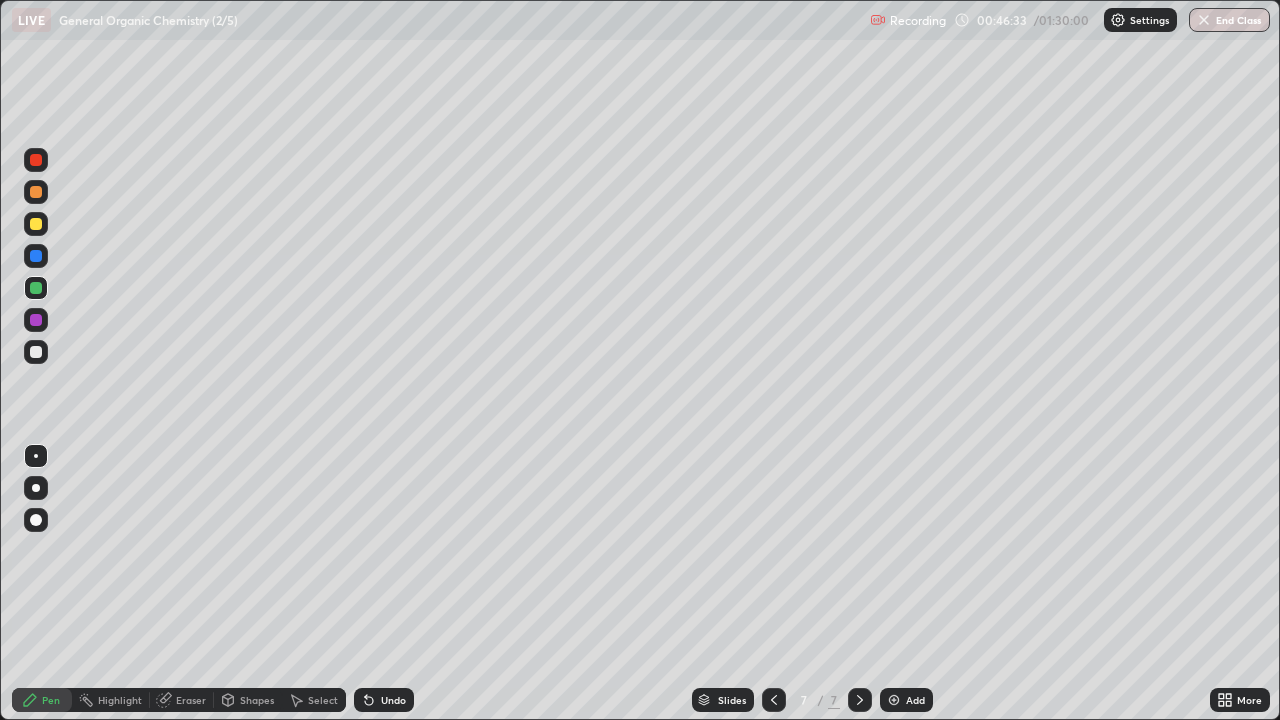click at bounding box center [36, 352] 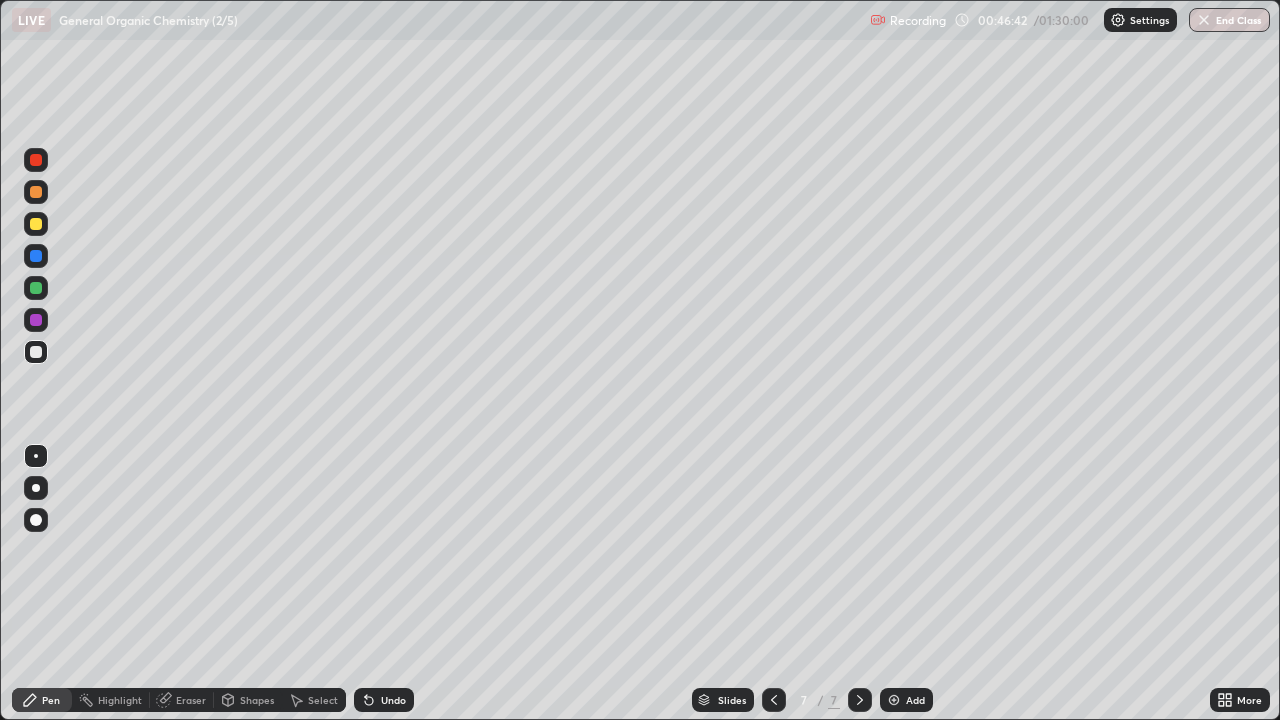 click at bounding box center (36, 224) 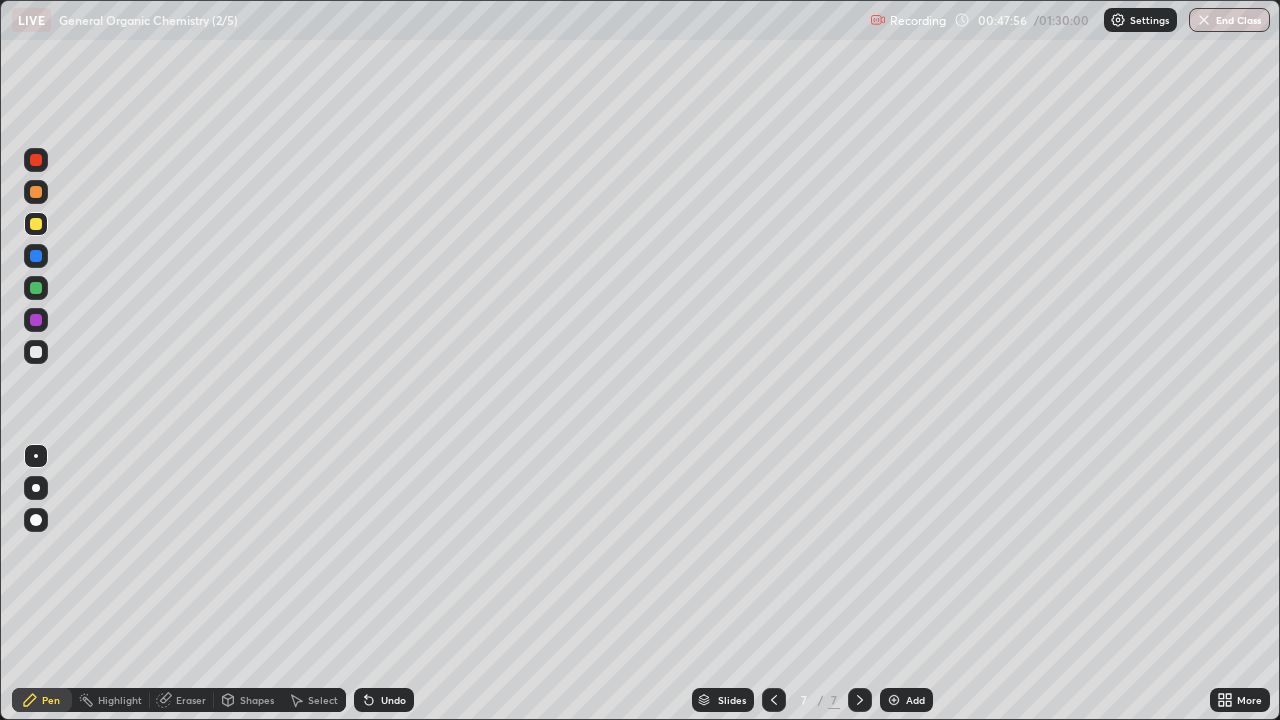 click at bounding box center [36, 288] 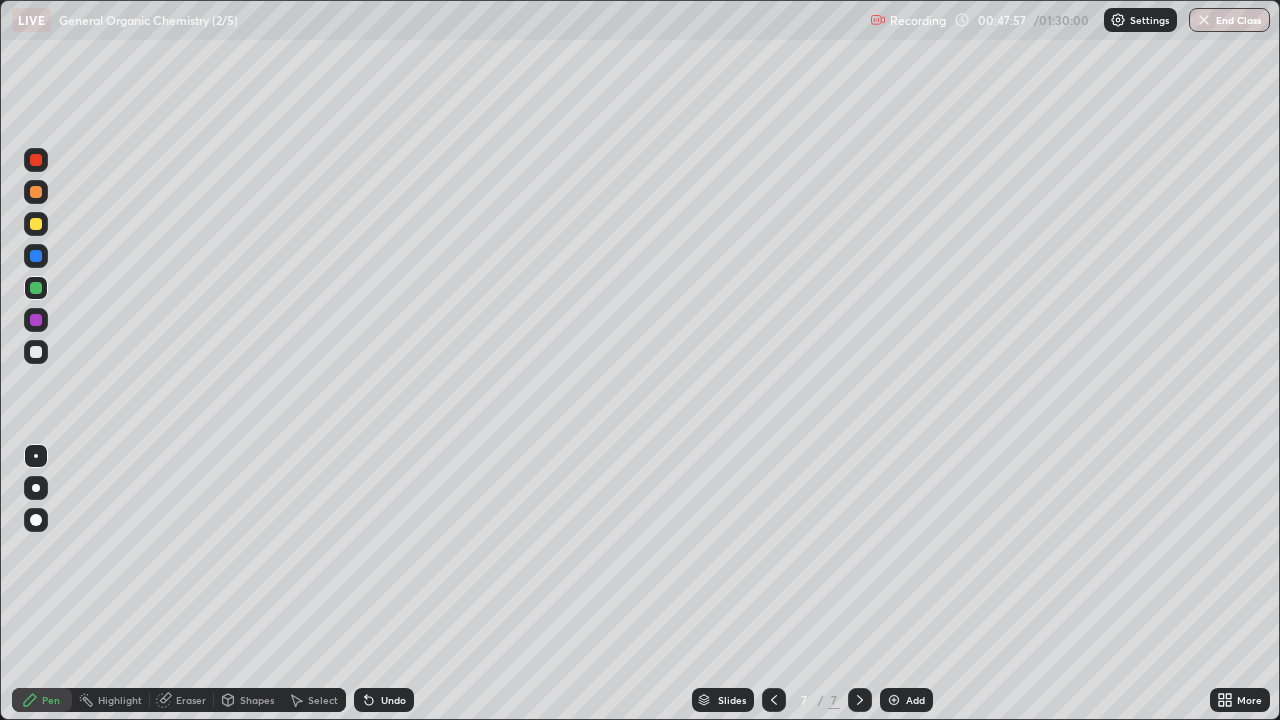 click at bounding box center [36, 256] 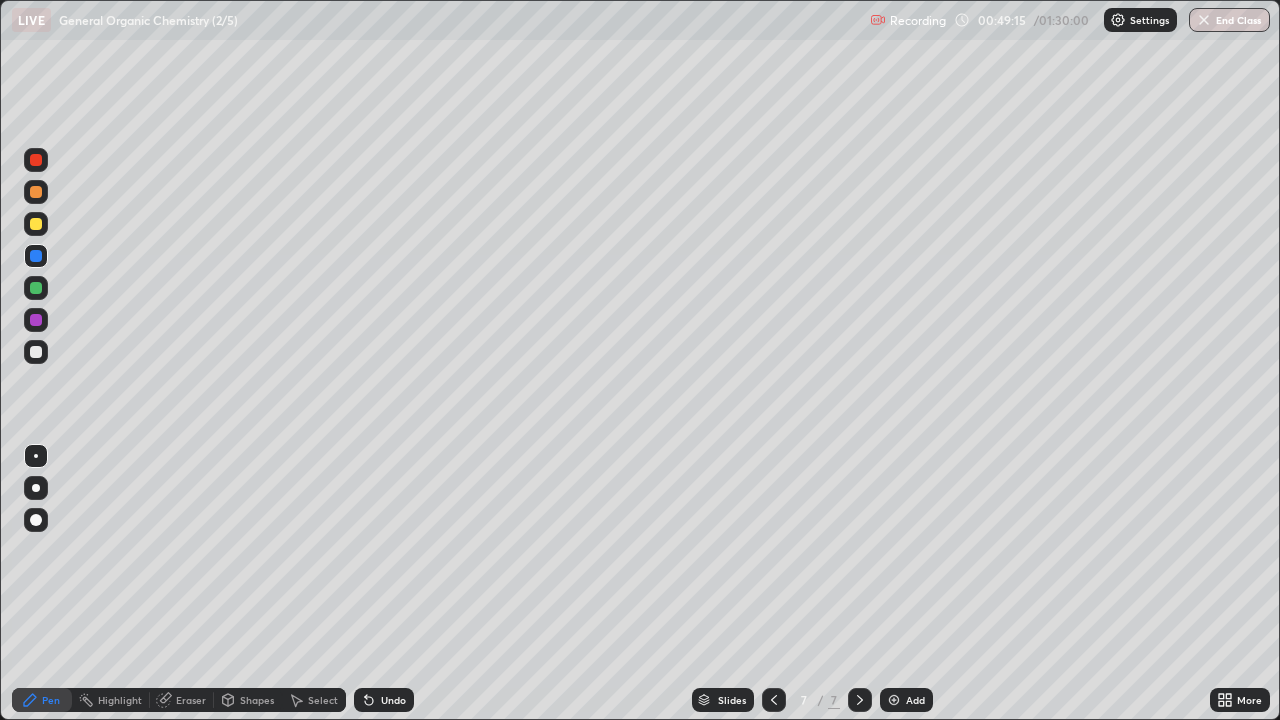 click at bounding box center (36, 352) 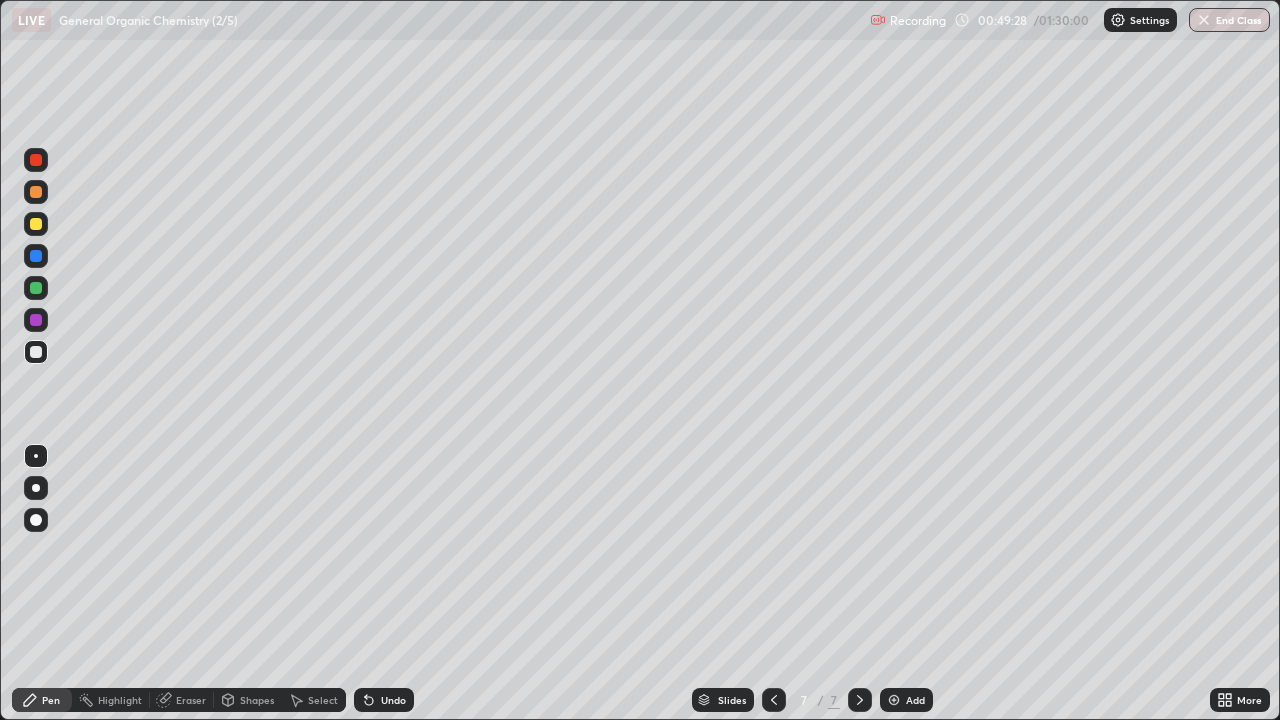 click on "Shapes" at bounding box center [257, 700] 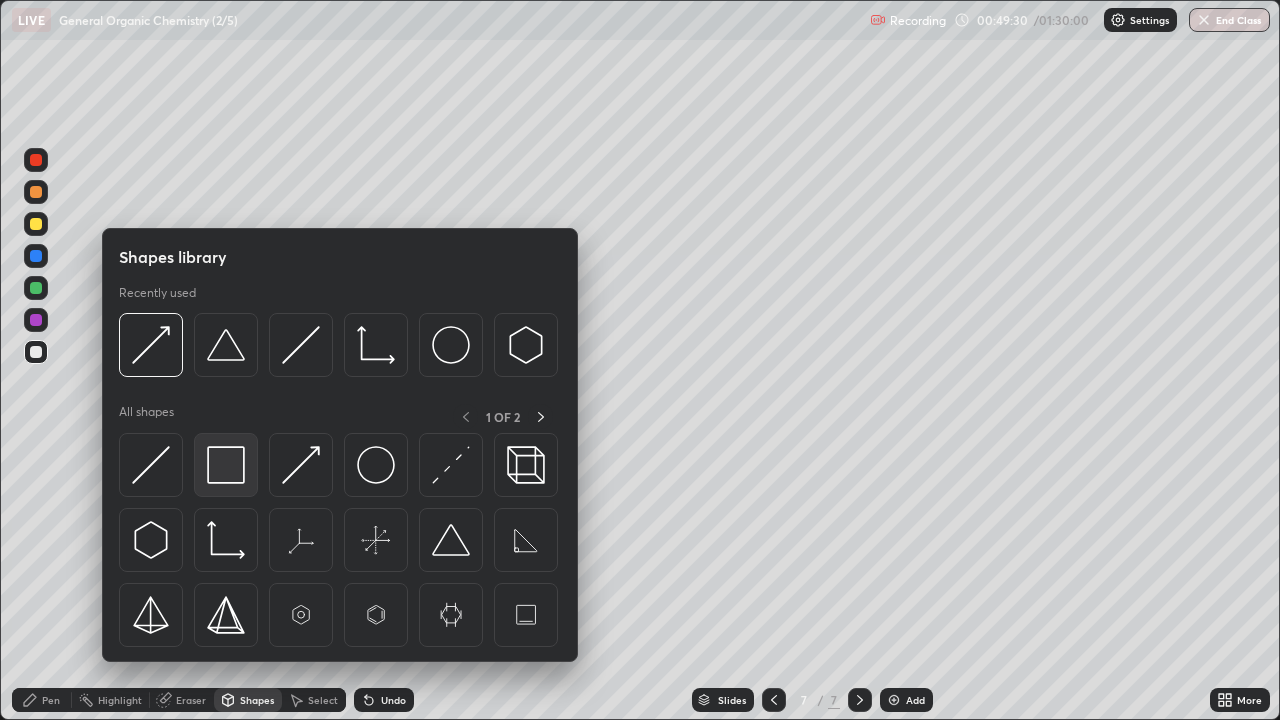 click at bounding box center [226, 465] 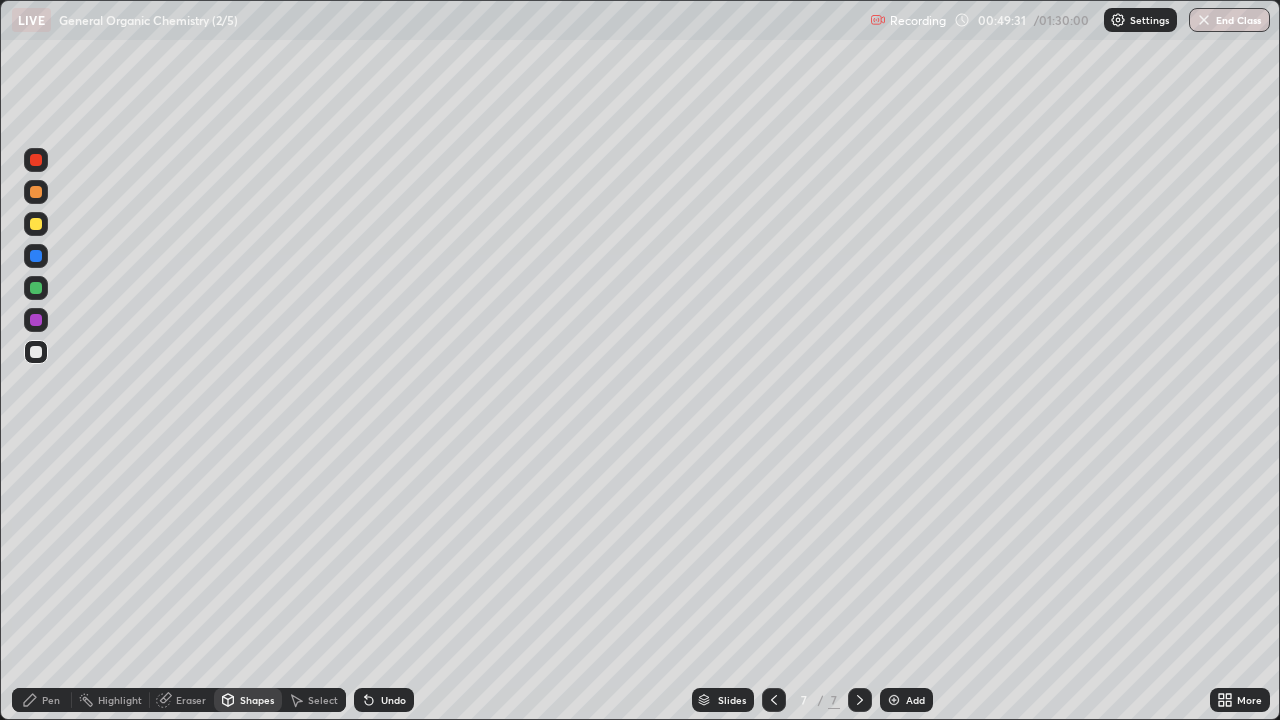 click at bounding box center [36, 320] 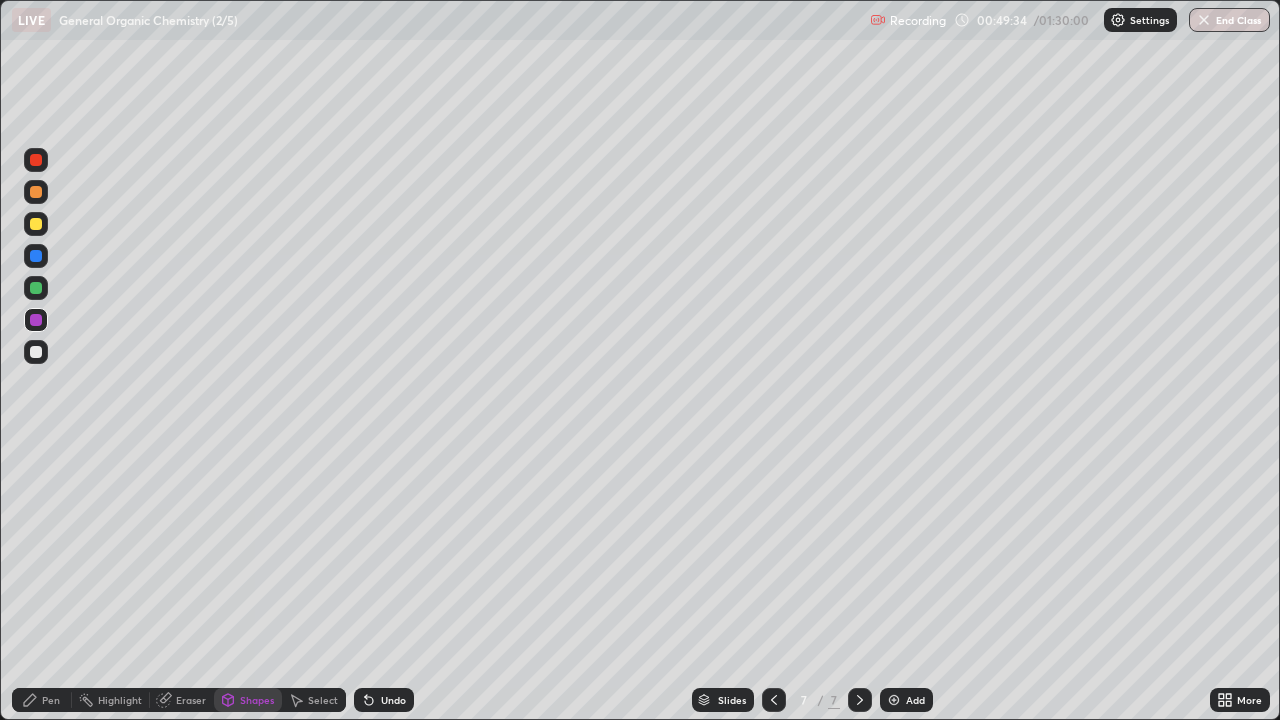click on "Pen" at bounding box center (51, 700) 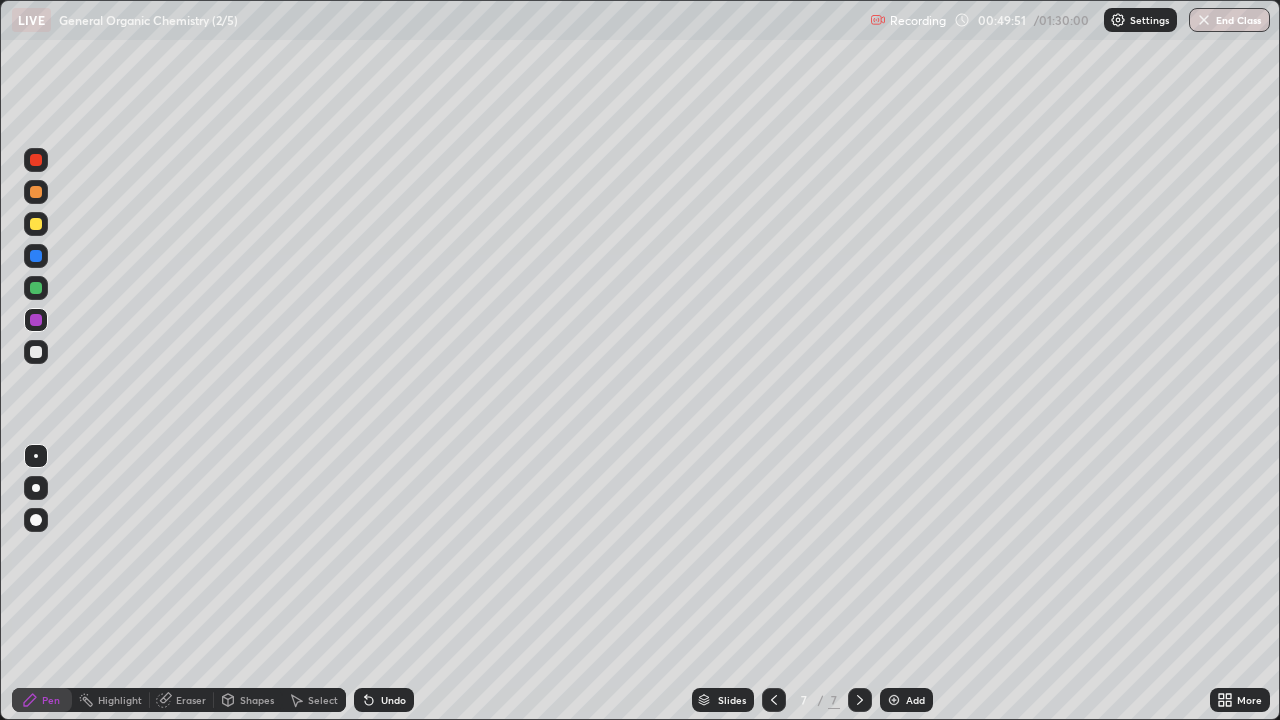 click on "Eraser" at bounding box center [191, 700] 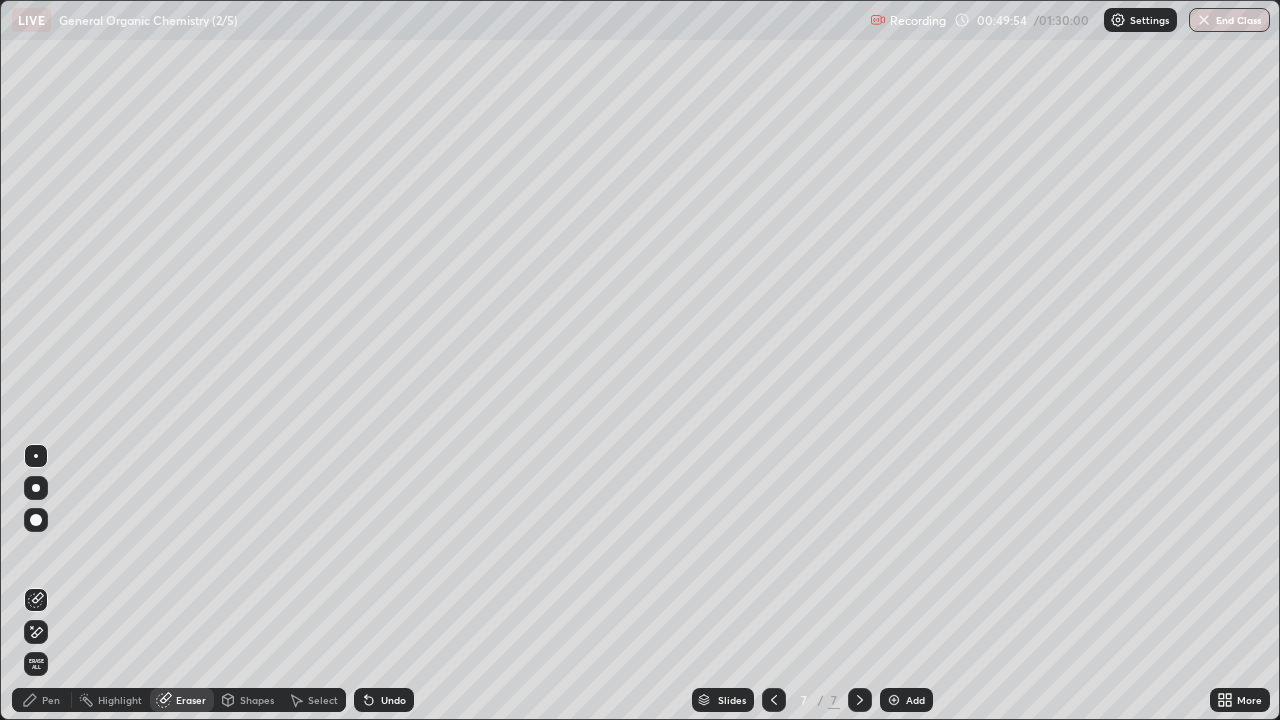 click on "Pen" at bounding box center (42, 700) 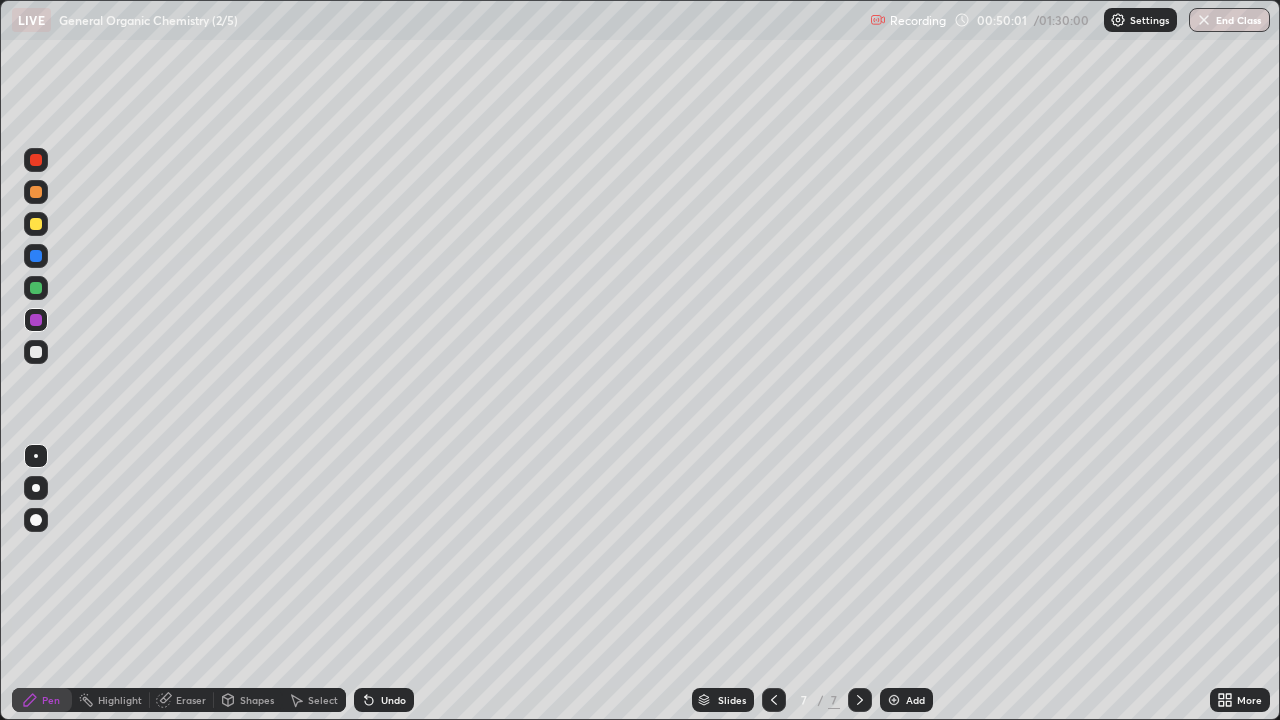 click on "Eraser" at bounding box center (182, 700) 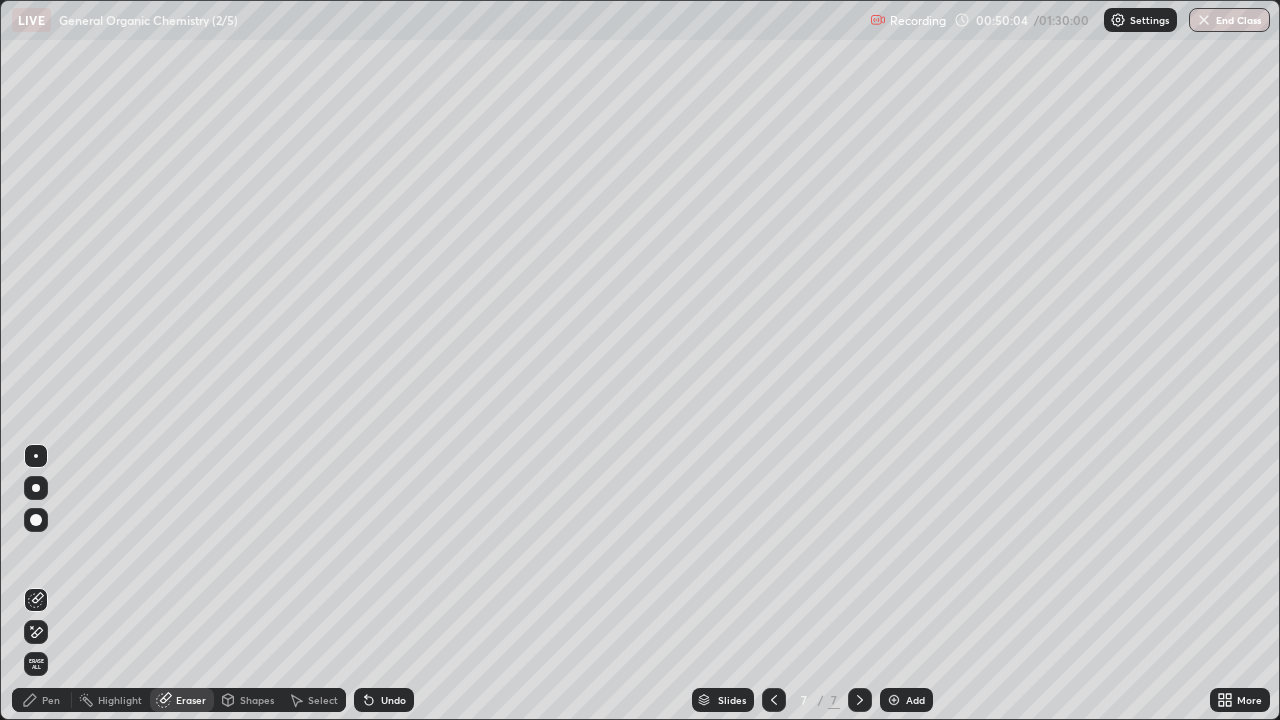 click on "Select" at bounding box center (323, 700) 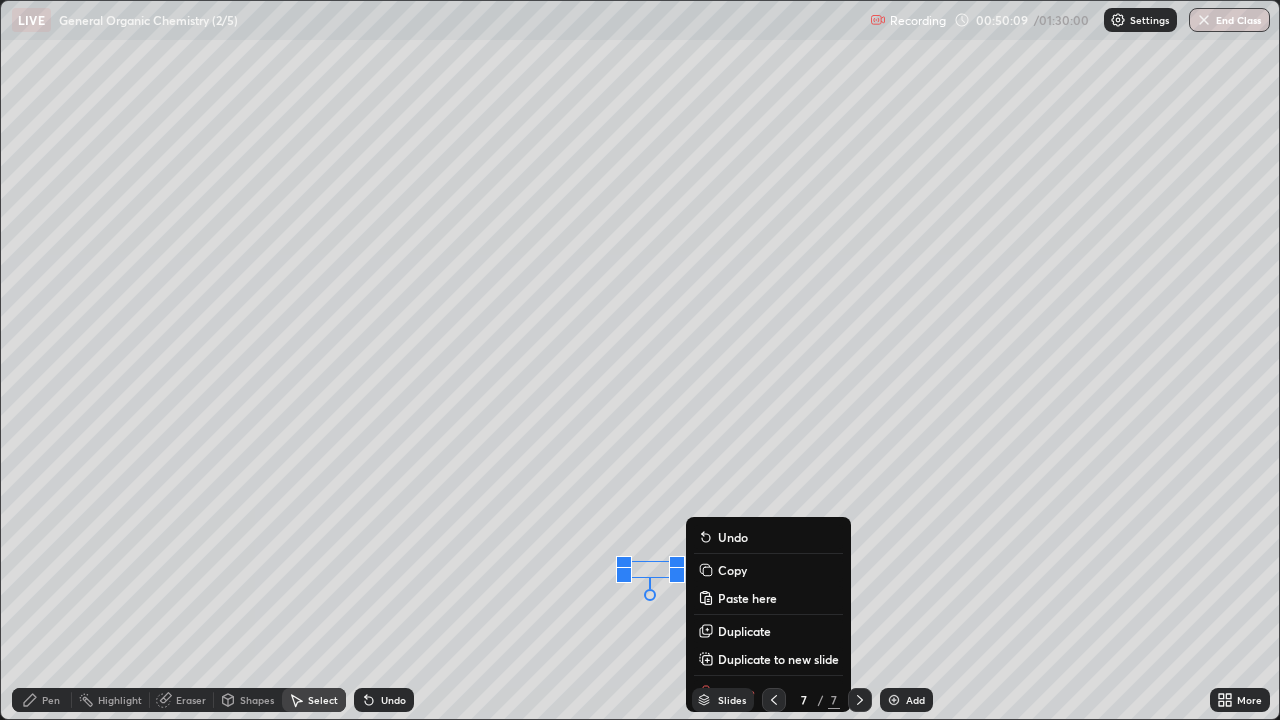 click on "Pen" at bounding box center (51, 700) 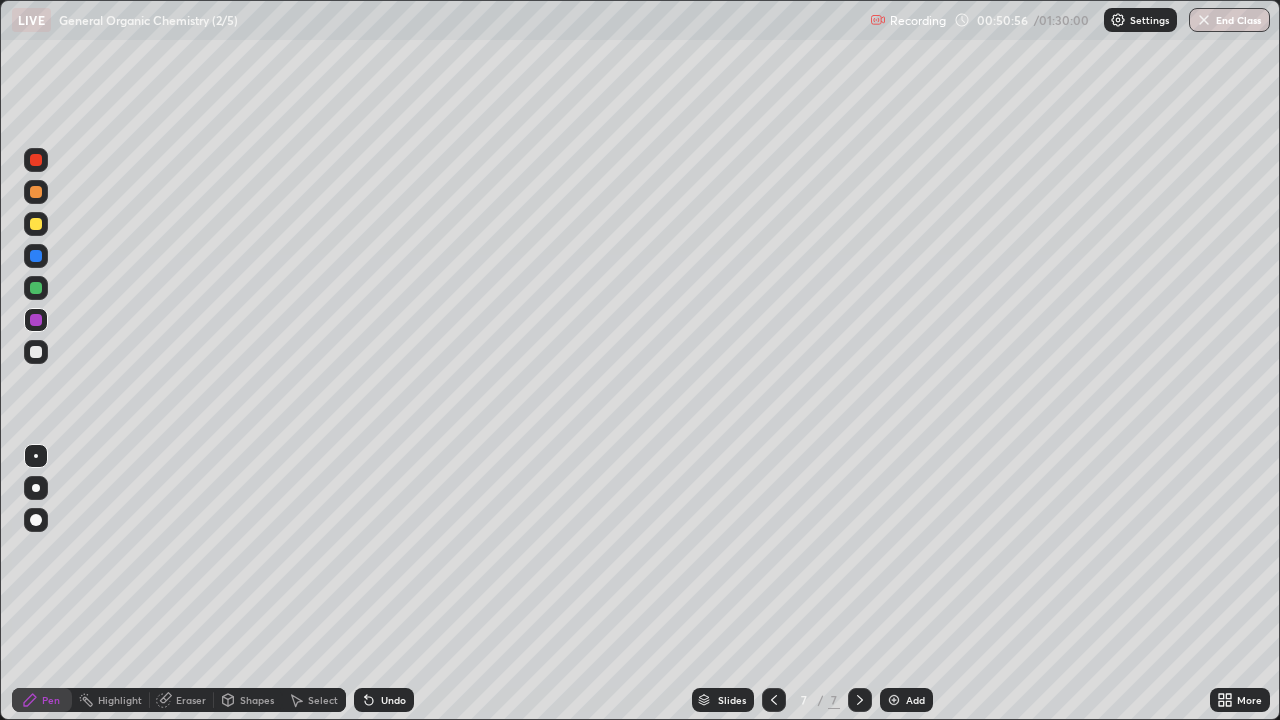 click at bounding box center (36, 224) 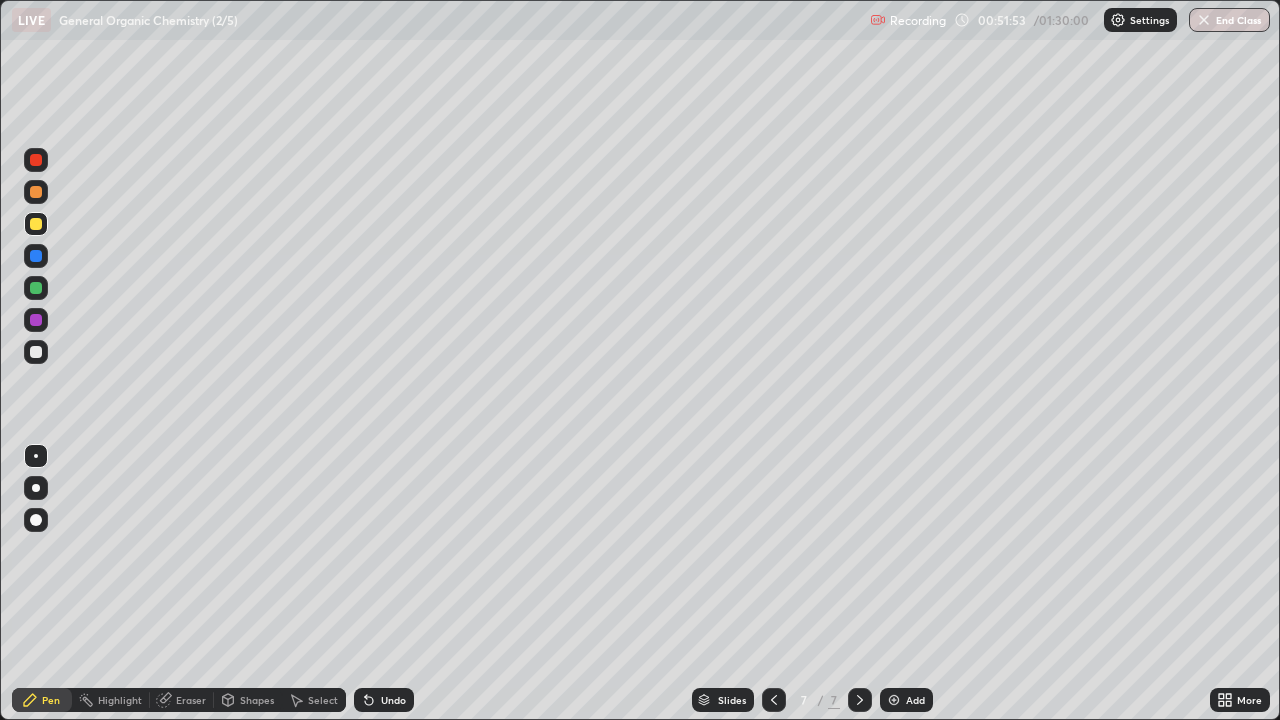 click on "Shapes" at bounding box center (257, 700) 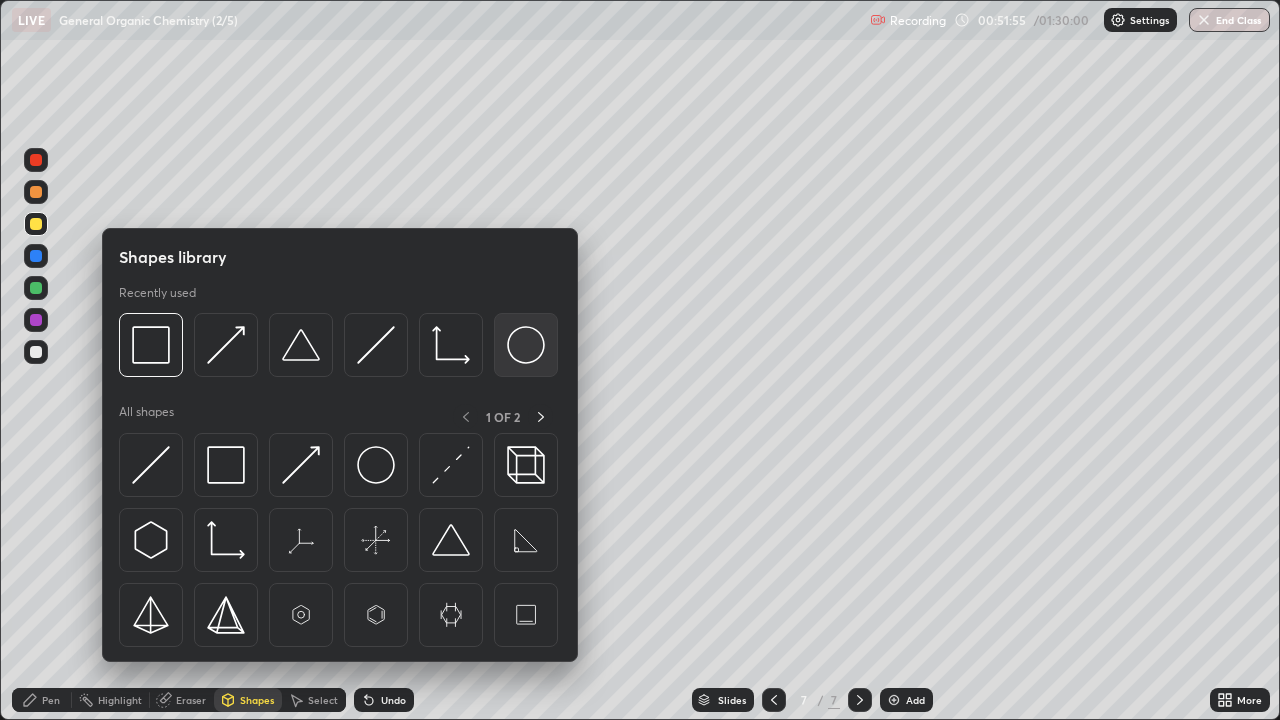 click at bounding box center [526, 345] 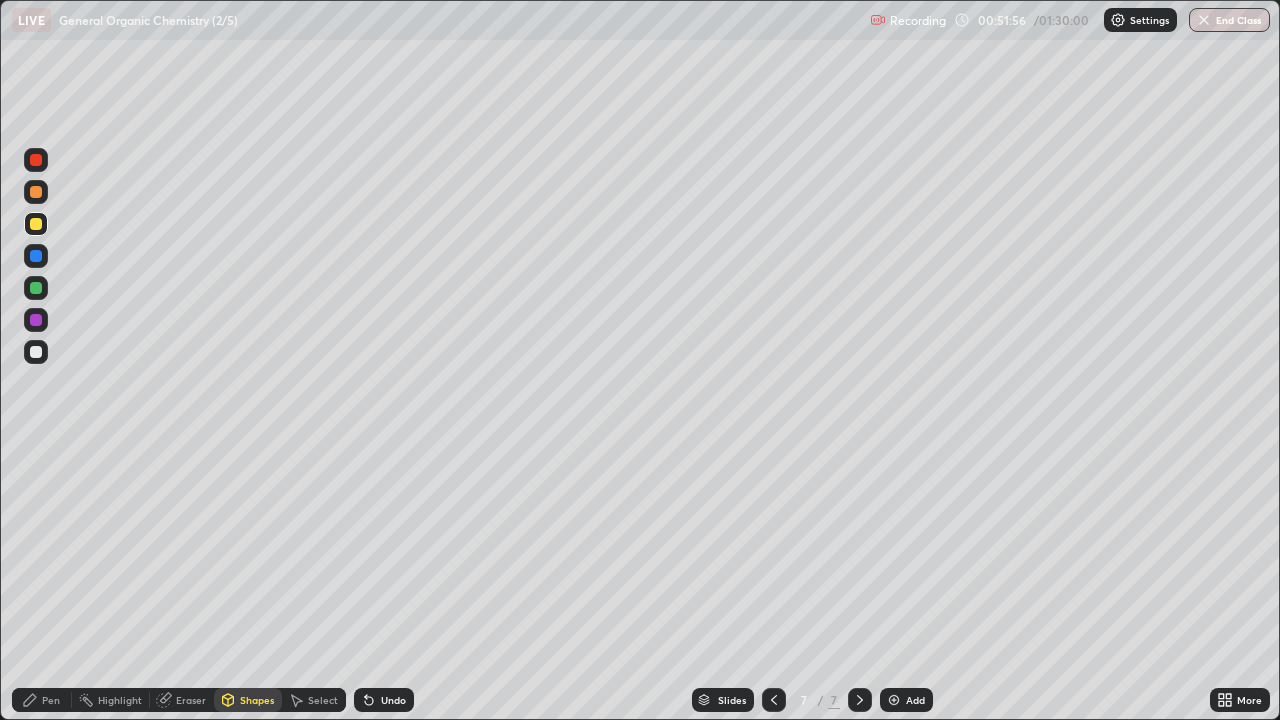 click at bounding box center (36, 256) 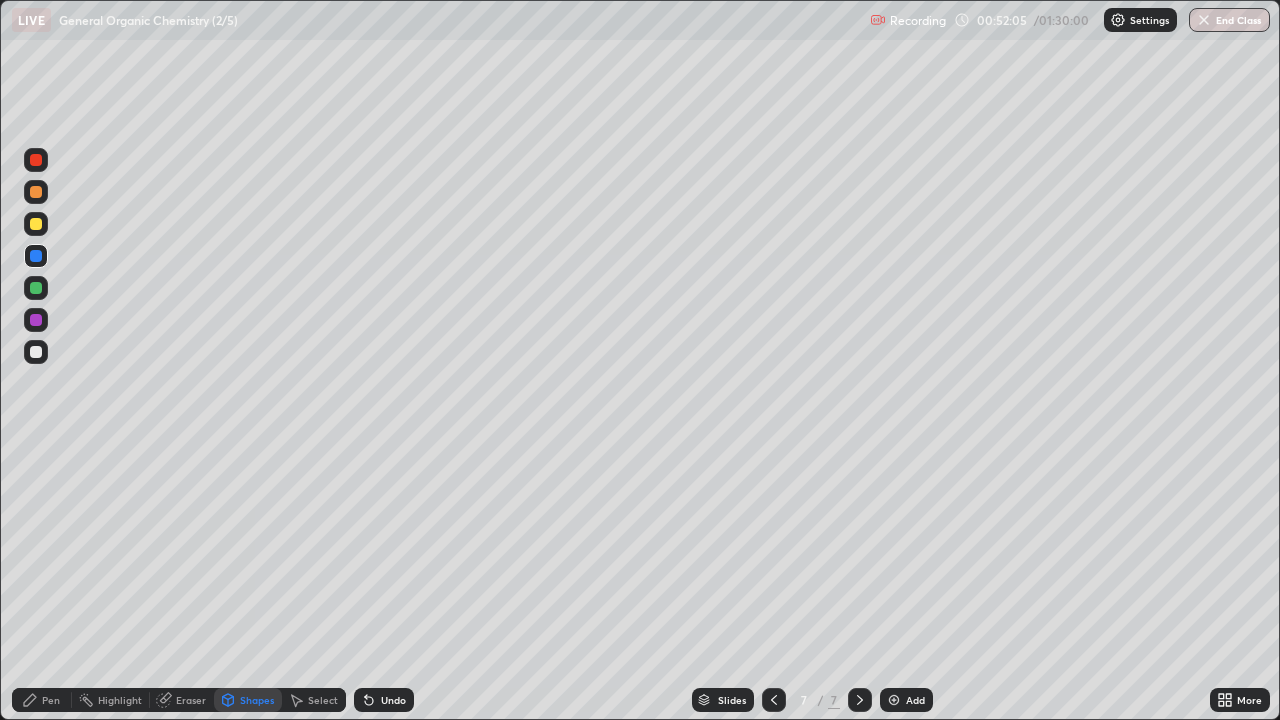 click 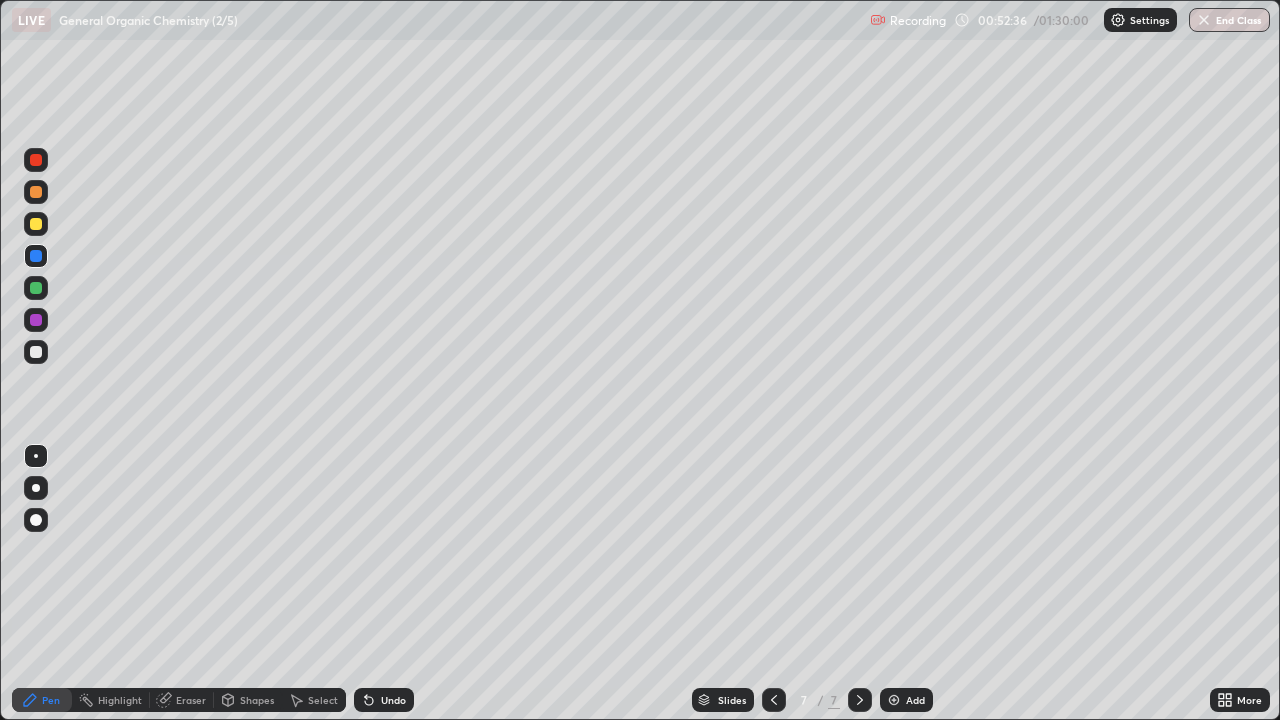 click at bounding box center (36, 192) 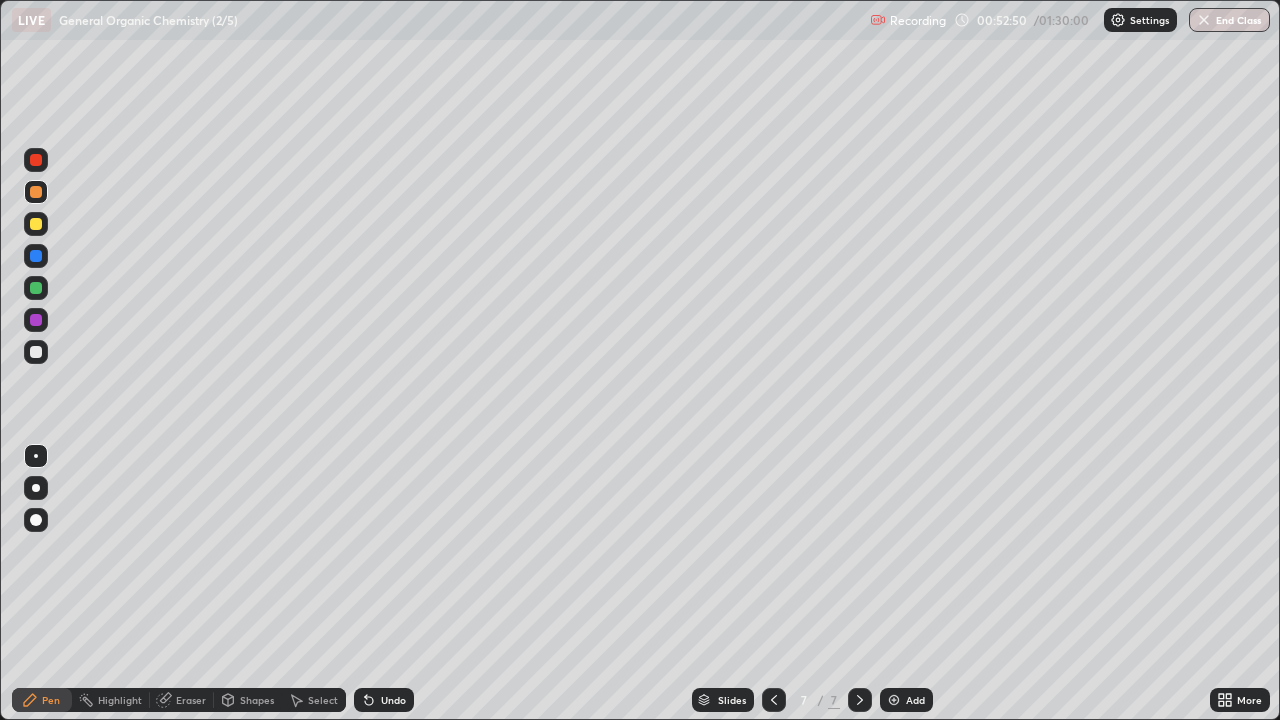 click on "Undo" at bounding box center (384, 700) 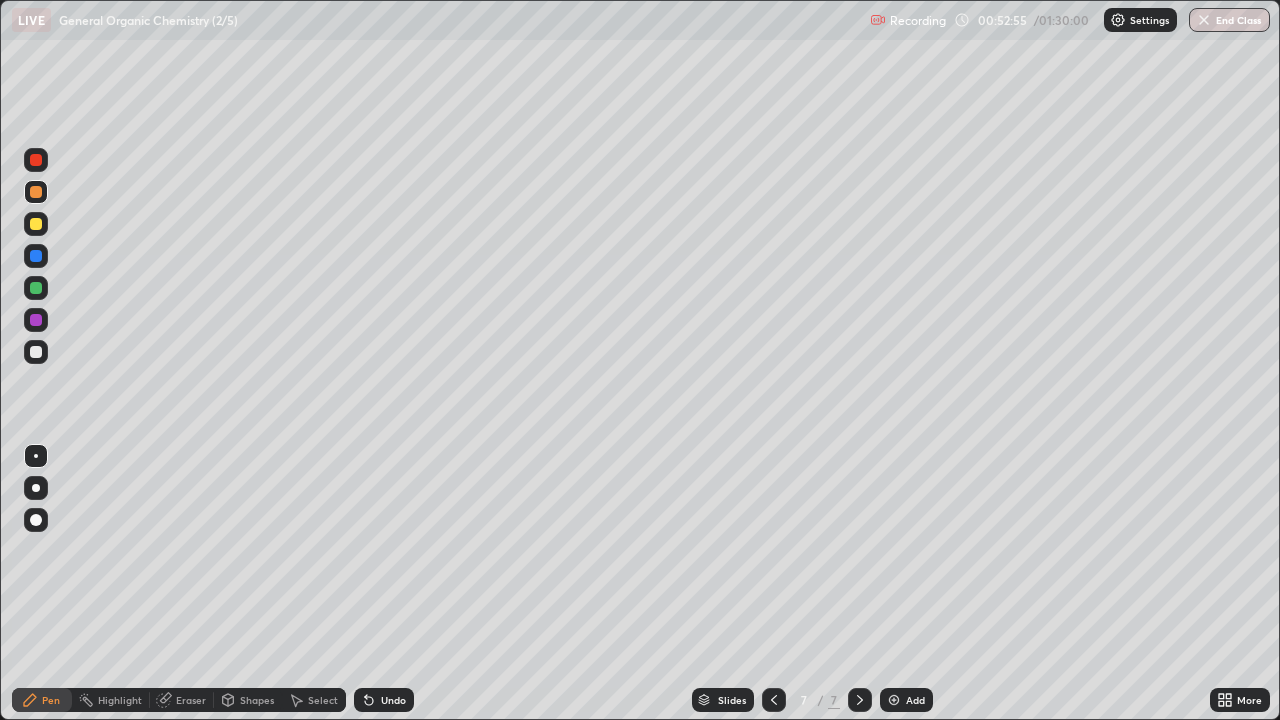 click at bounding box center (36, 224) 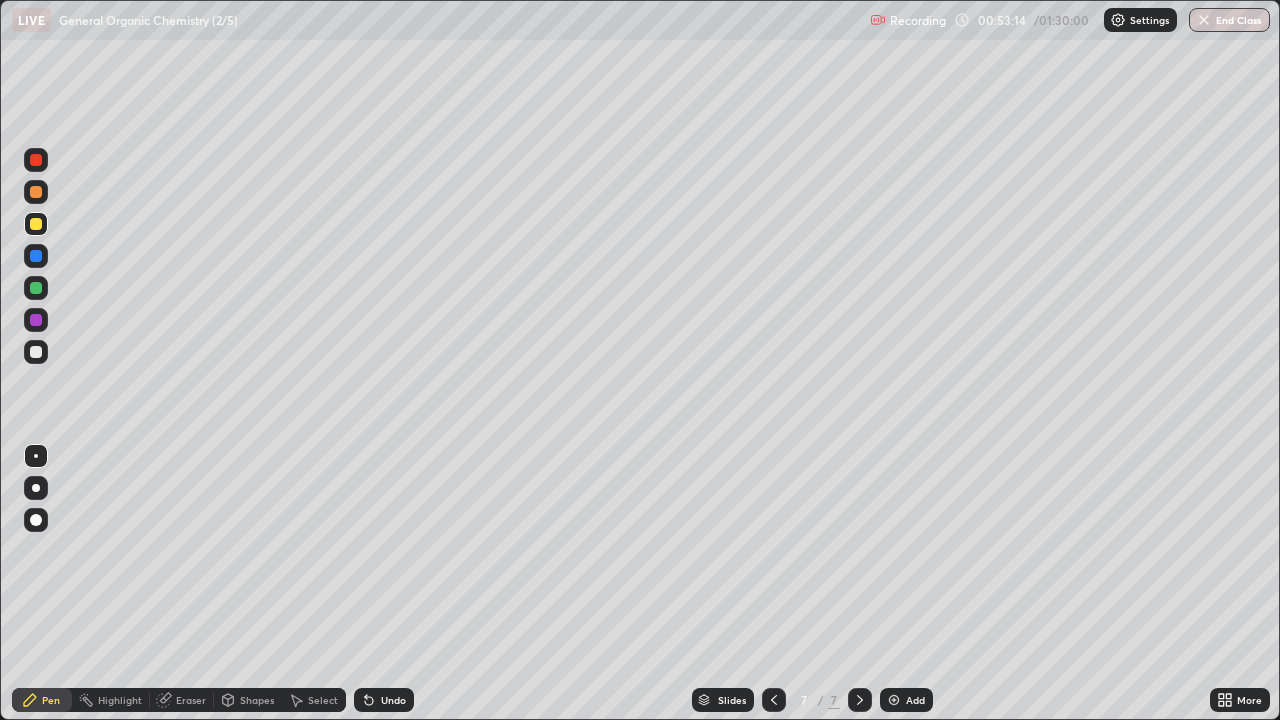 click at bounding box center [36, 320] 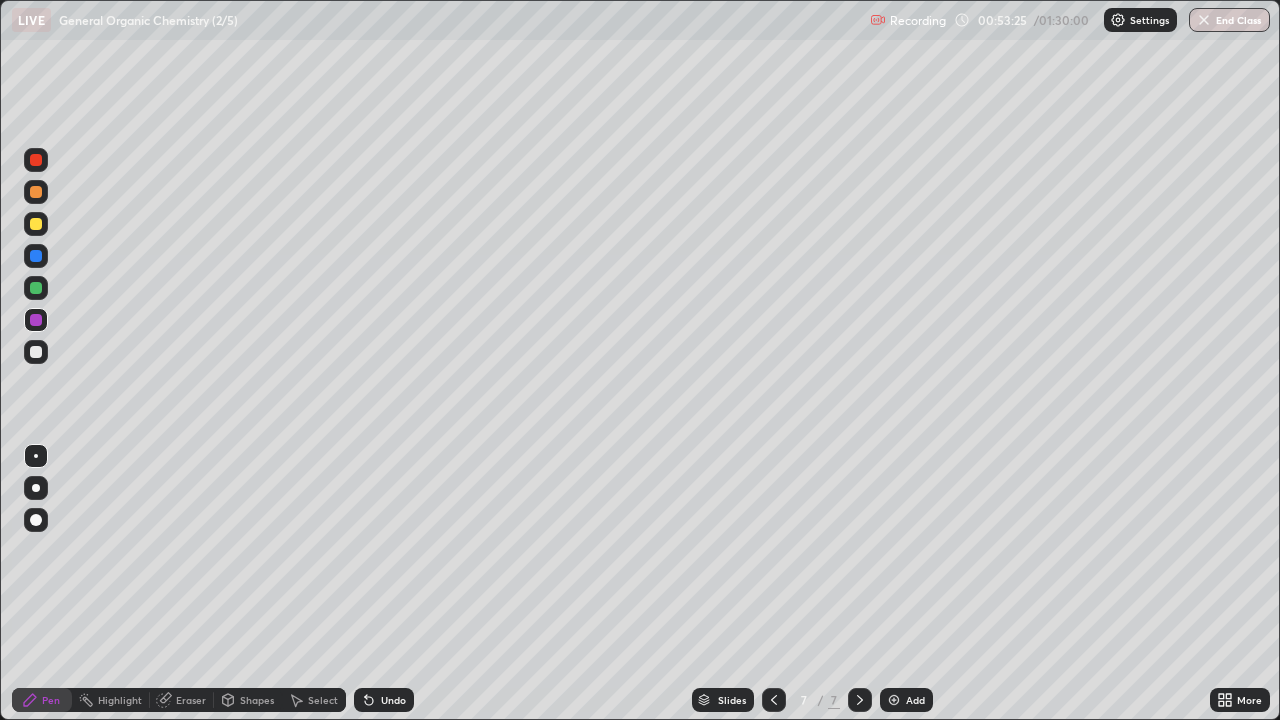click at bounding box center [36, 352] 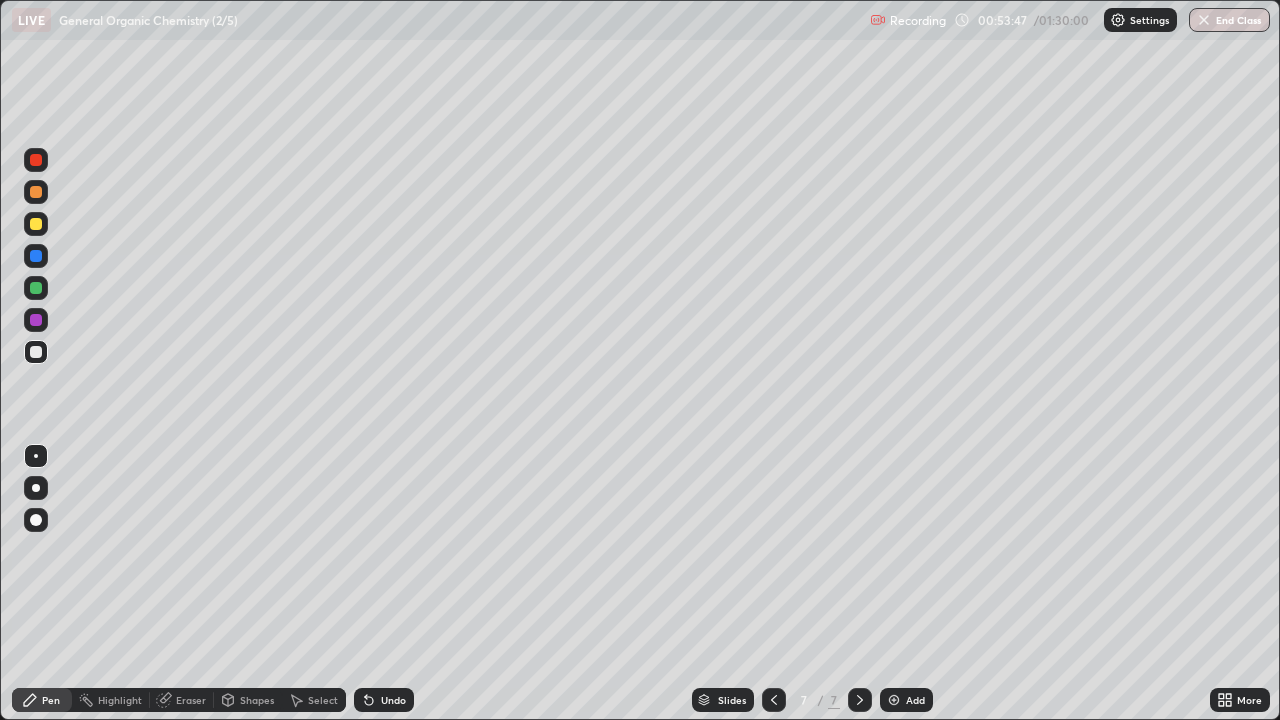 click on "Select" at bounding box center [323, 700] 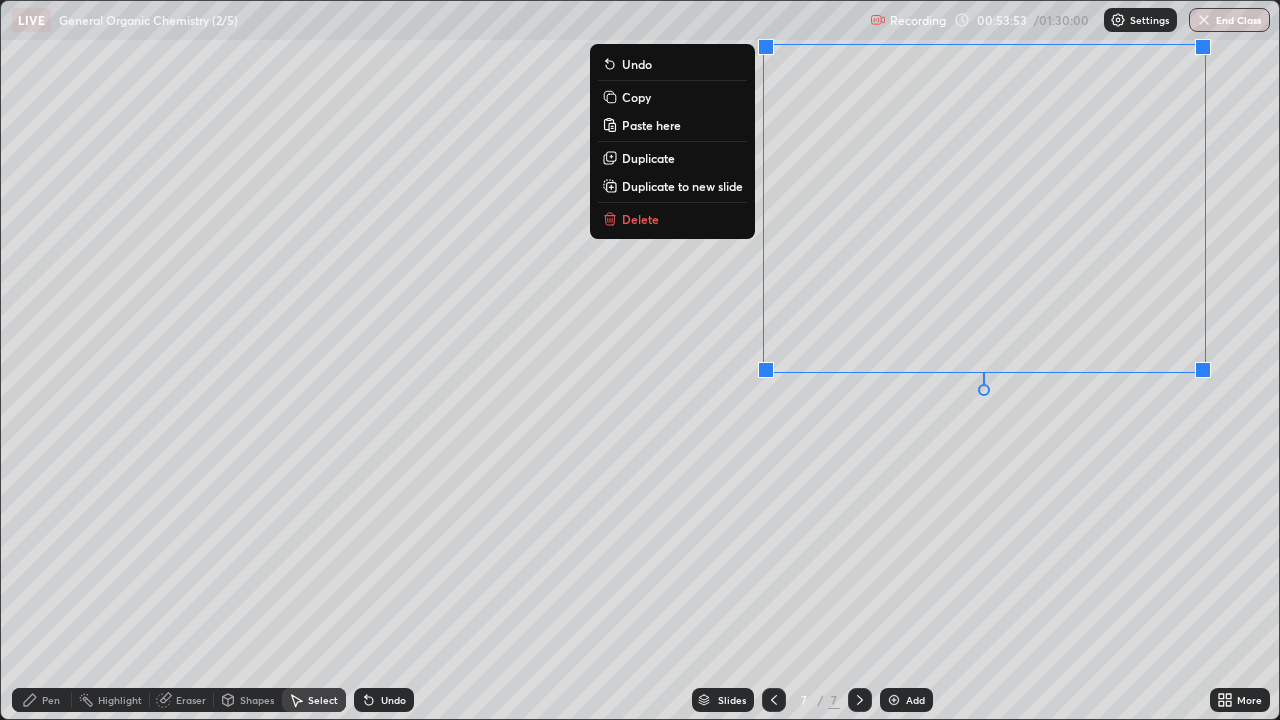 click on "Pen" at bounding box center [51, 700] 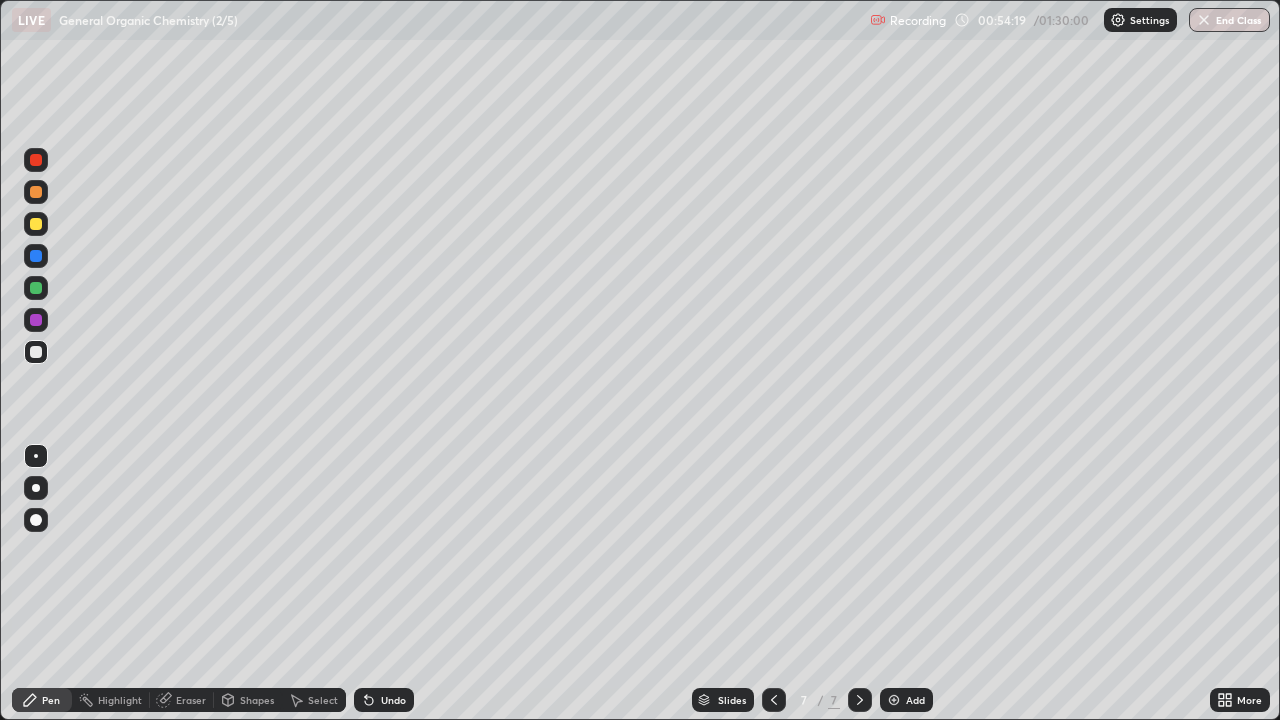 click on "Eraser" at bounding box center (191, 700) 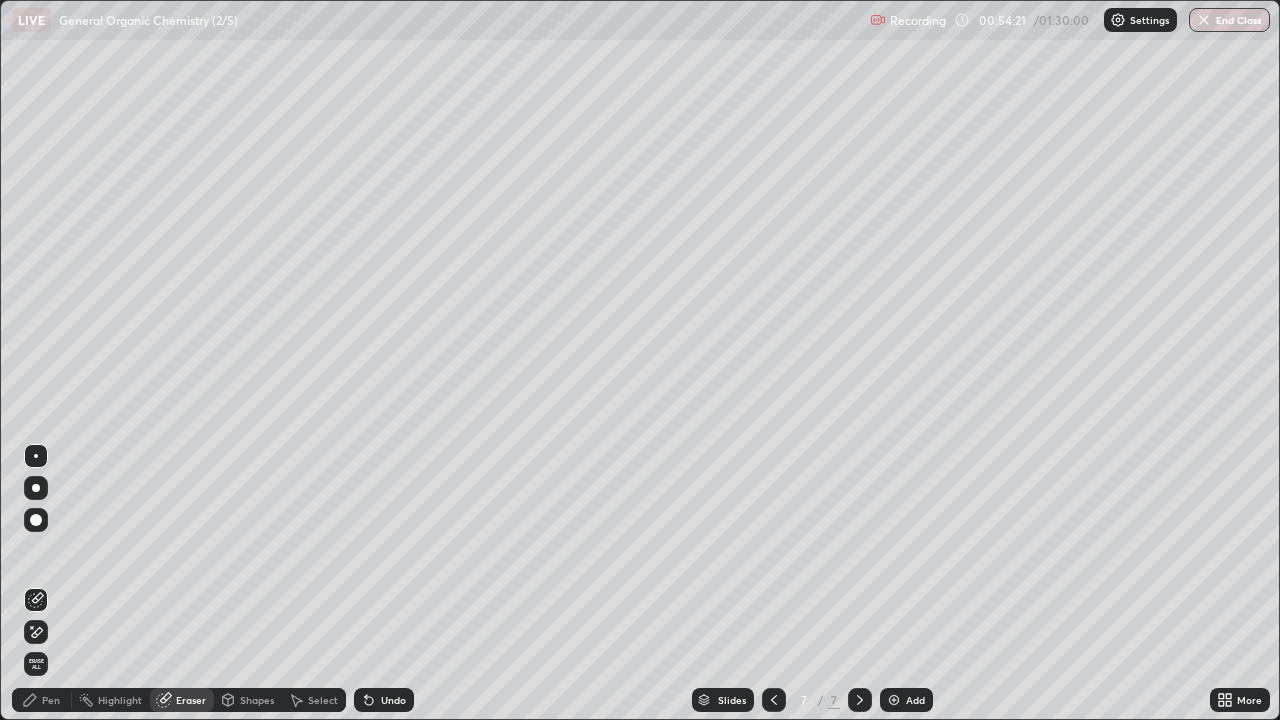 click on "Pen" at bounding box center (51, 700) 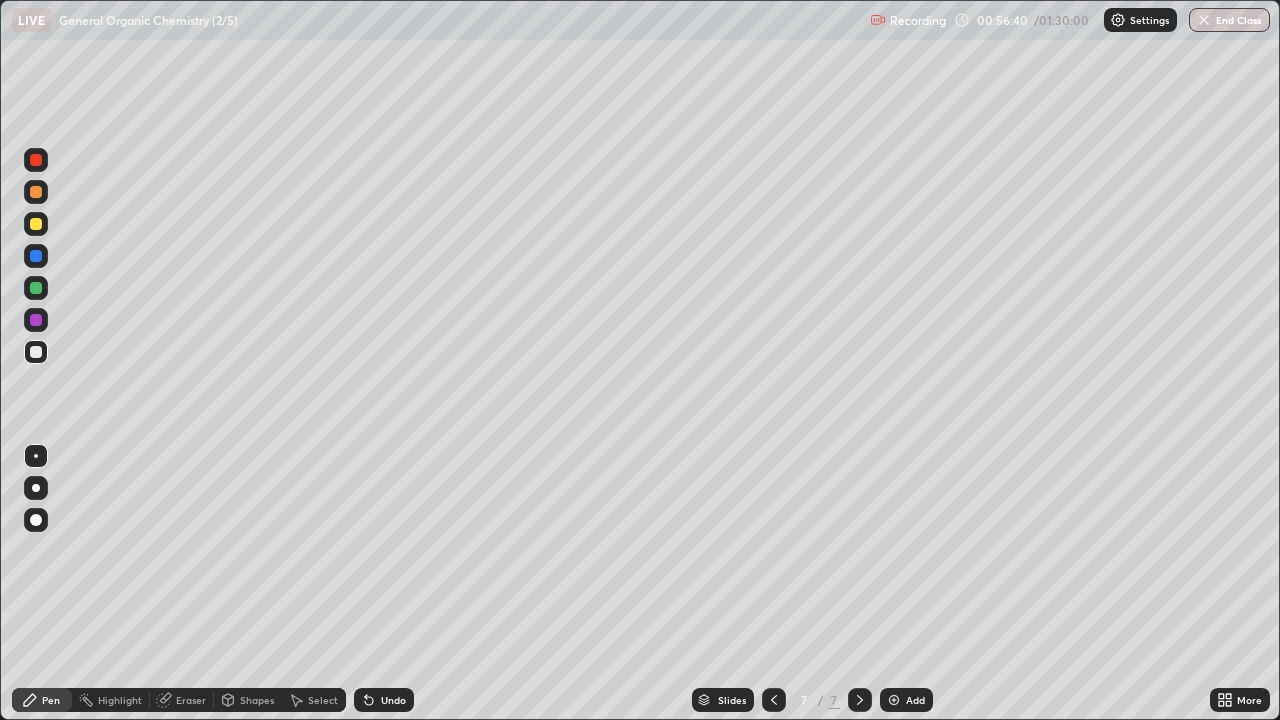 click at bounding box center [36, 224] 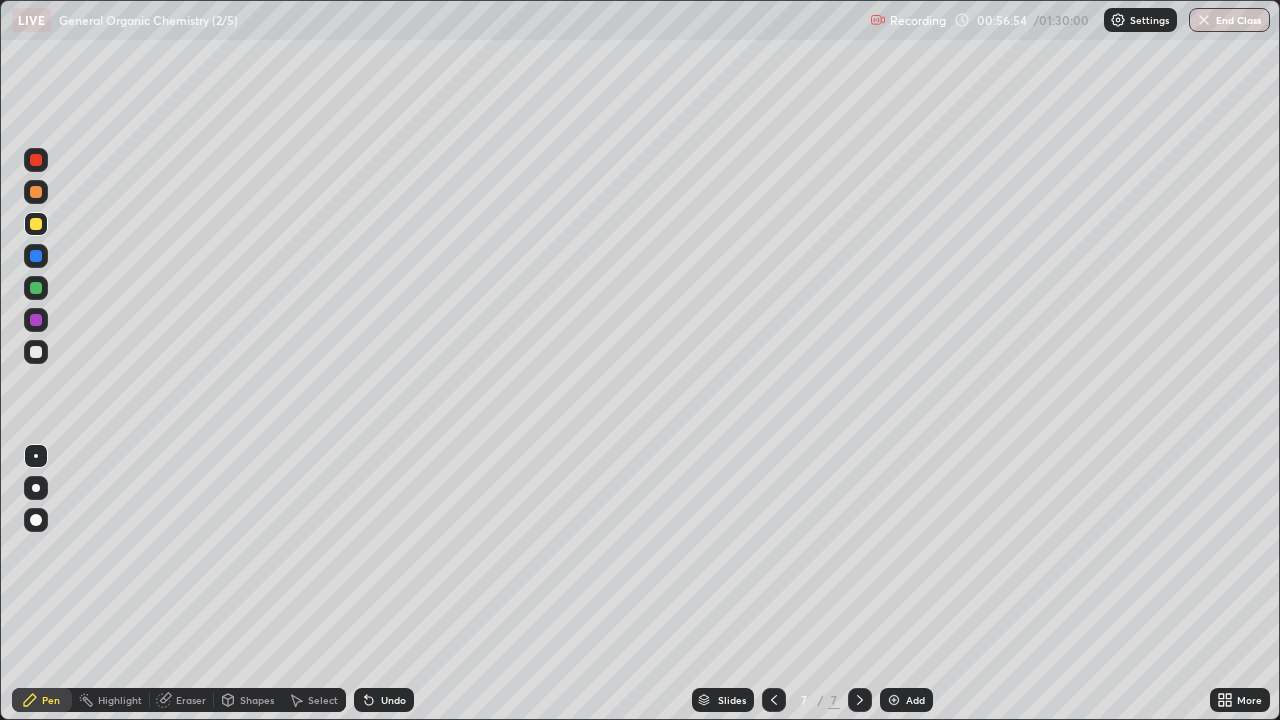 click 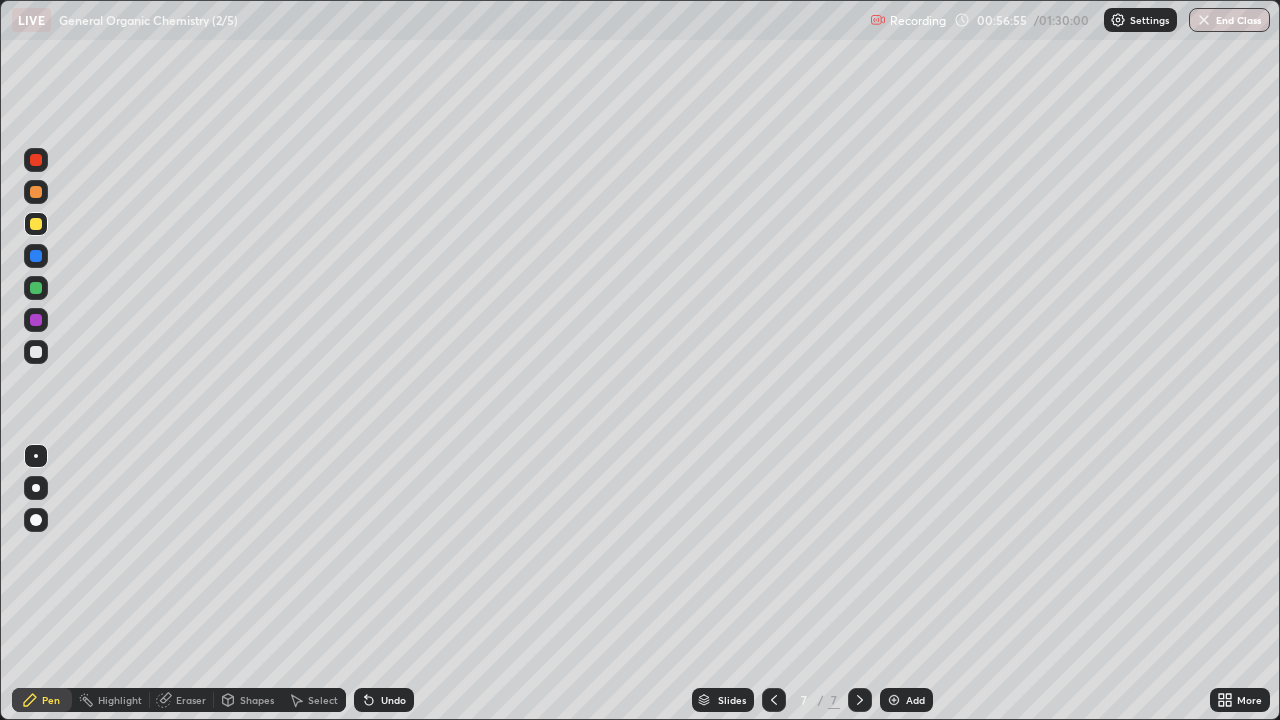 click 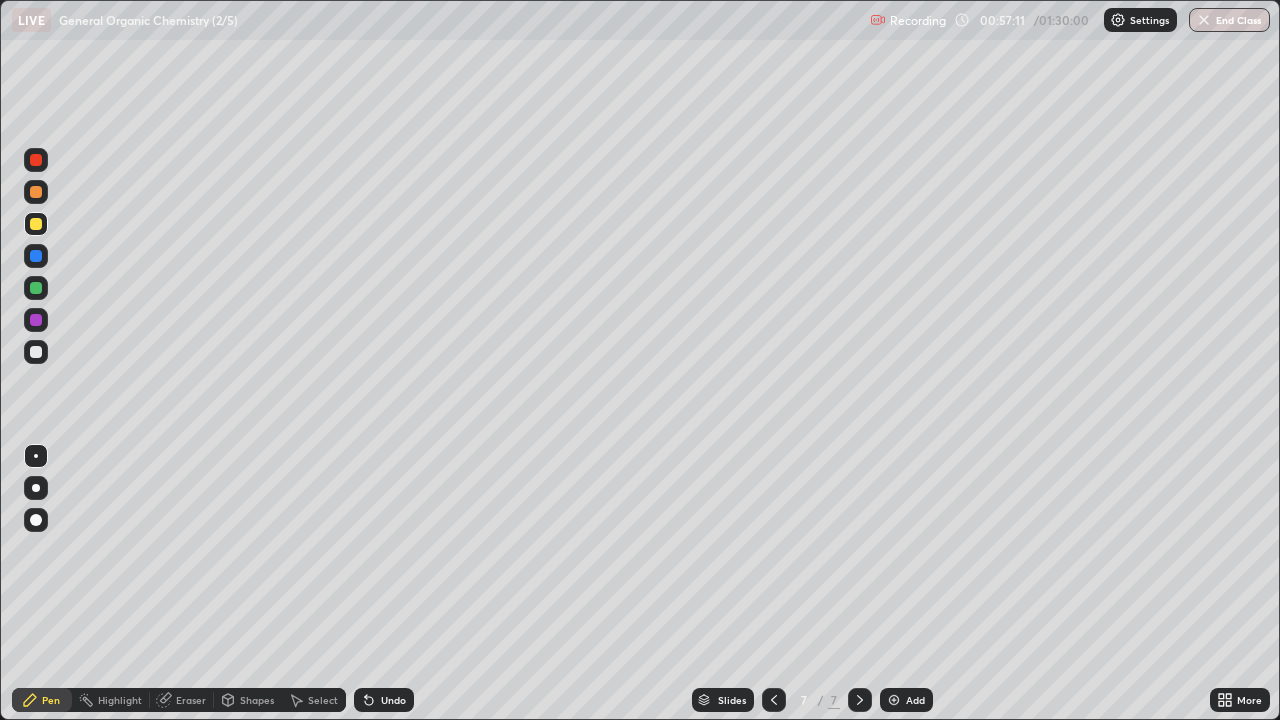 click 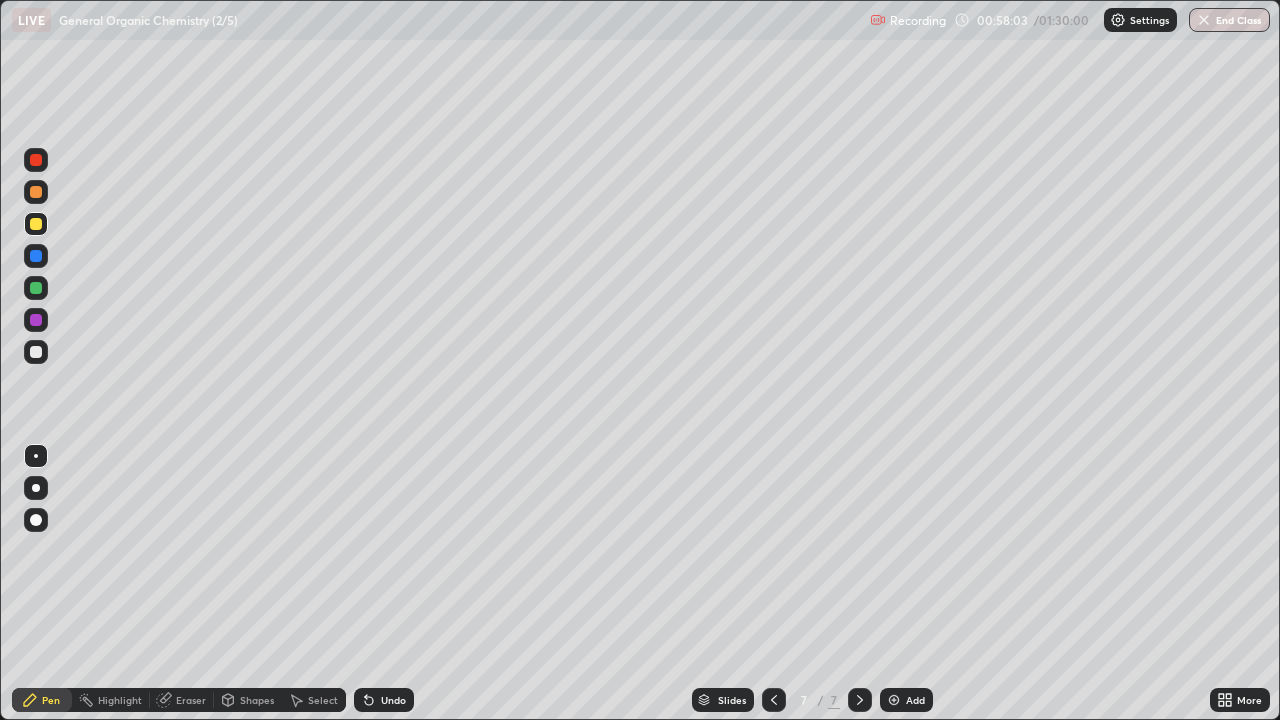 click at bounding box center [36, 320] 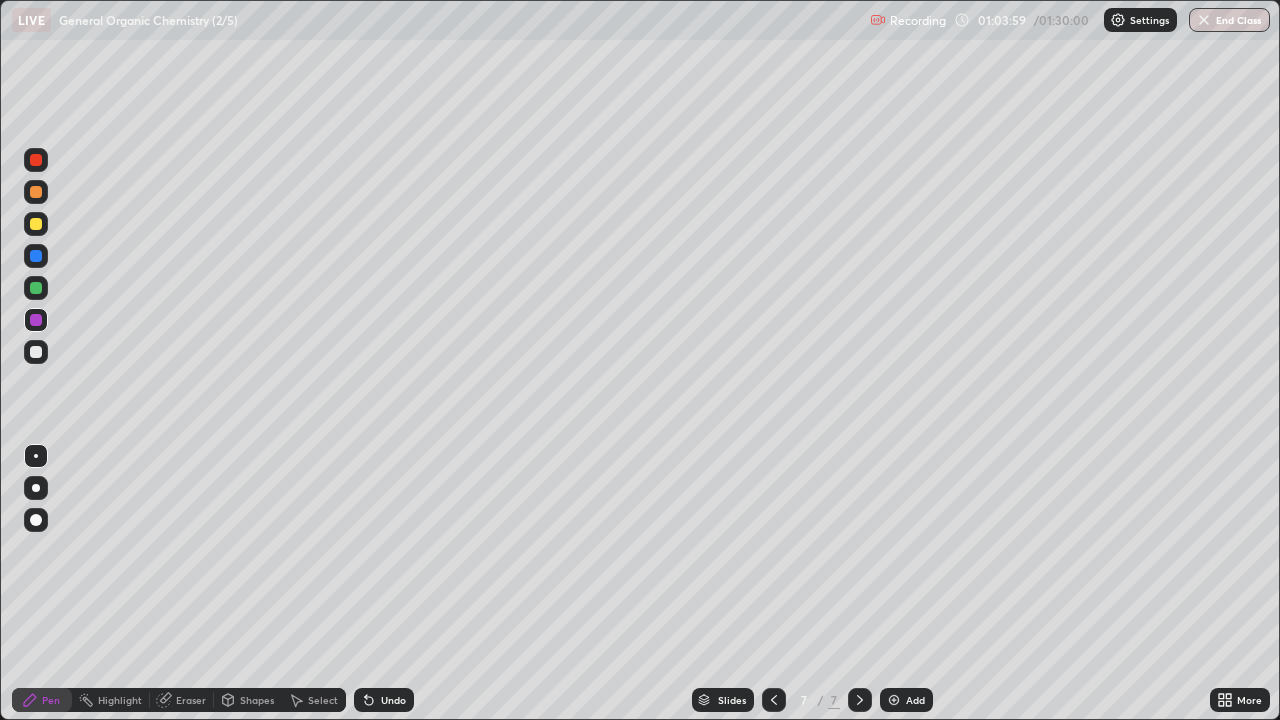 click at bounding box center (36, 224) 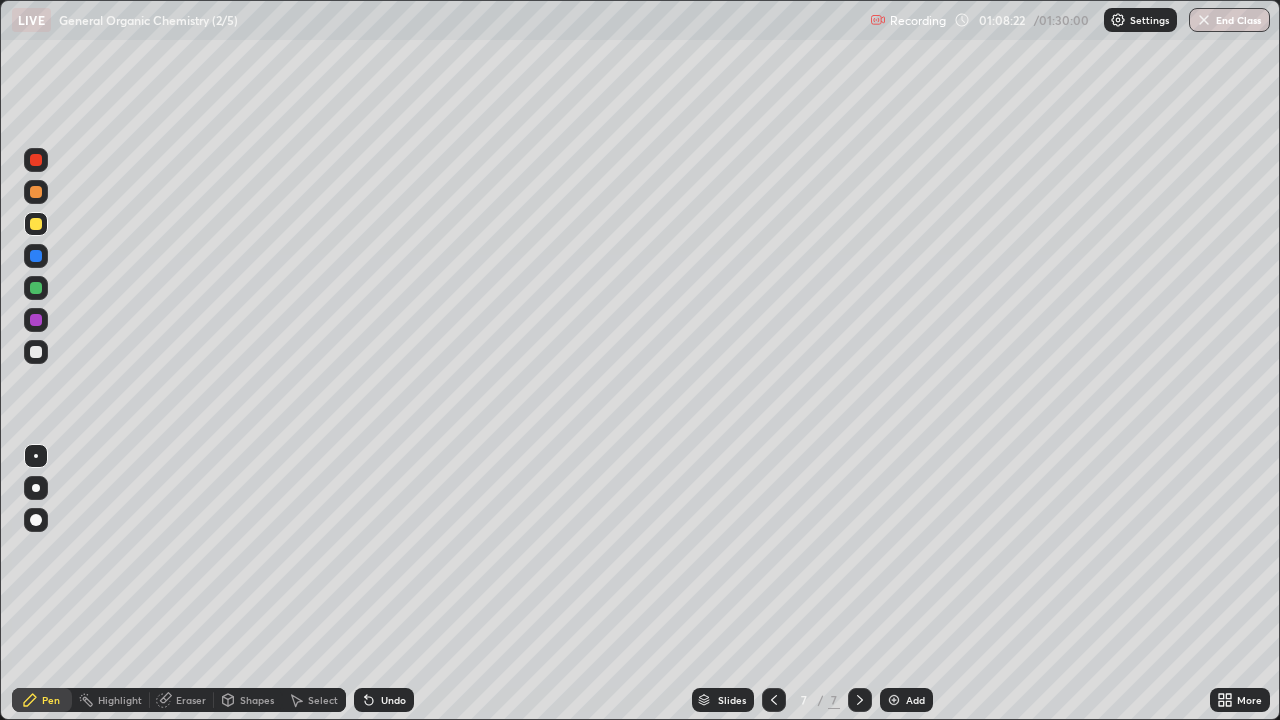 click at bounding box center (36, 352) 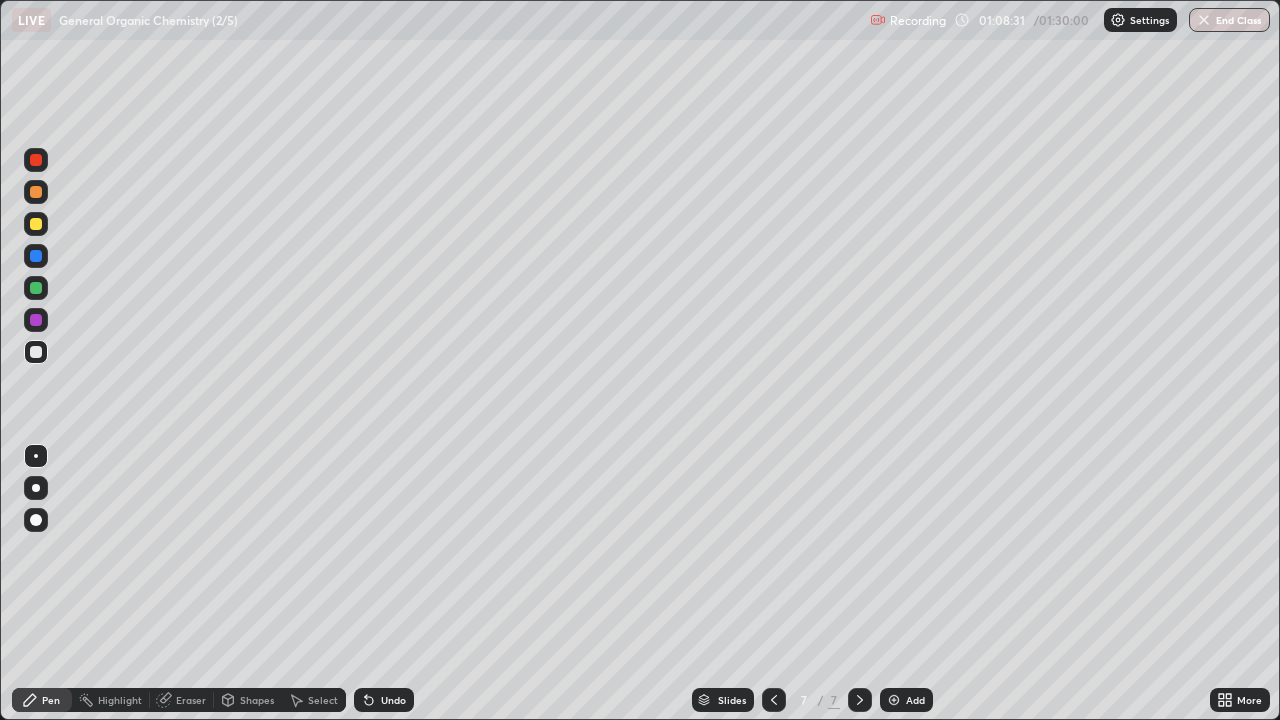 click at bounding box center (894, 700) 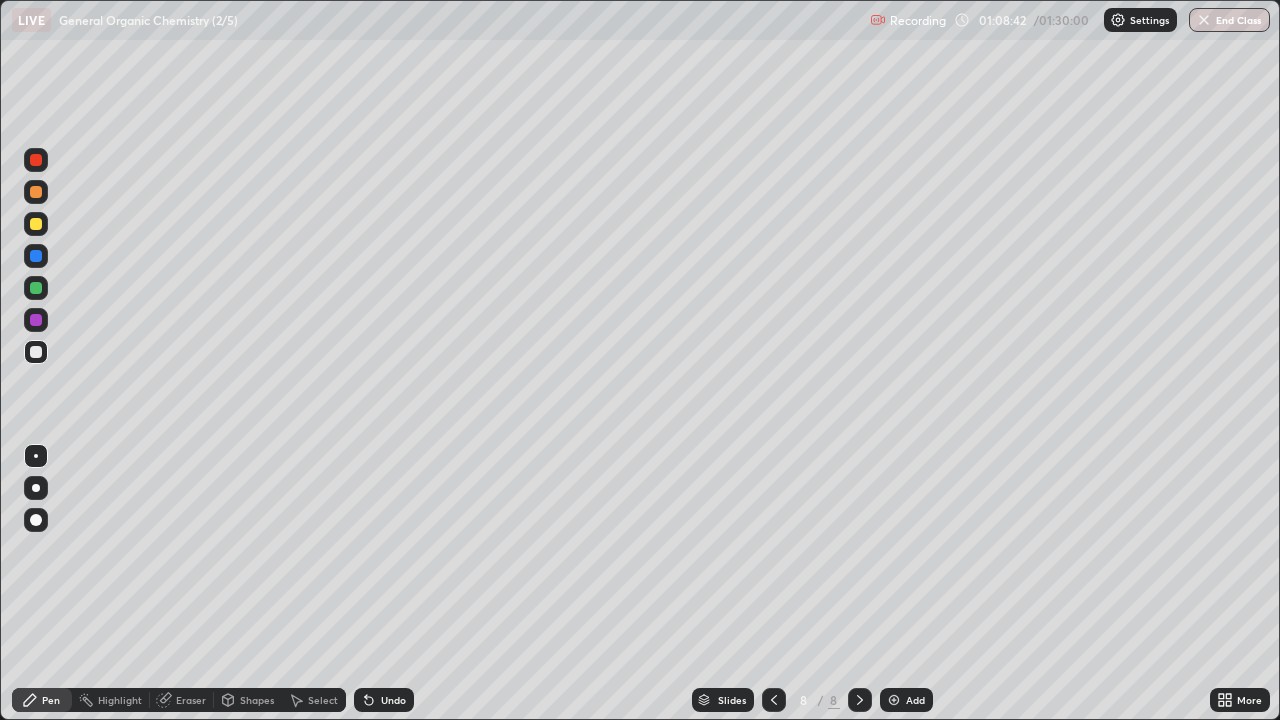click at bounding box center (36, 160) 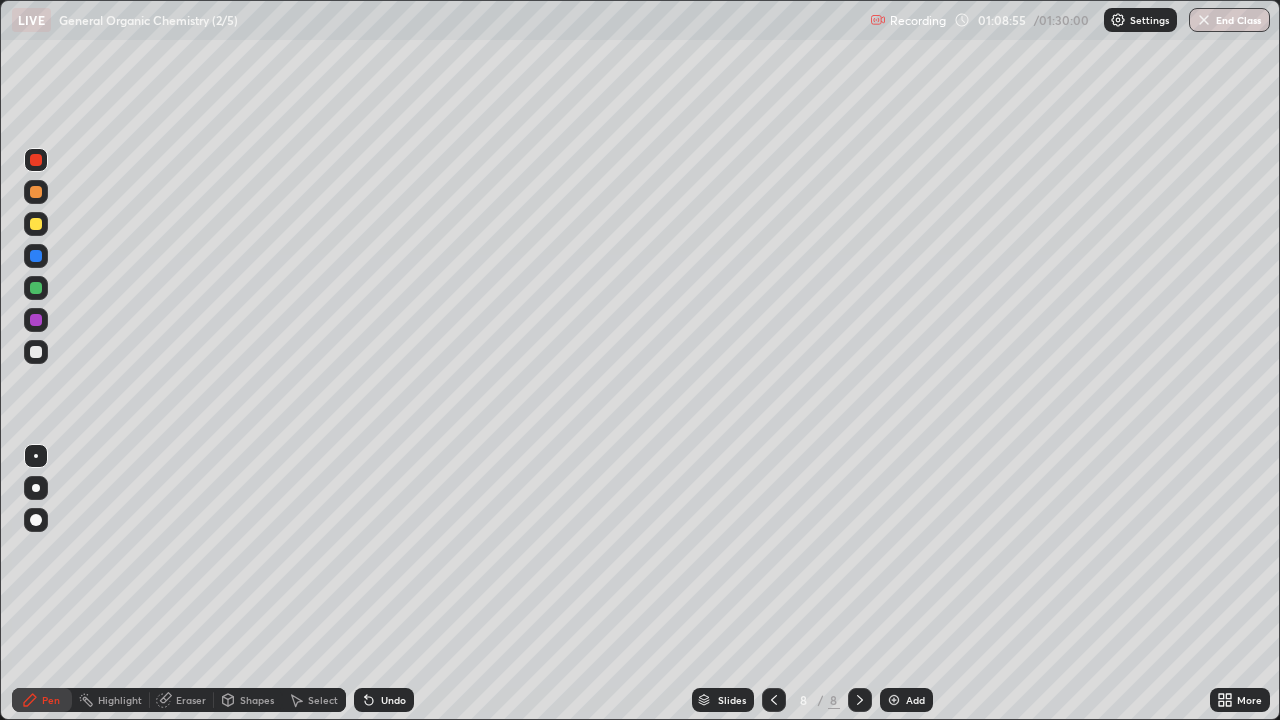 click at bounding box center (36, 352) 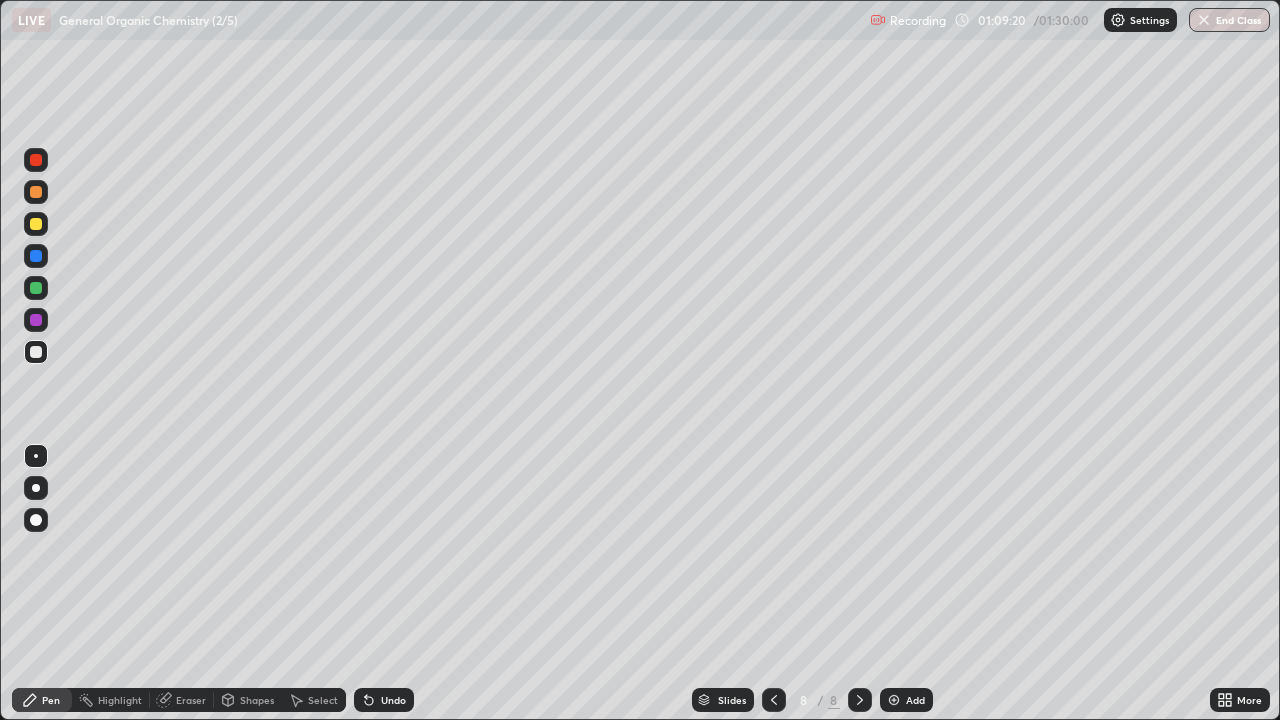 click on "Eraser" at bounding box center [191, 700] 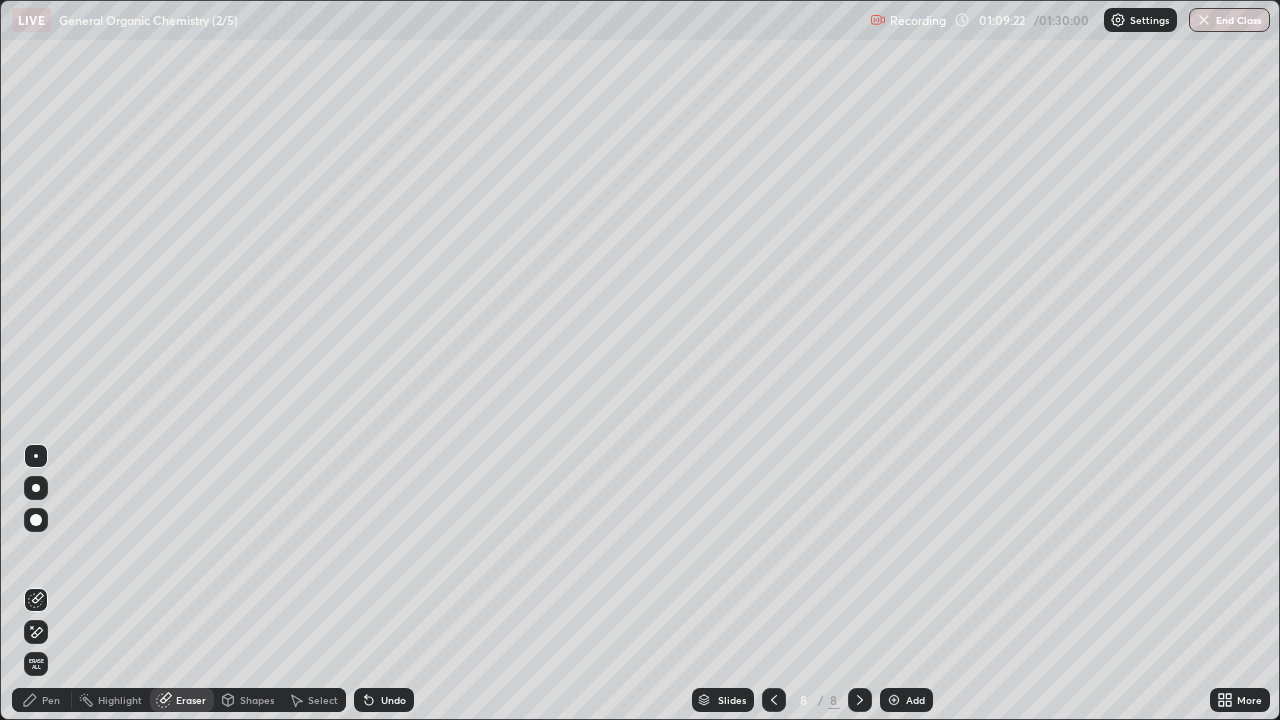 click on "Pen" at bounding box center (51, 700) 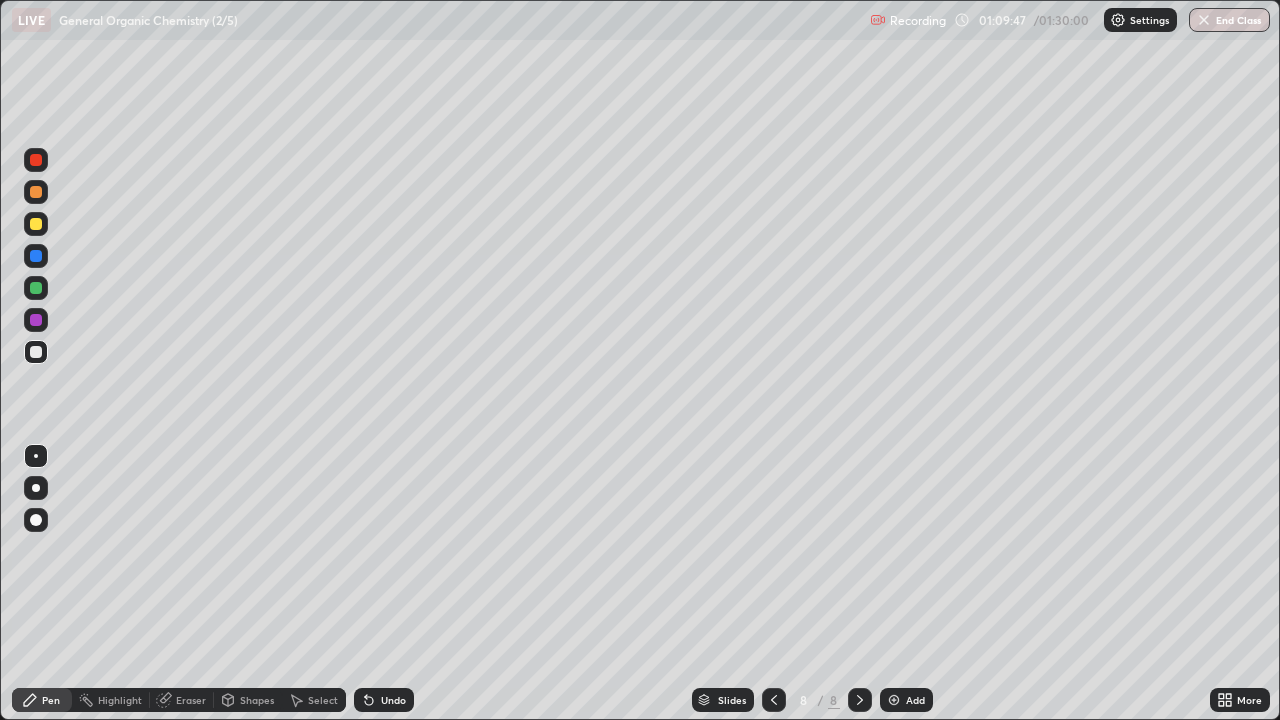 click 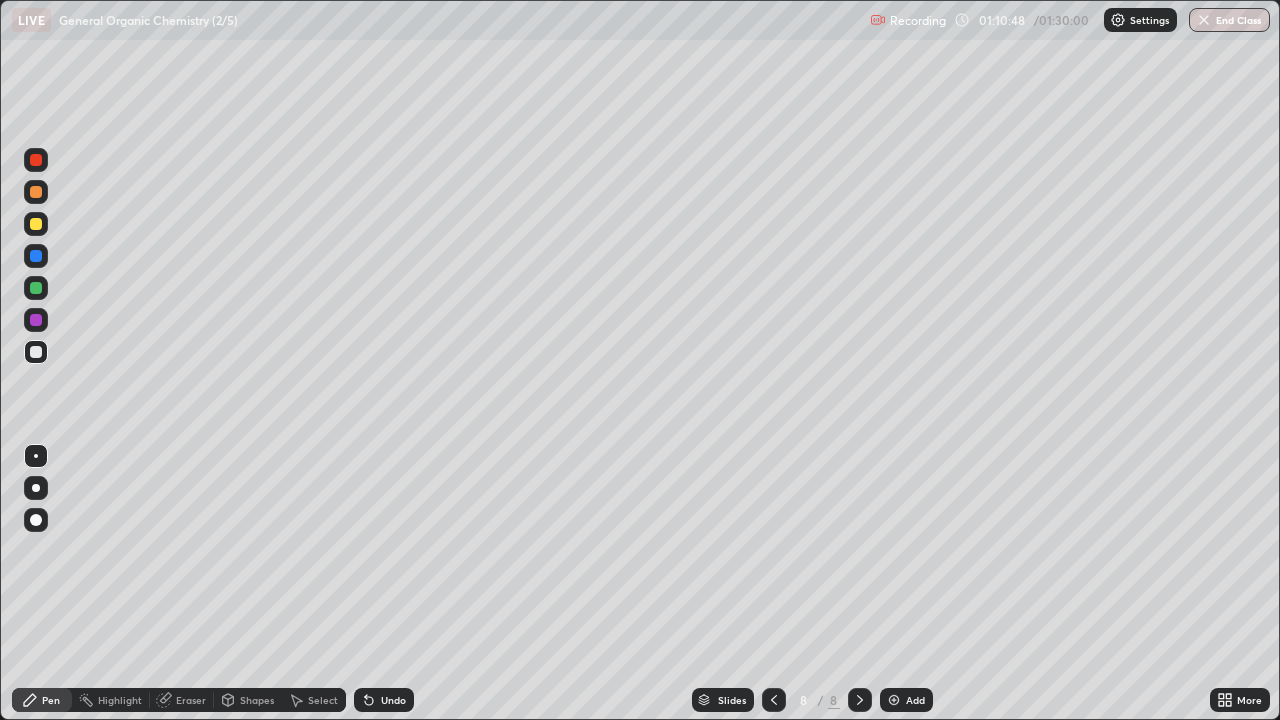 click on "Shapes" at bounding box center (248, 700) 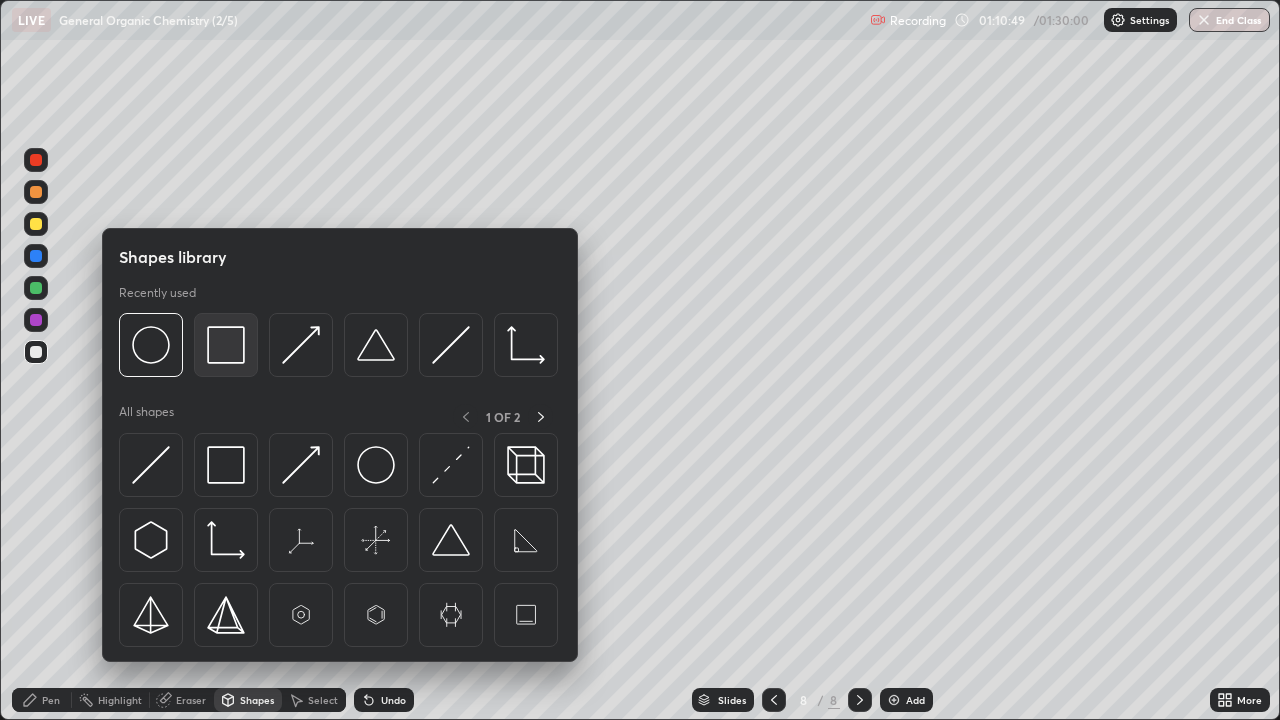 click at bounding box center (226, 345) 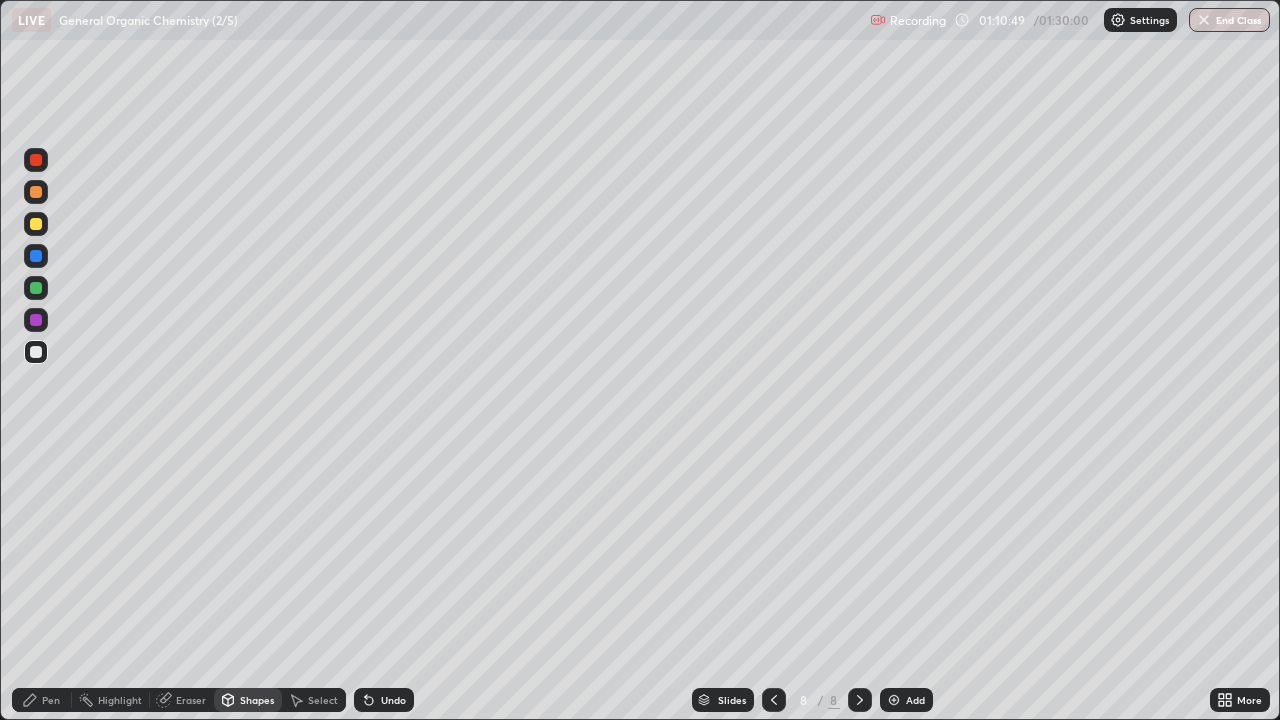 click at bounding box center [36, 320] 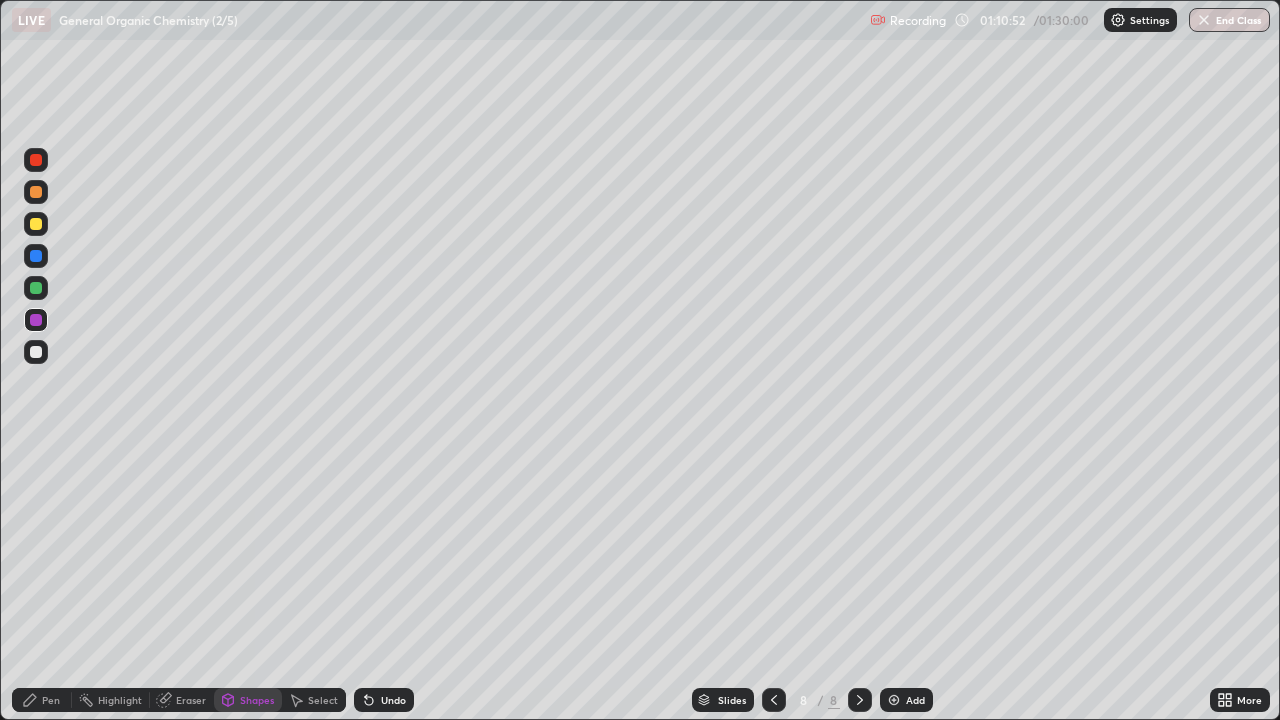 click on "Undo" at bounding box center (384, 700) 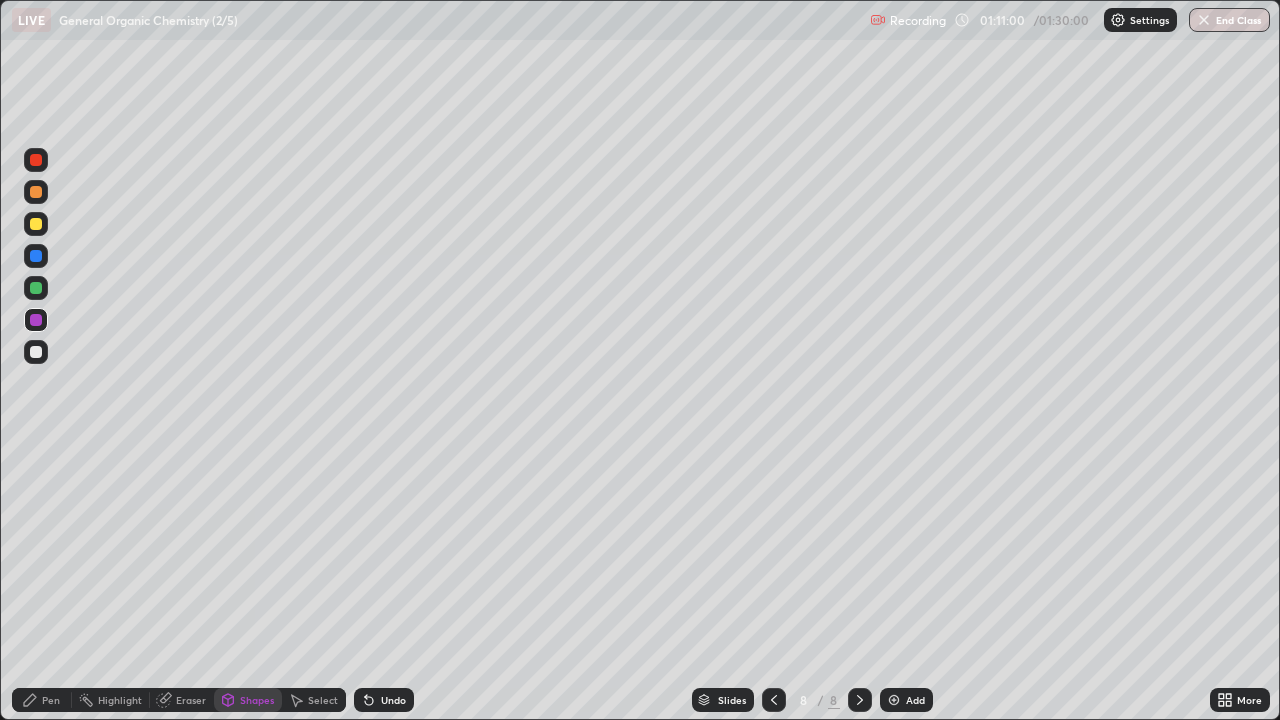 click on "Pen" at bounding box center (51, 700) 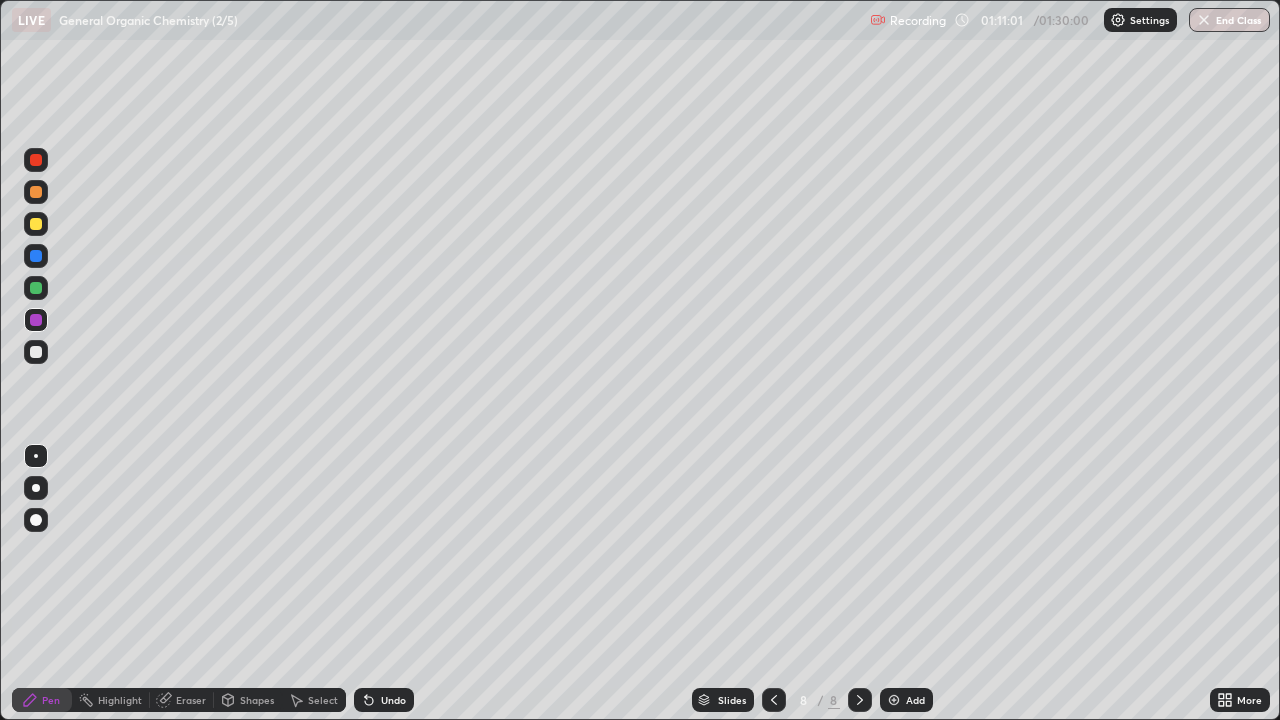 click at bounding box center (36, 288) 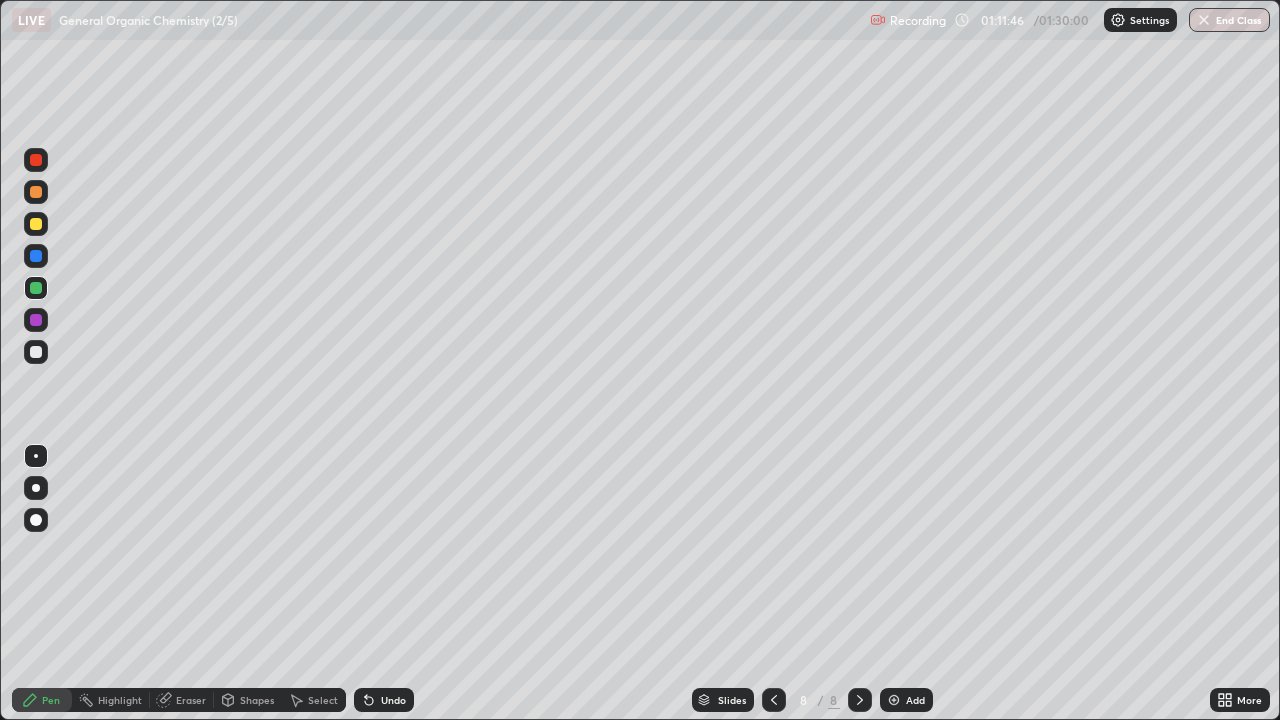 click on "Eraser" at bounding box center [191, 700] 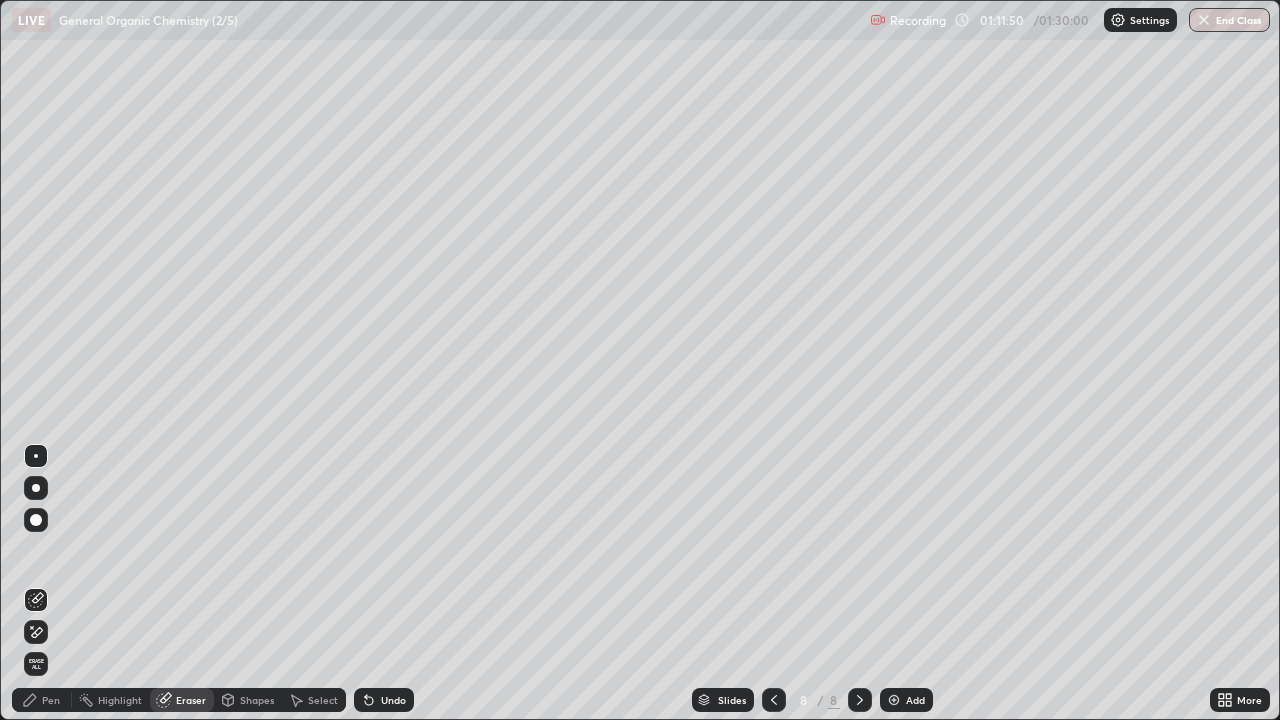 click on "Pen" at bounding box center [51, 700] 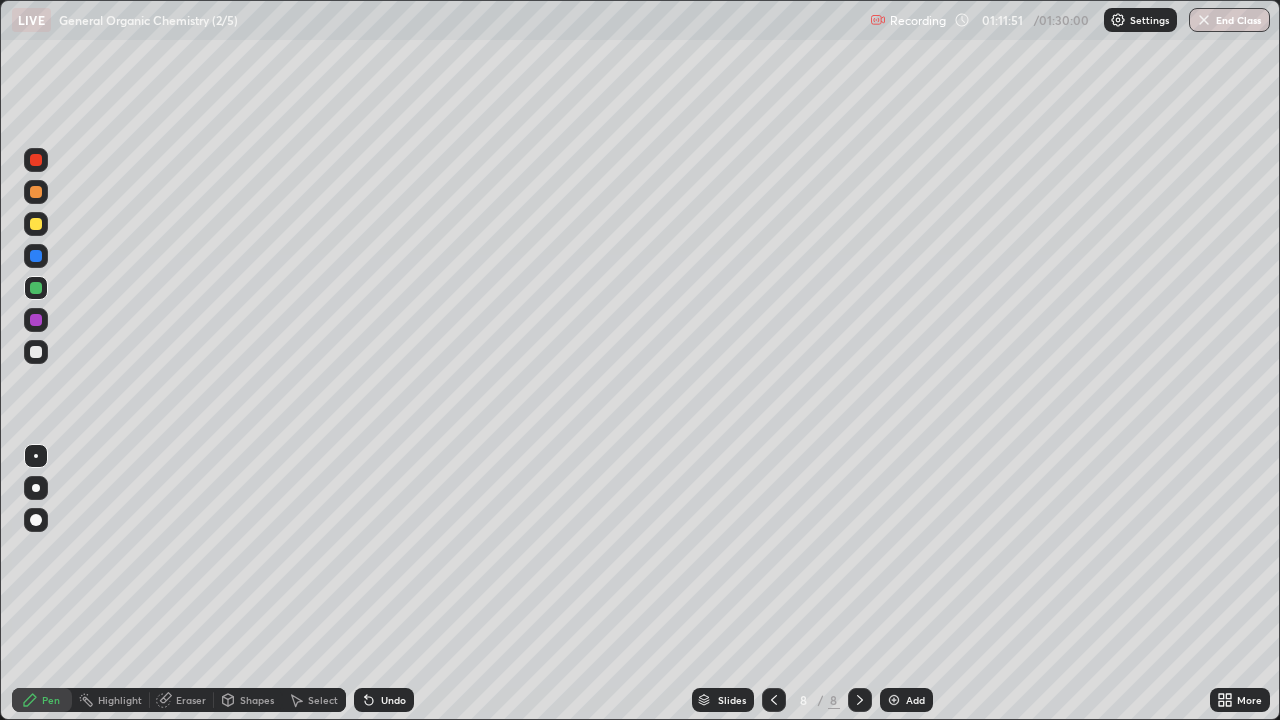 click at bounding box center [36, 352] 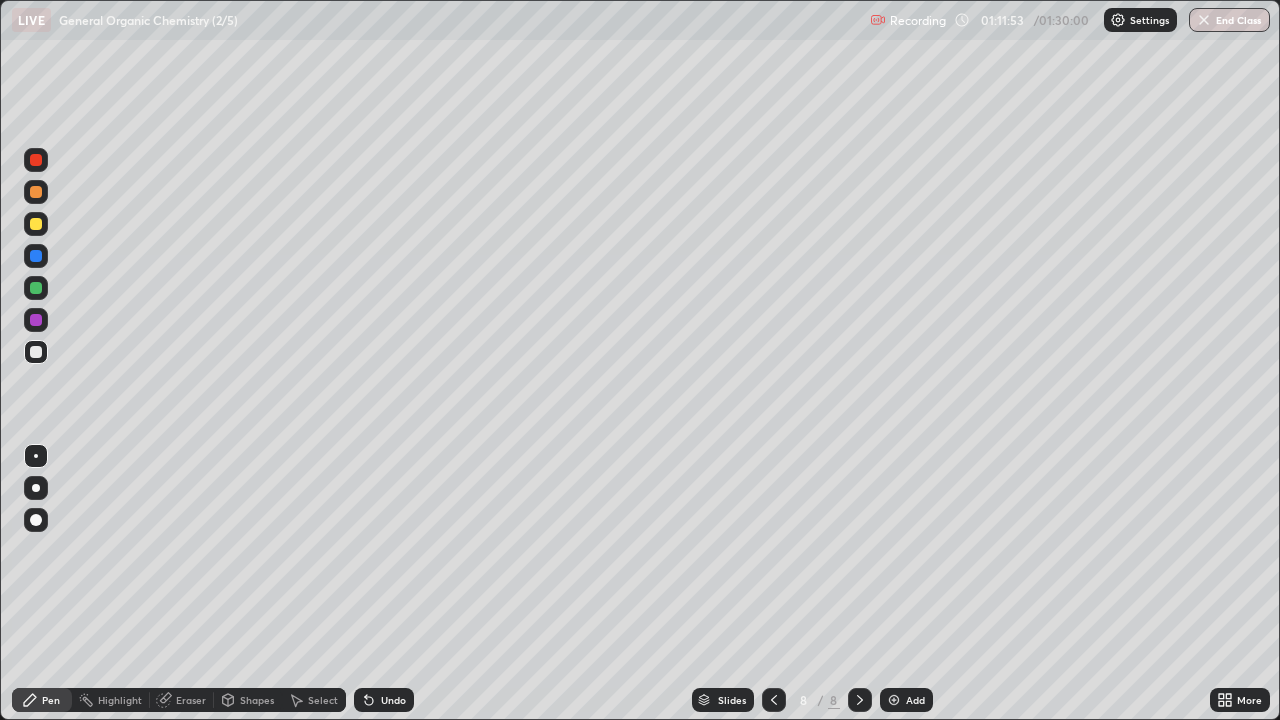 click on "Shapes" at bounding box center (257, 700) 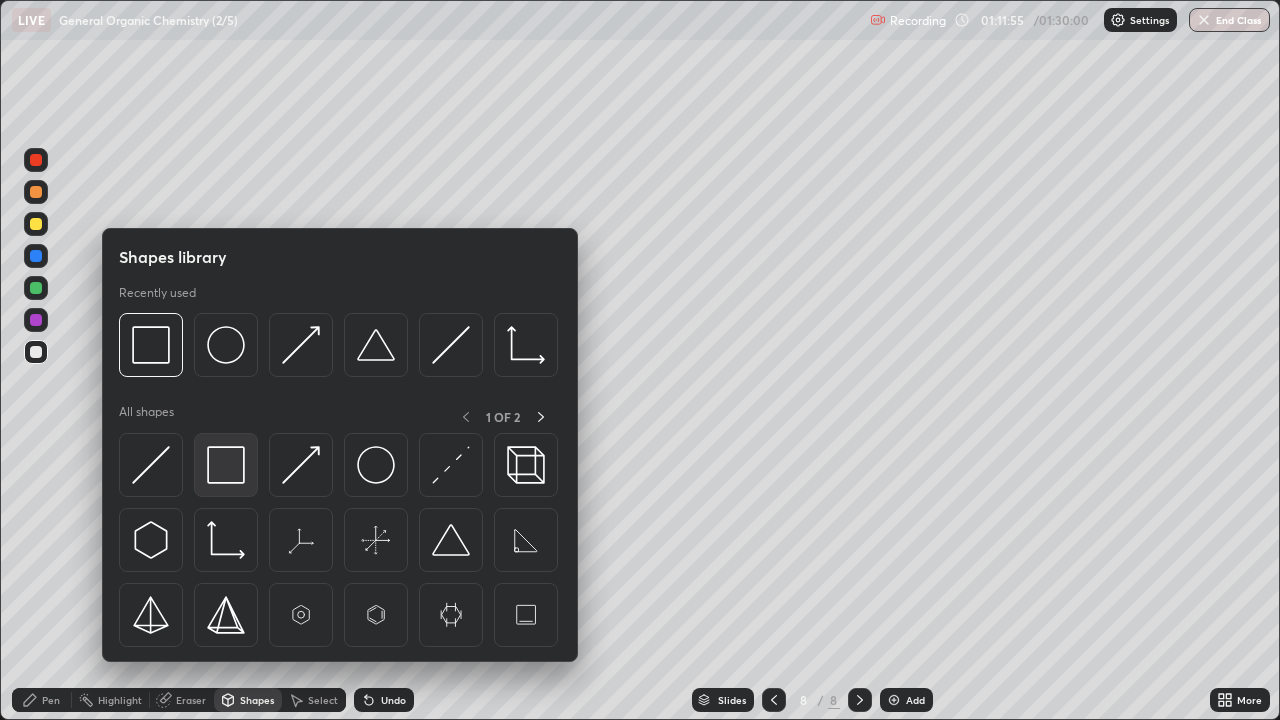 click at bounding box center [226, 465] 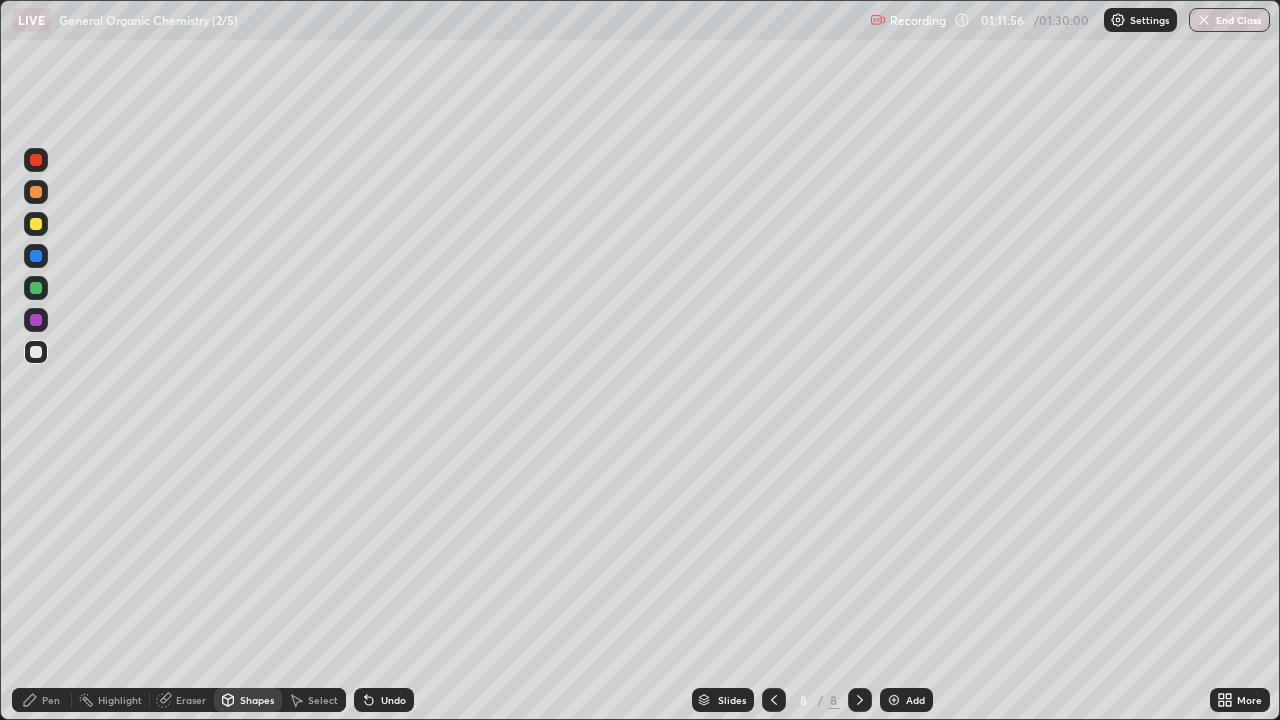 click on "Shapes" at bounding box center (257, 700) 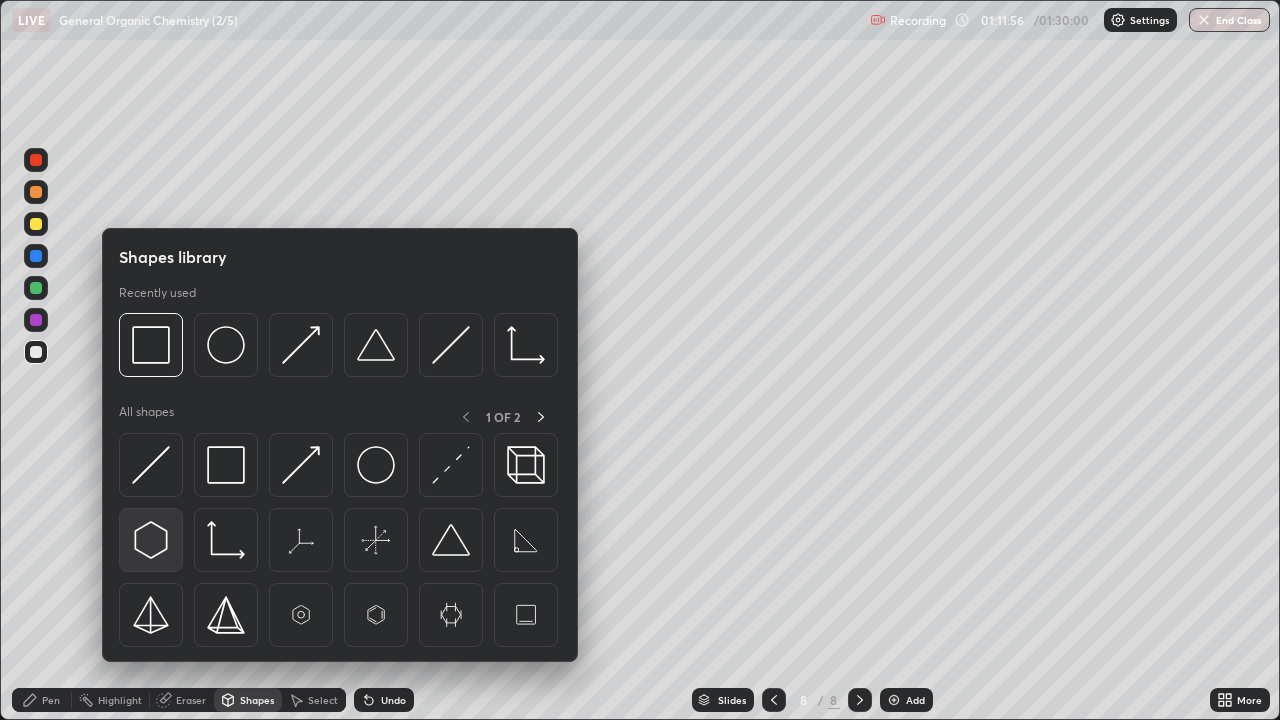 click at bounding box center (151, 540) 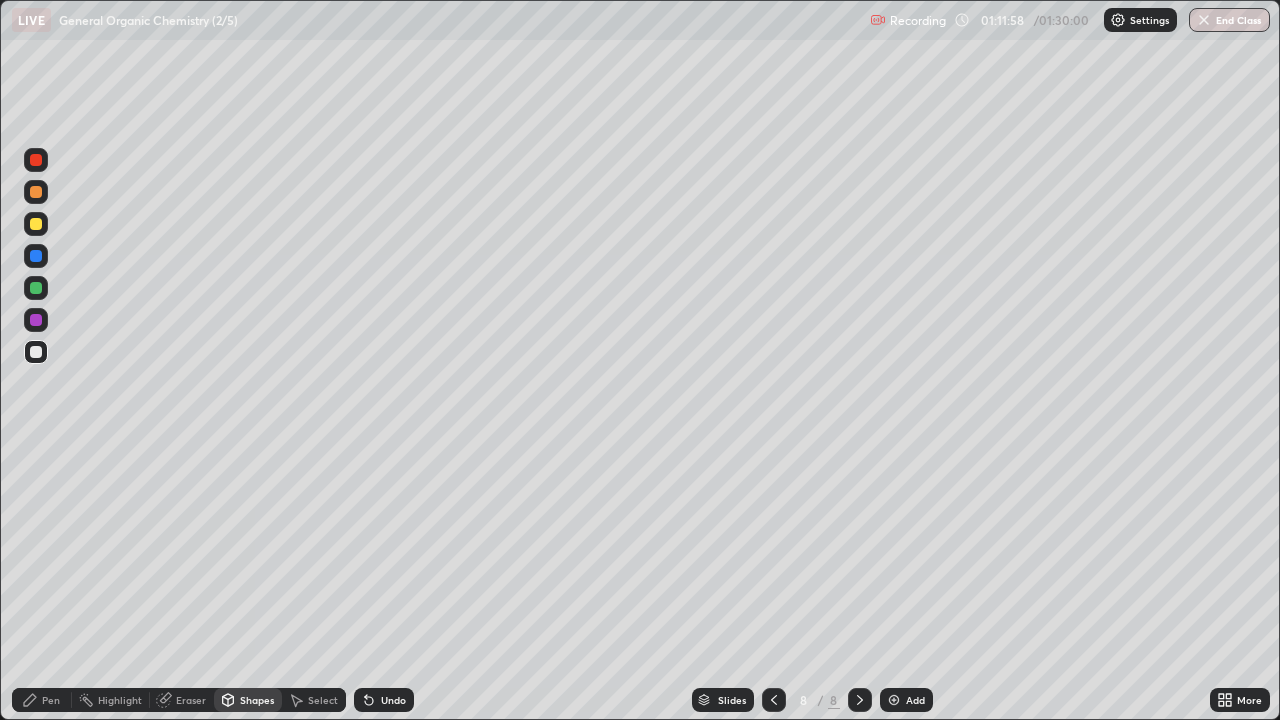 click on "Pen" at bounding box center [42, 700] 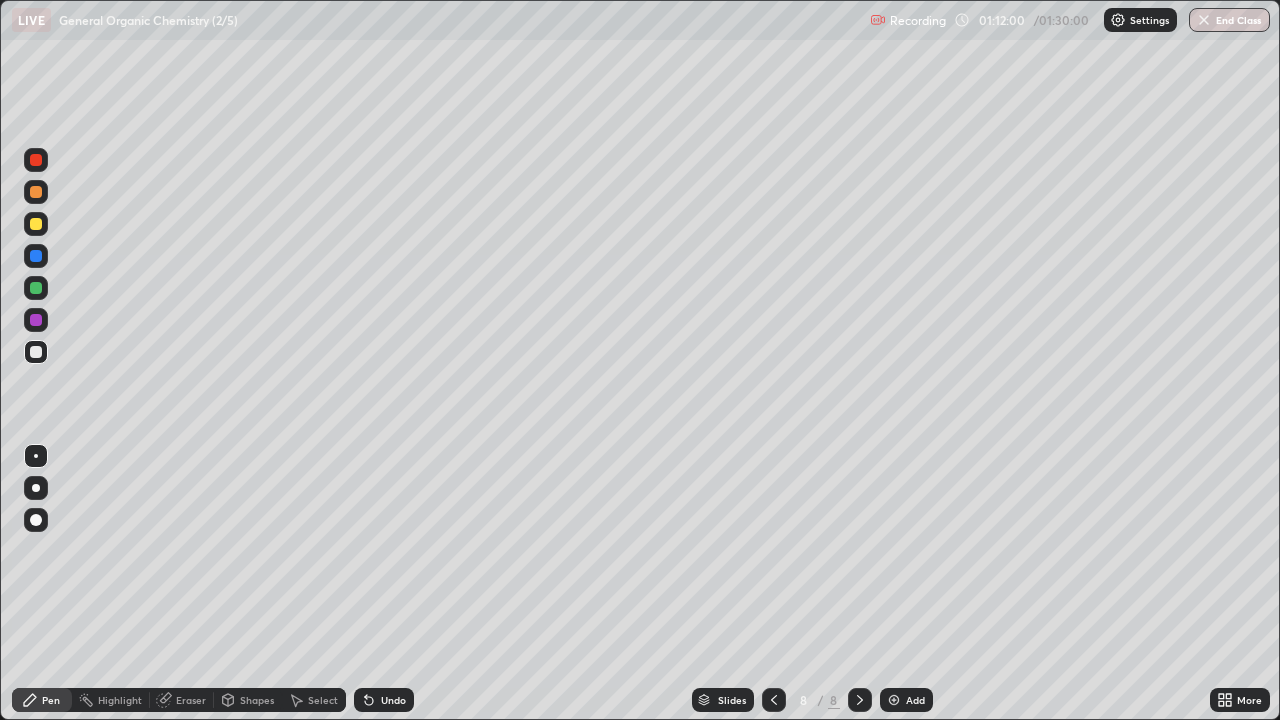 click on "Select" at bounding box center (323, 700) 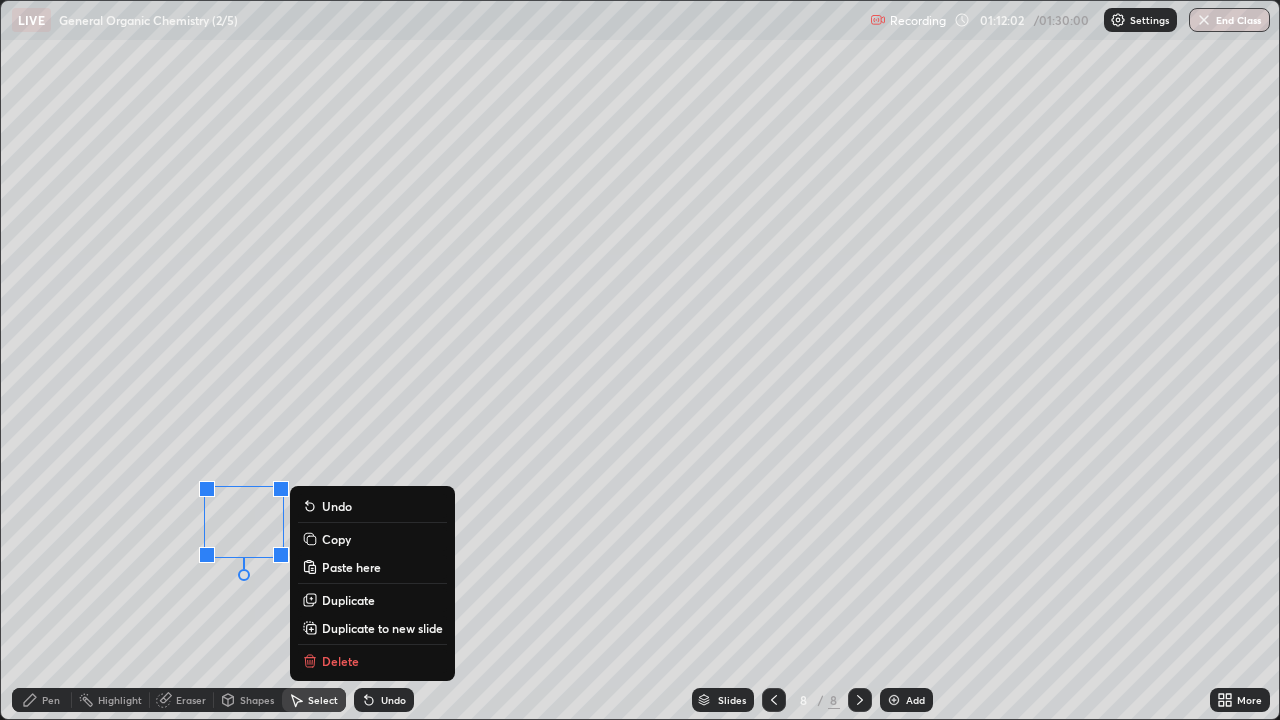 click on "Pen" at bounding box center [42, 700] 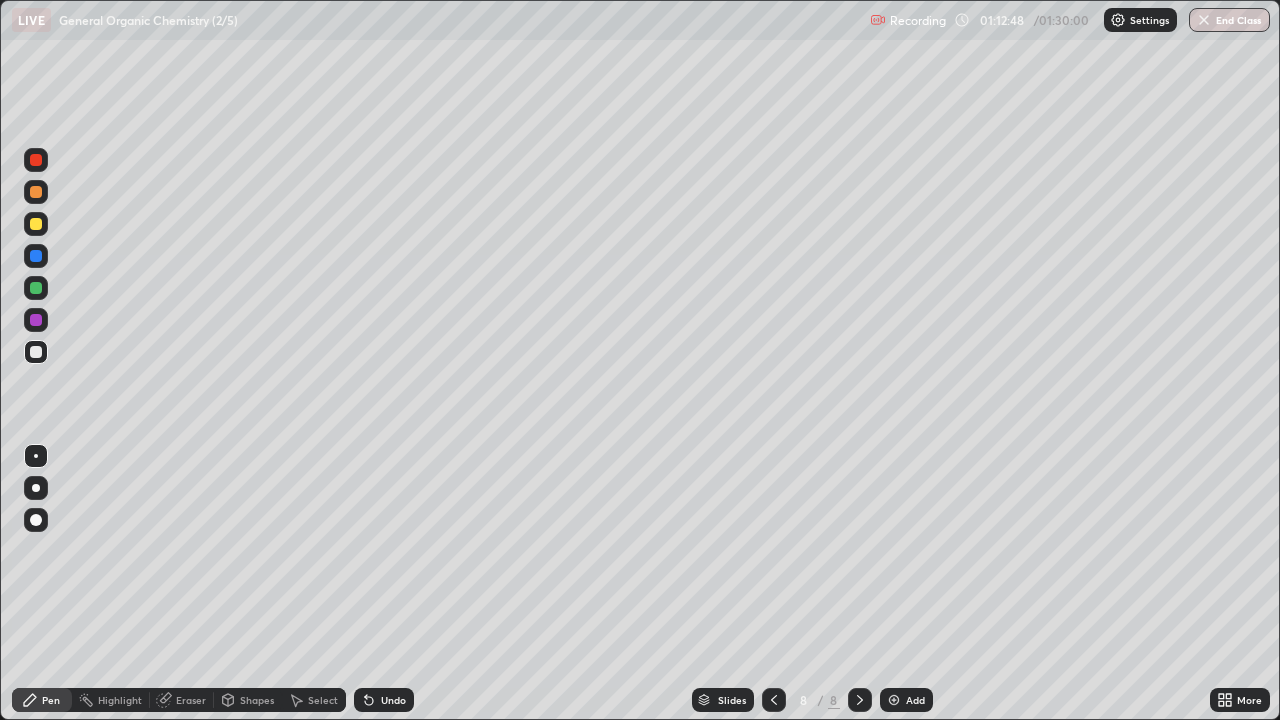 click at bounding box center [36, 288] 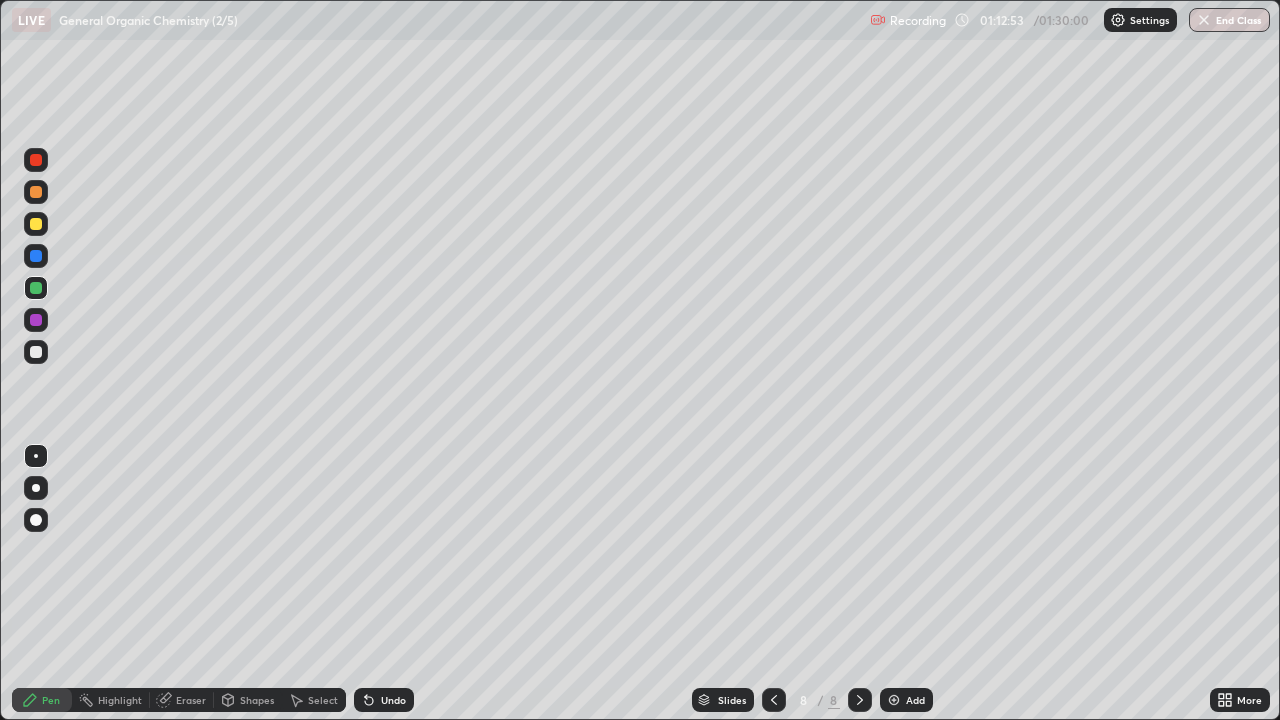 click at bounding box center (36, 320) 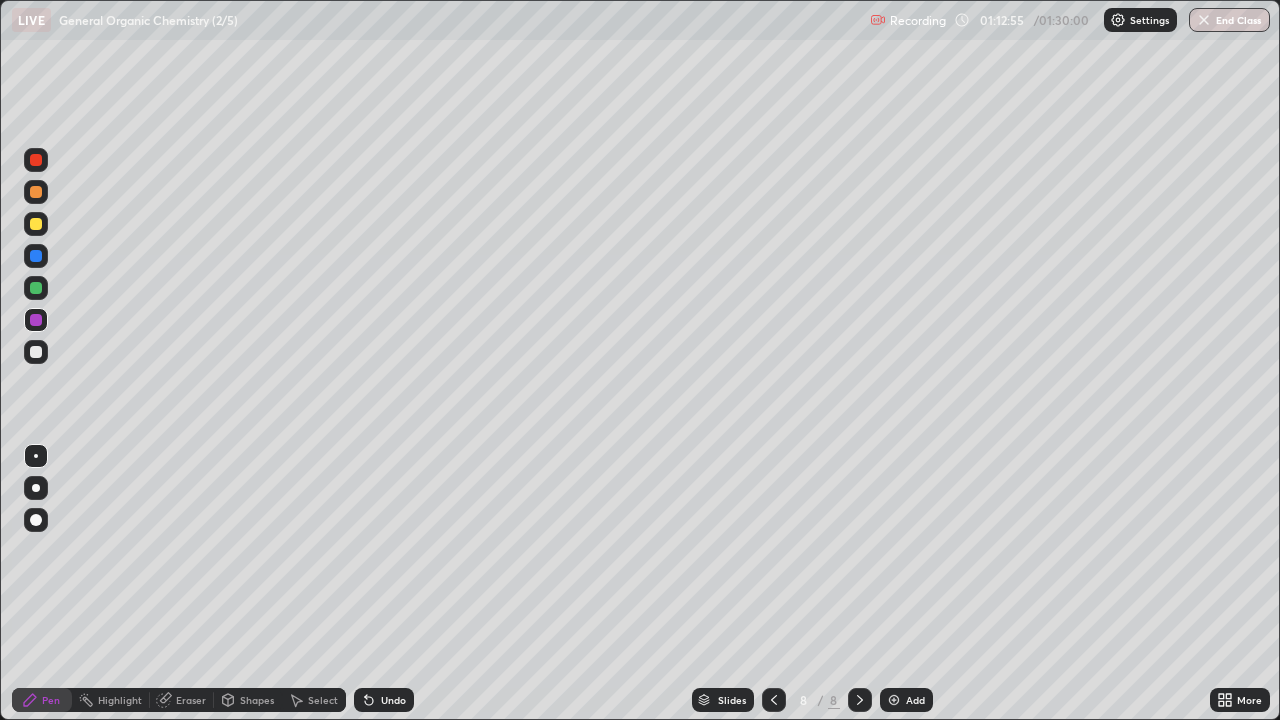 click at bounding box center (36, 224) 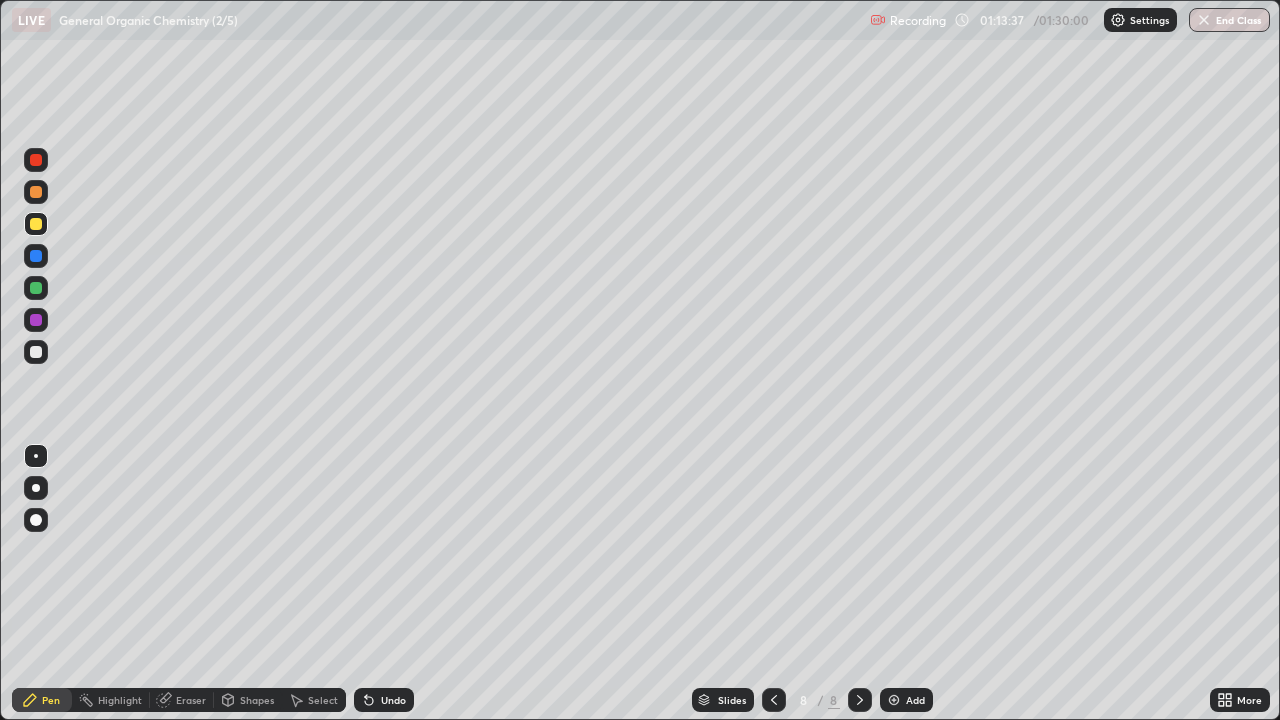 click at bounding box center [36, 352] 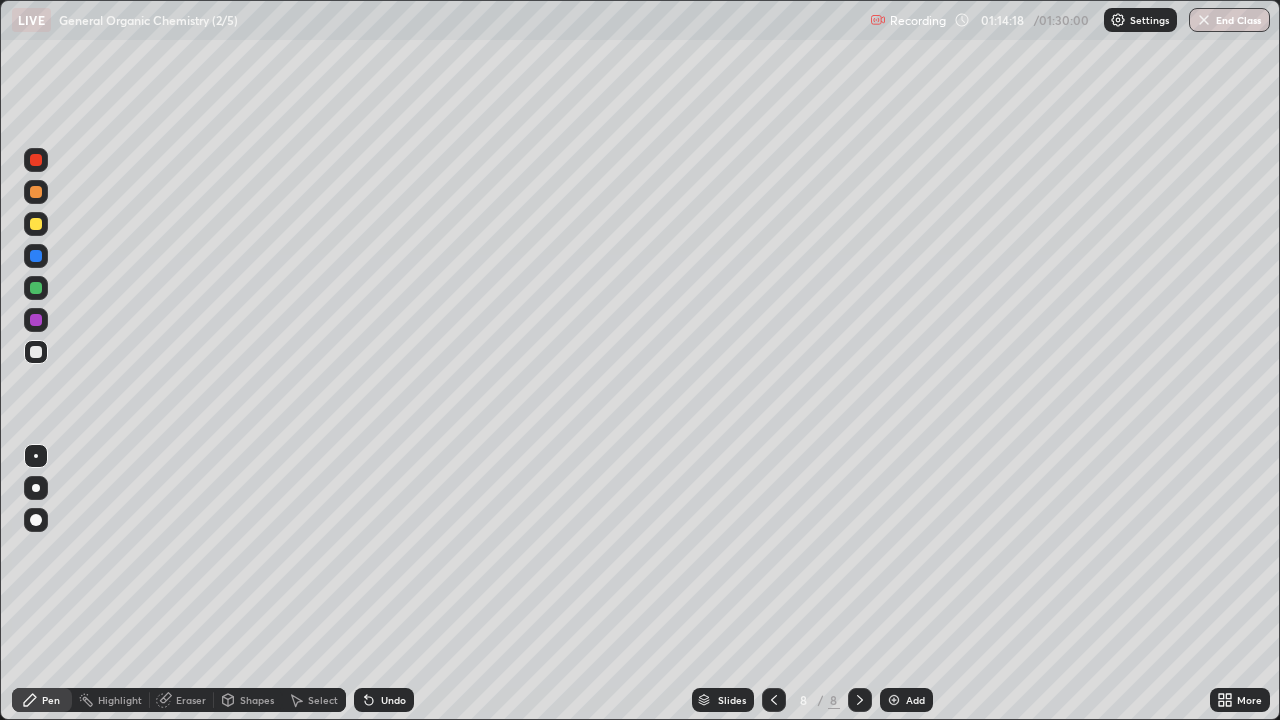 click on "Select" at bounding box center [323, 700] 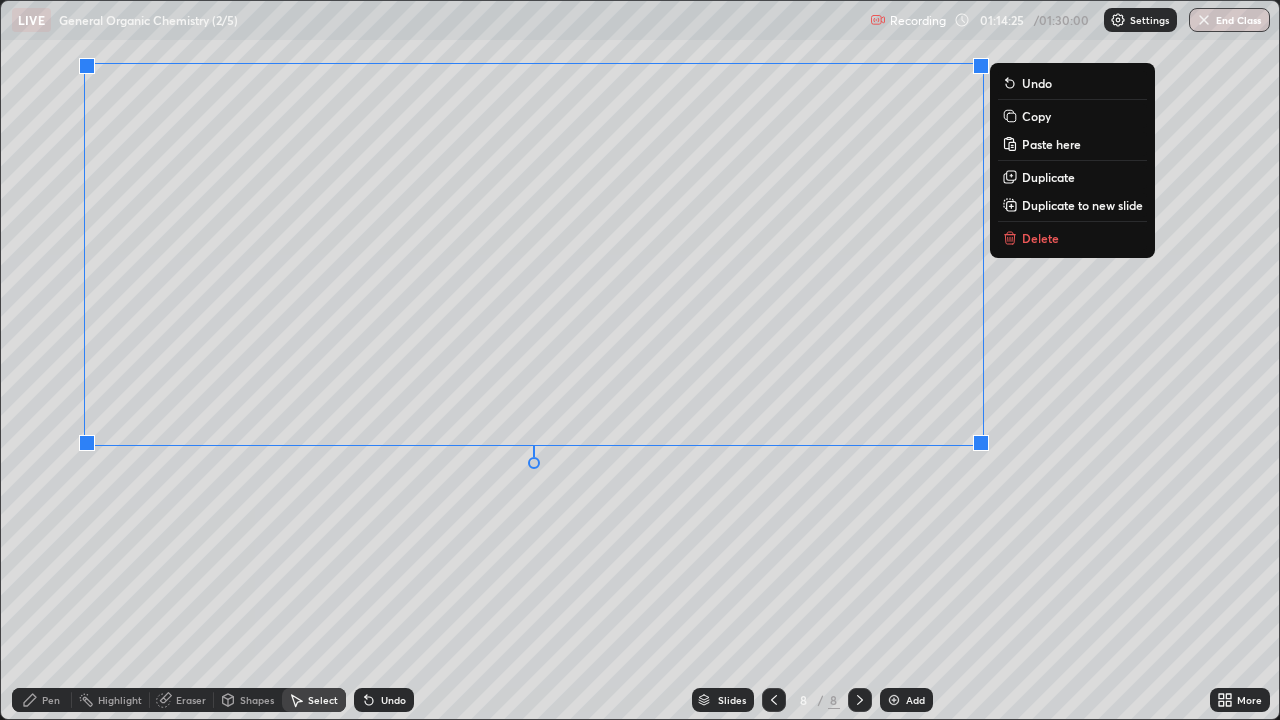click on "Pen" at bounding box center [42, 700] 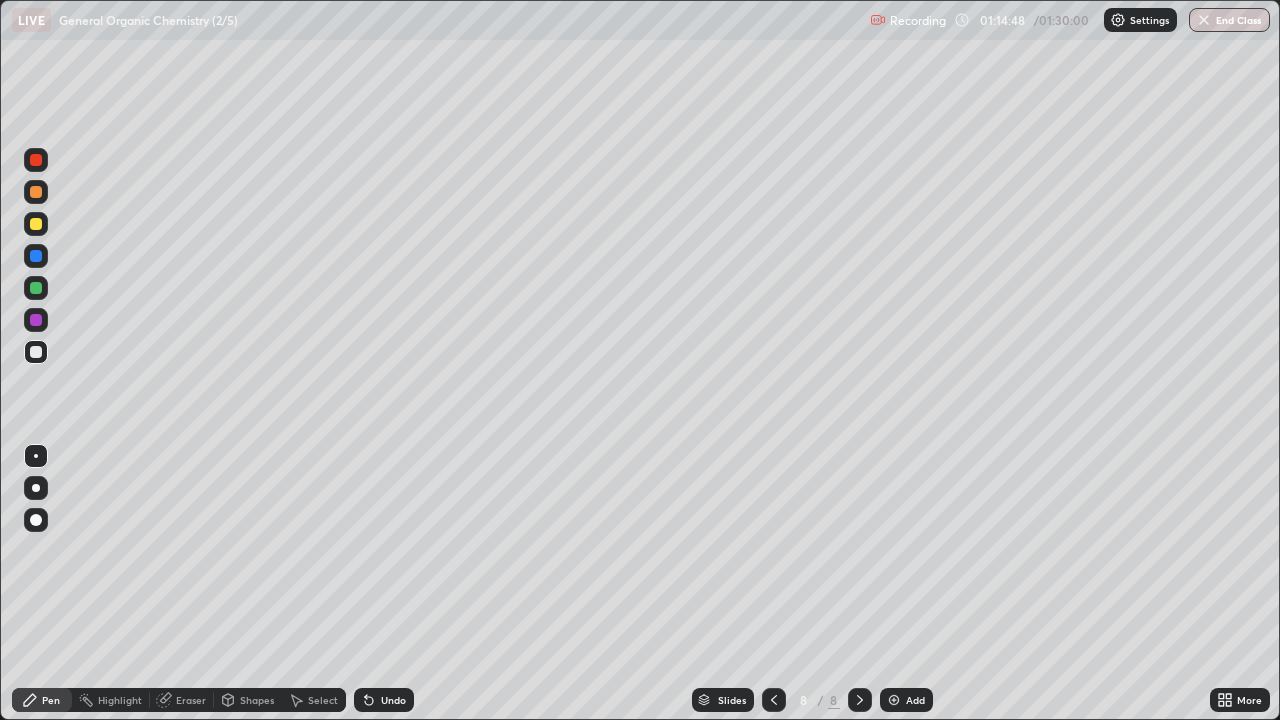 click at bounding box center [36, 320] 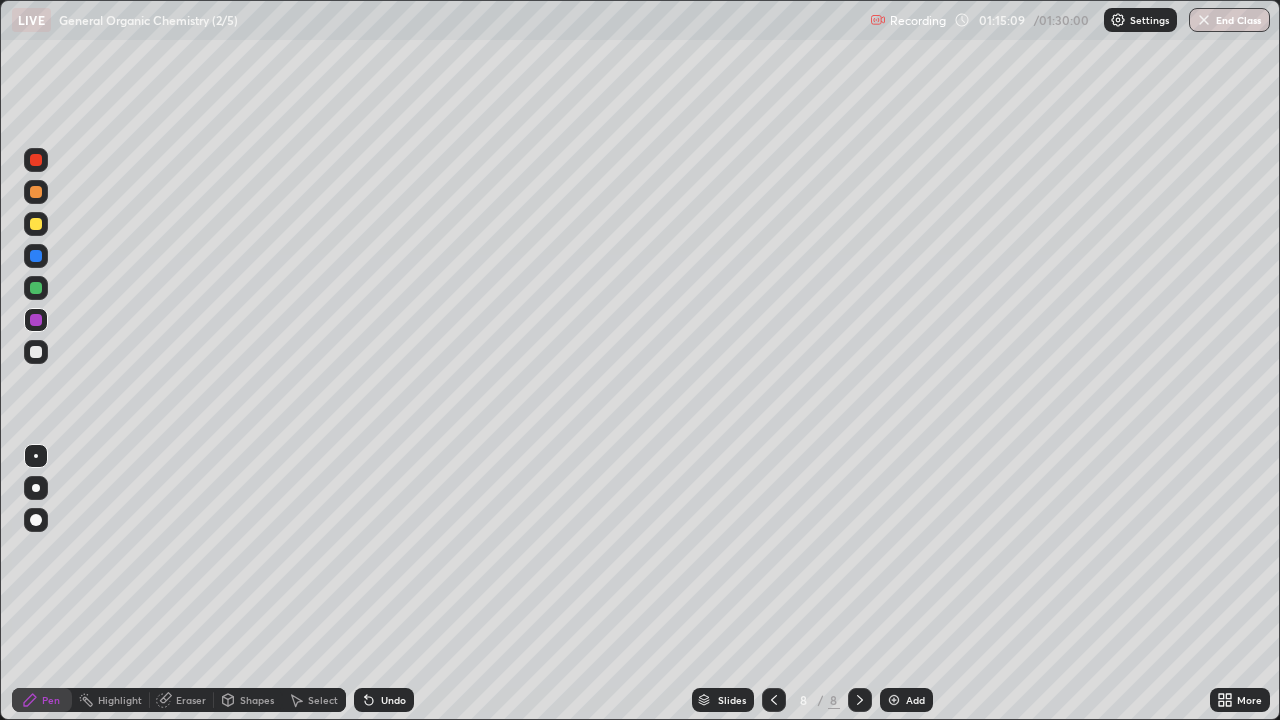 click at bounding box center [36, 224] 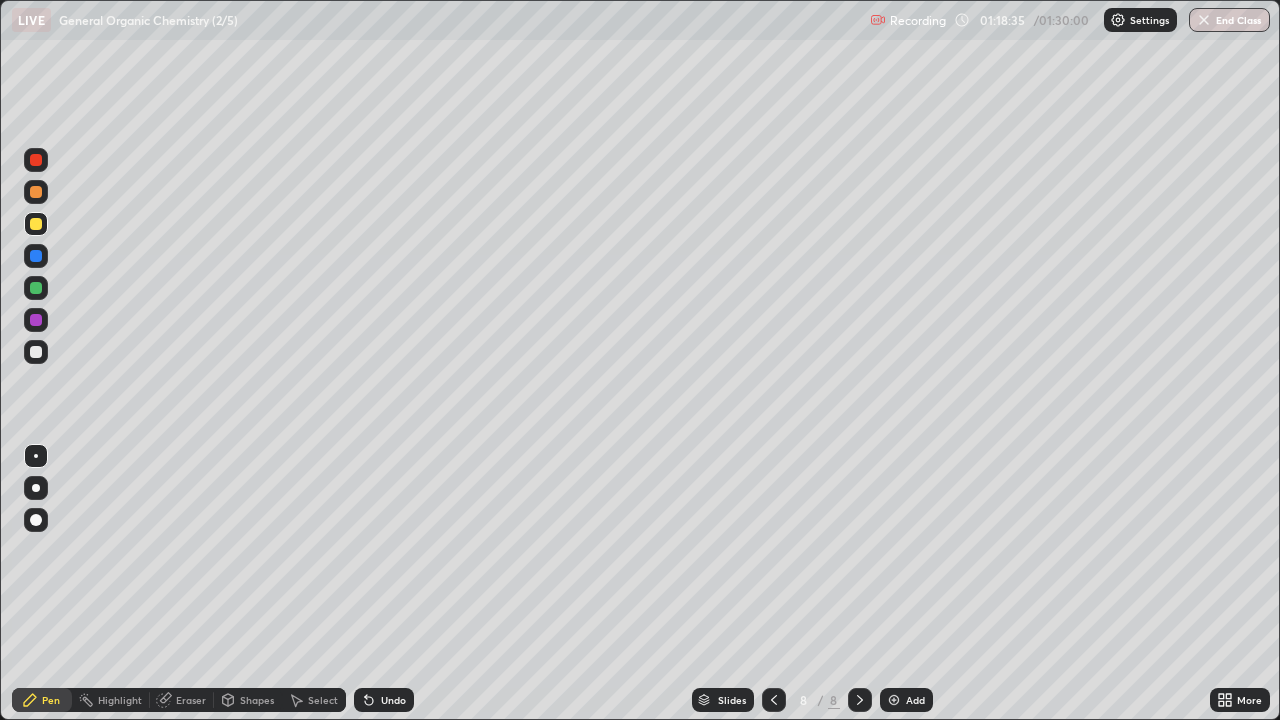click at bounding box center (894, 700) 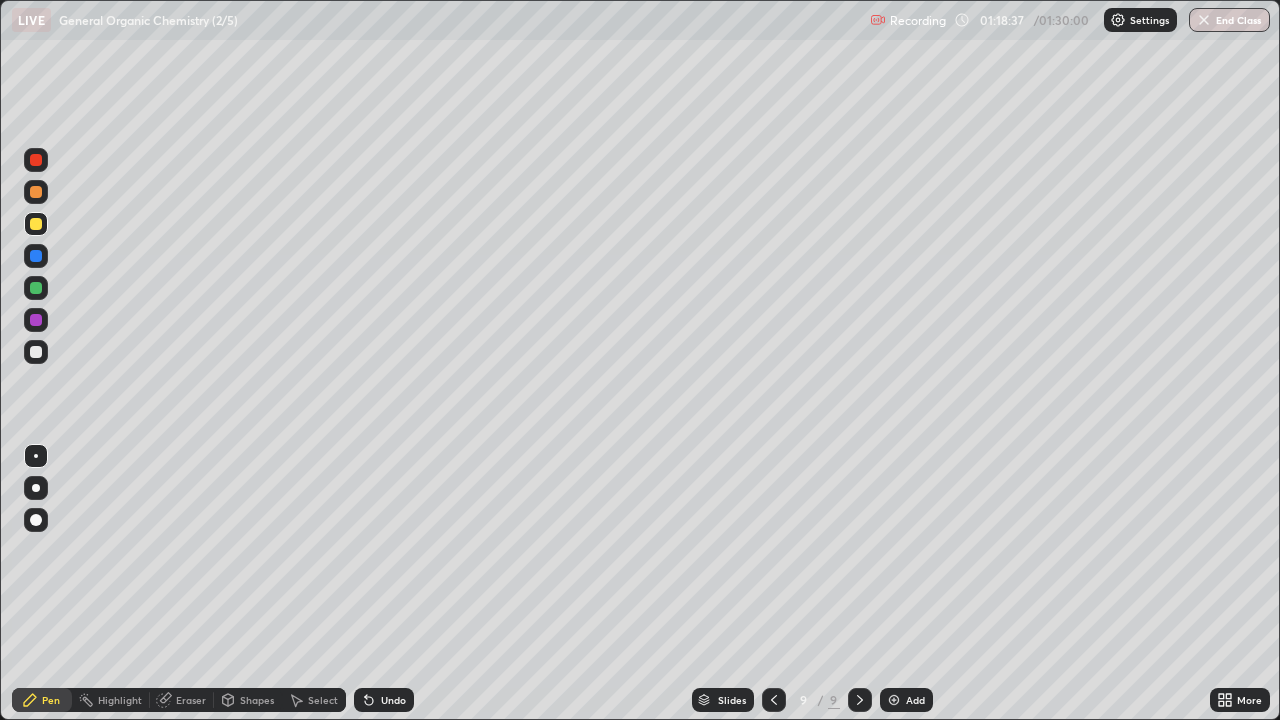 click at bounding box center [36, 352] 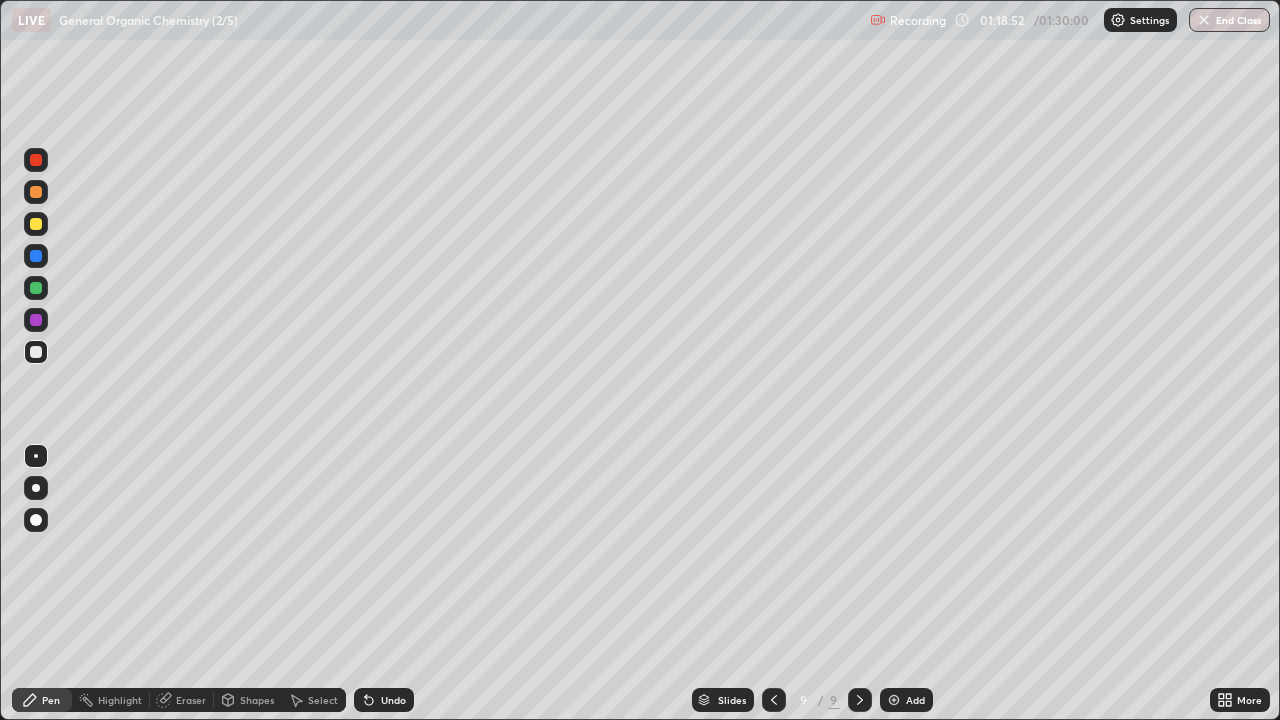click on "Eraser" at bounding box center [182, 700] 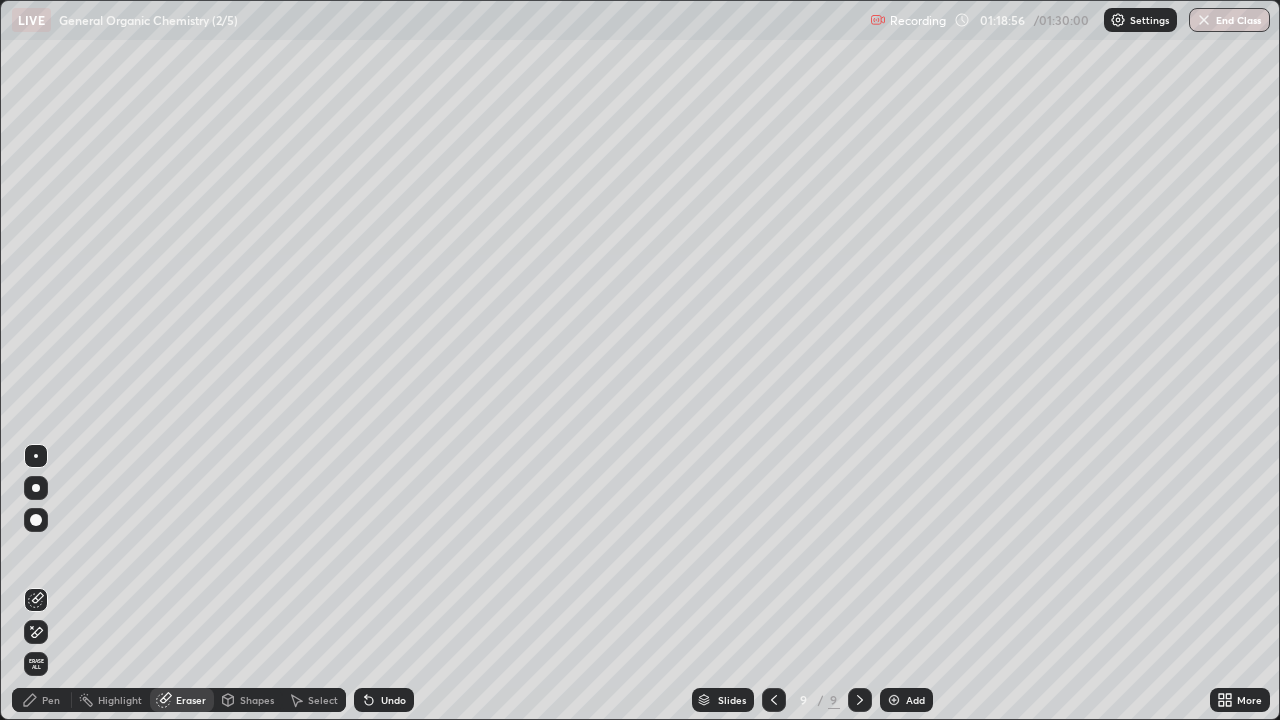 click on "Pen" at bounding box center (51, 700) 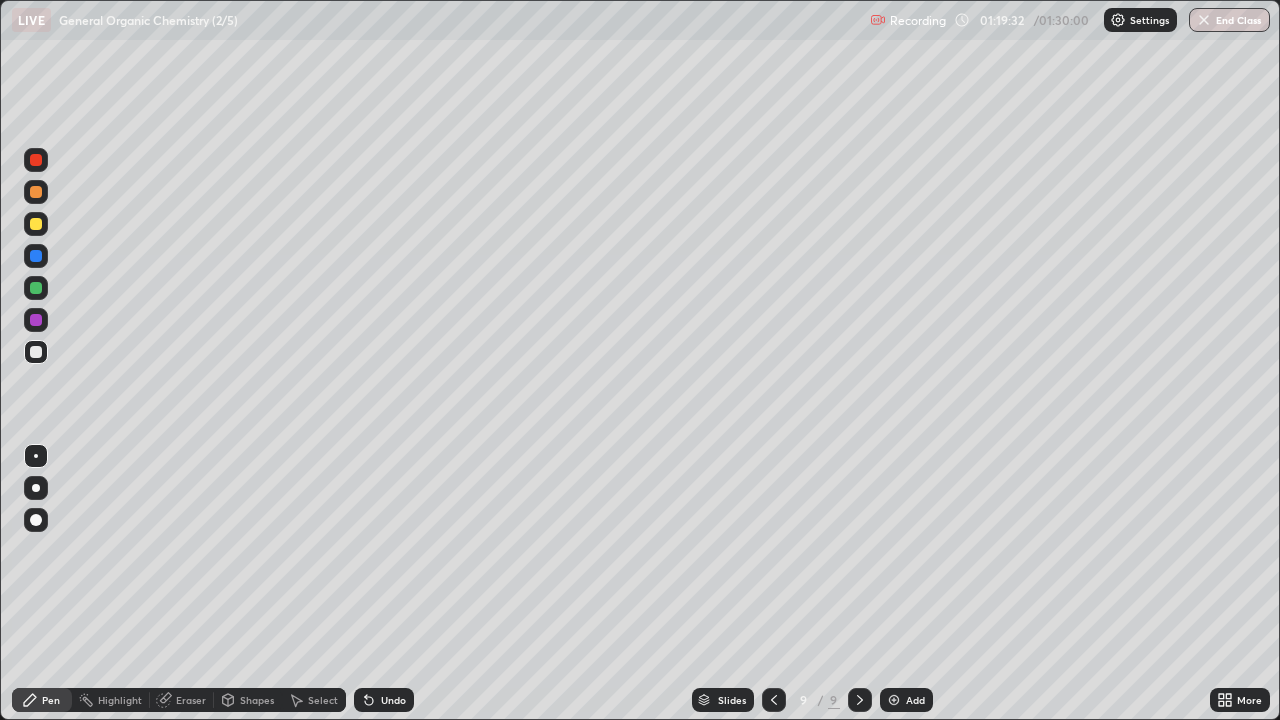 click on "Eraser" at bounding box center (191, 700) 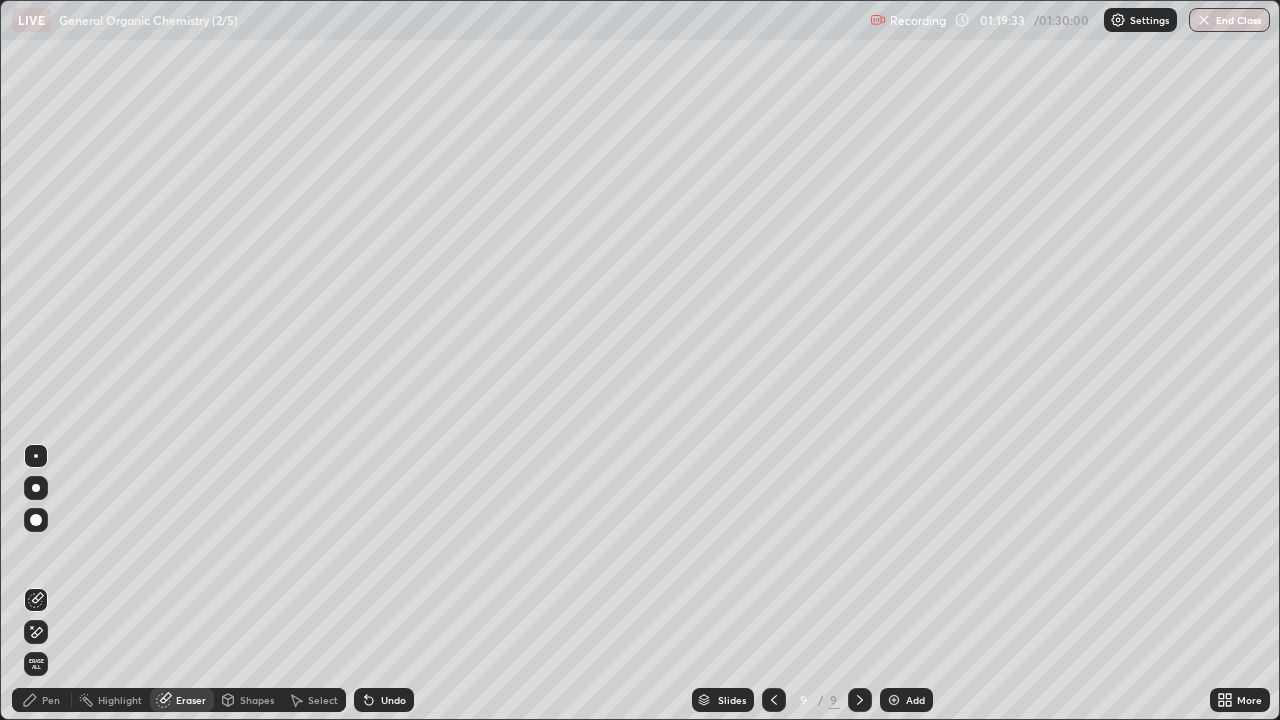 click on "Pen" at bounding box center (51, 700) 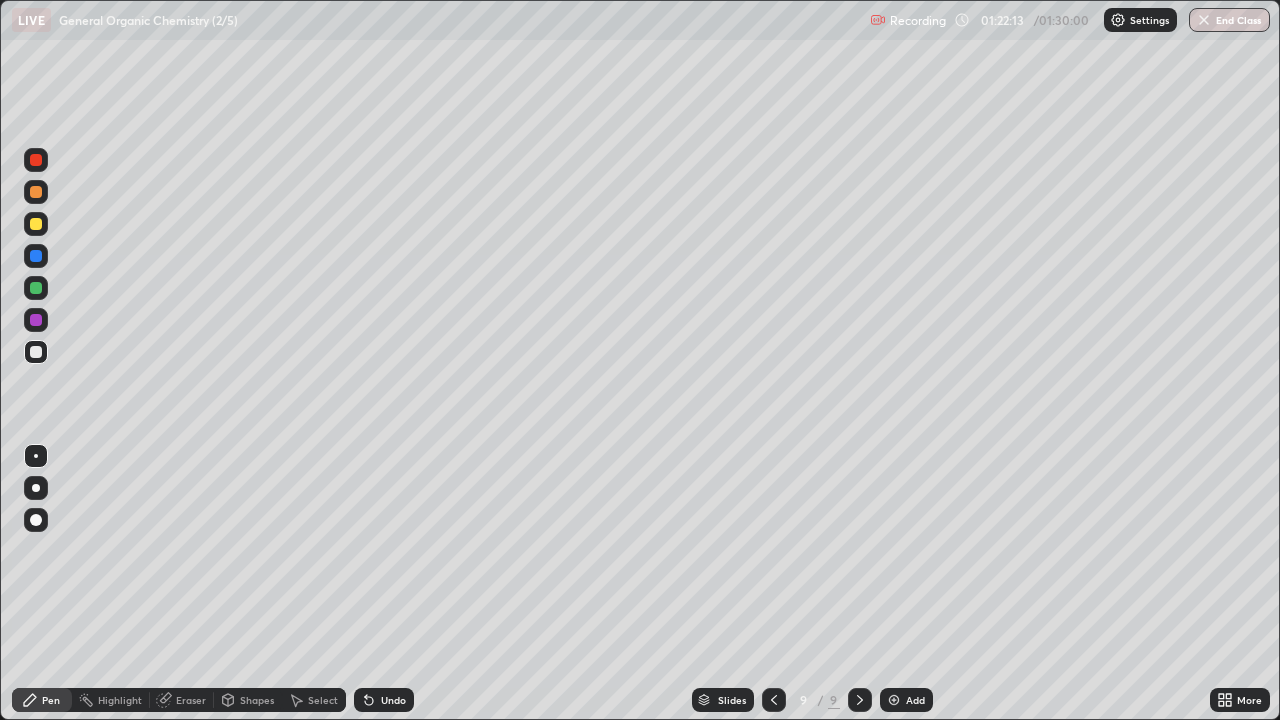 click at bounding box center (36, 224) 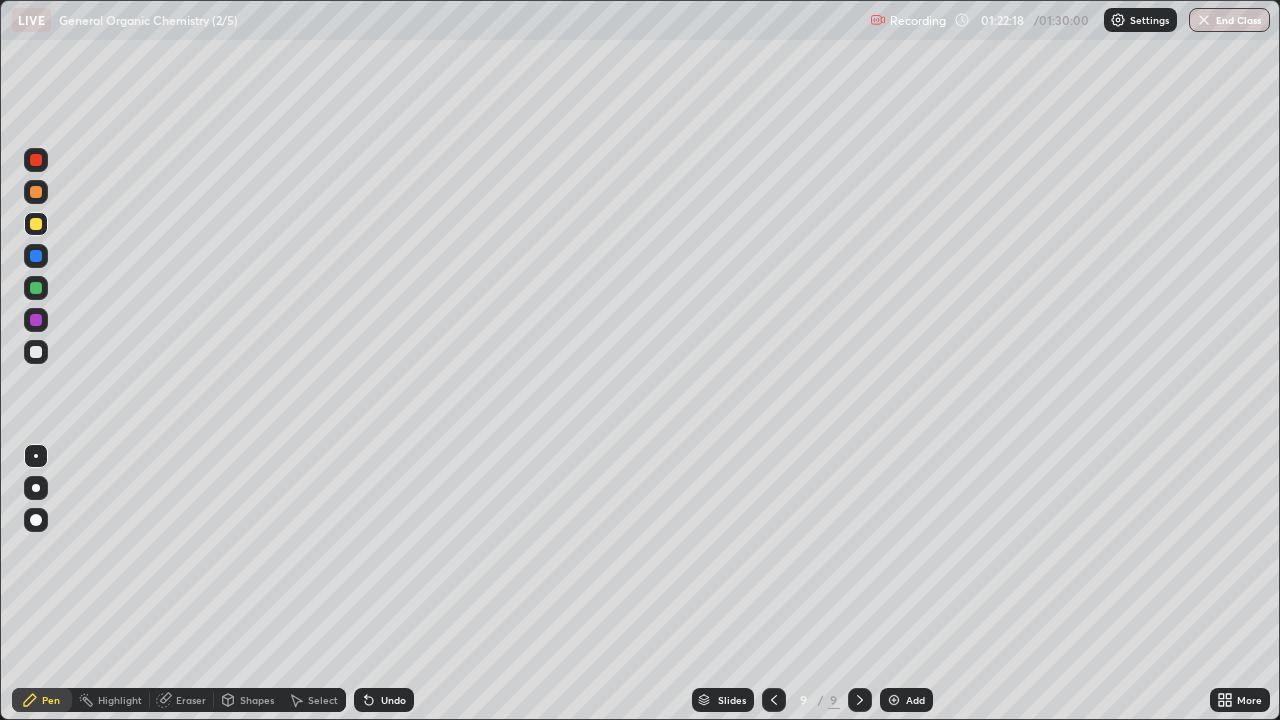 click at bounding box center (36, 160) 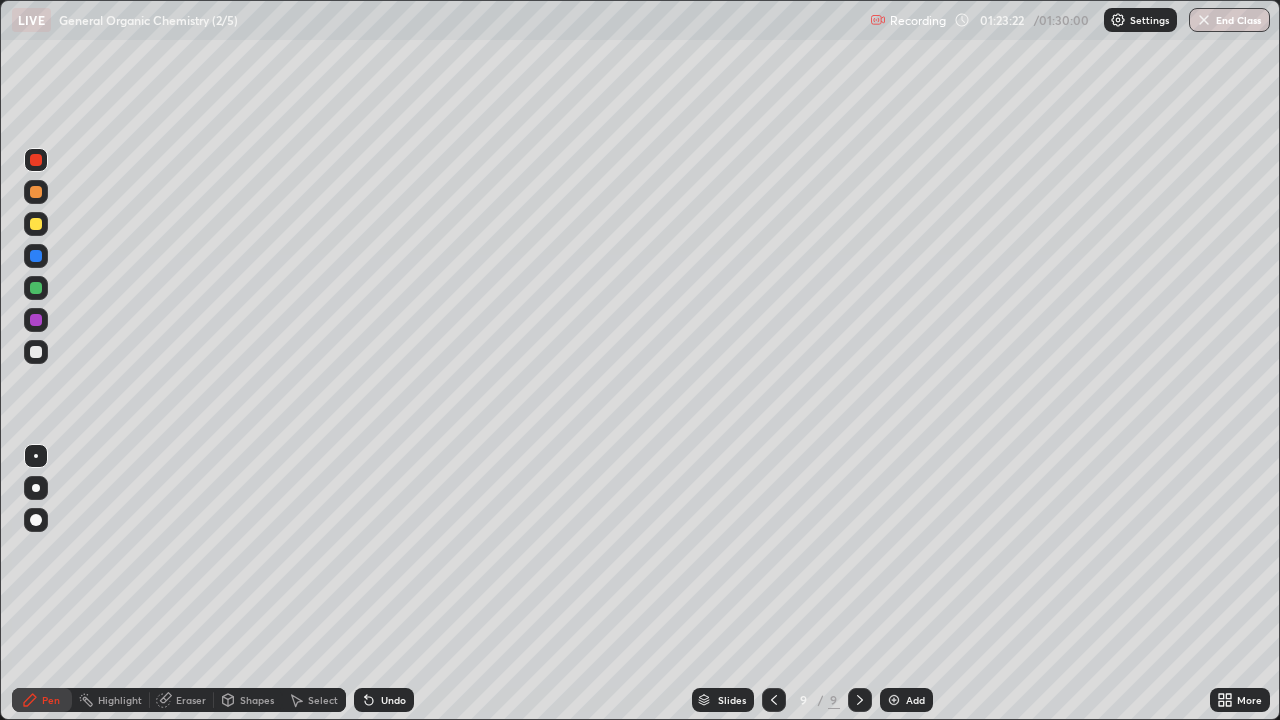 click at bounding box center [36, 320] 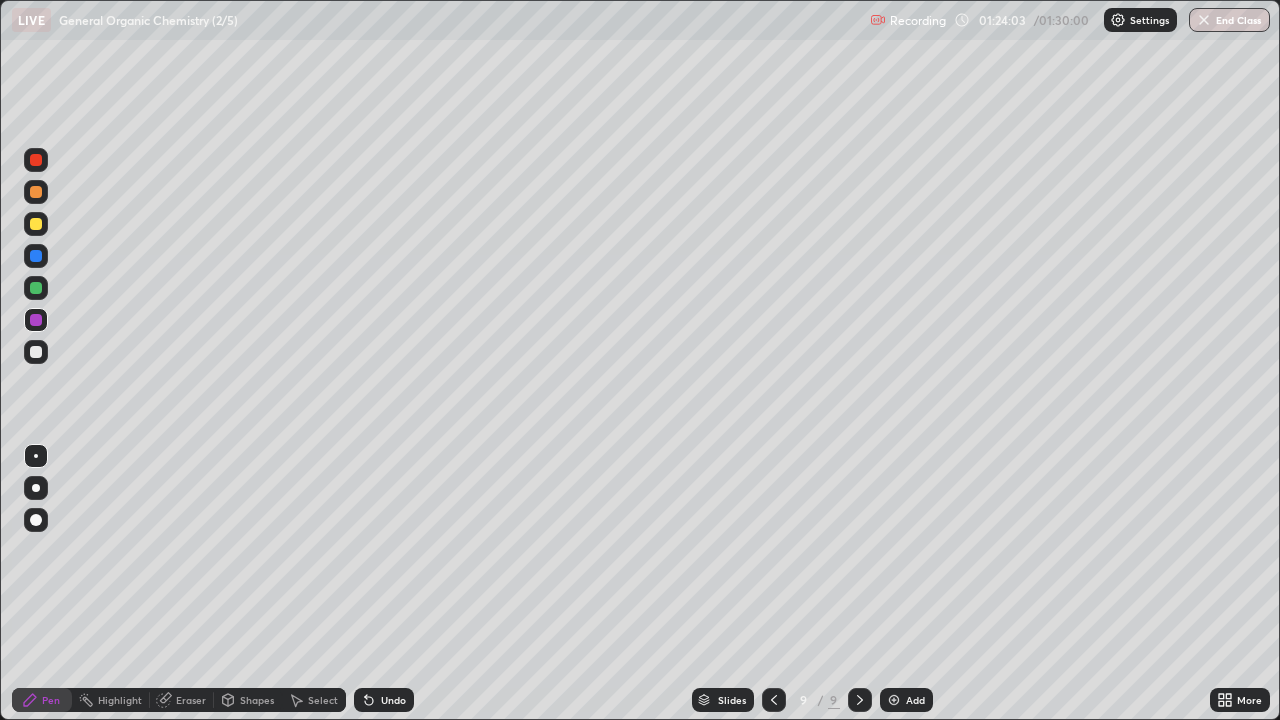 click on "Undo" at bounding box center [384, 700] 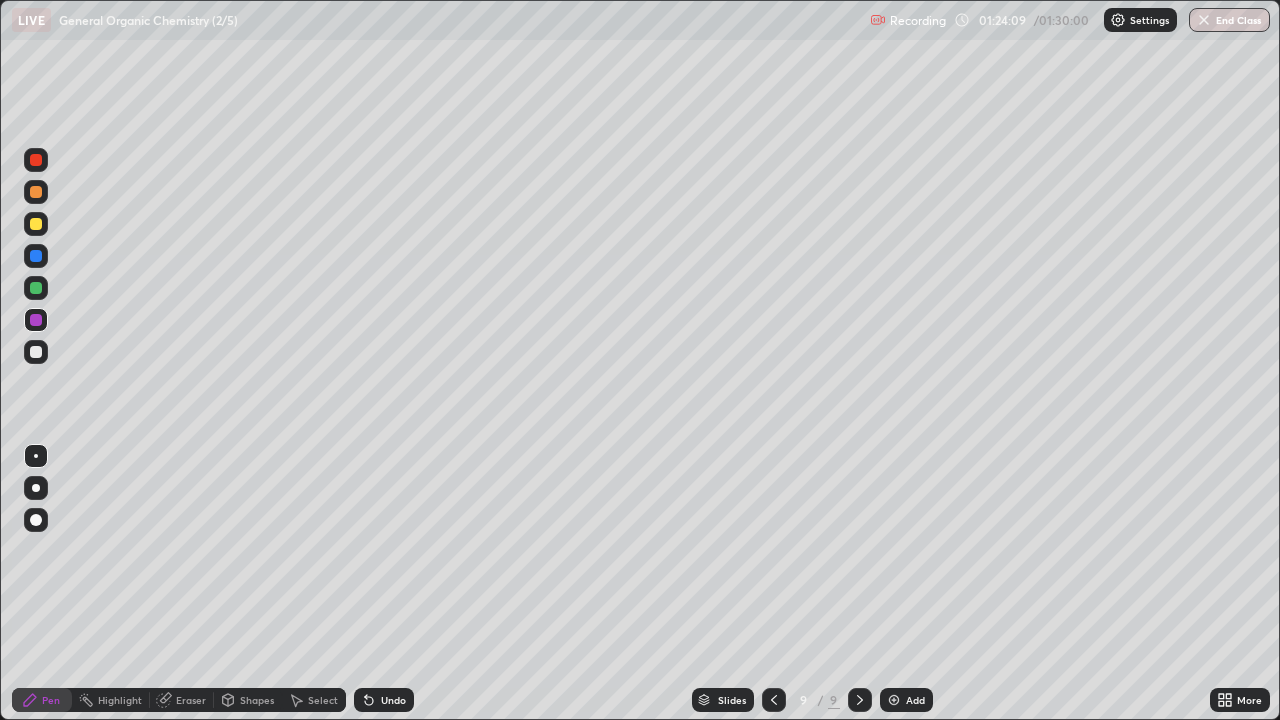 click on "Eraser" at bounding box center (191, 700) 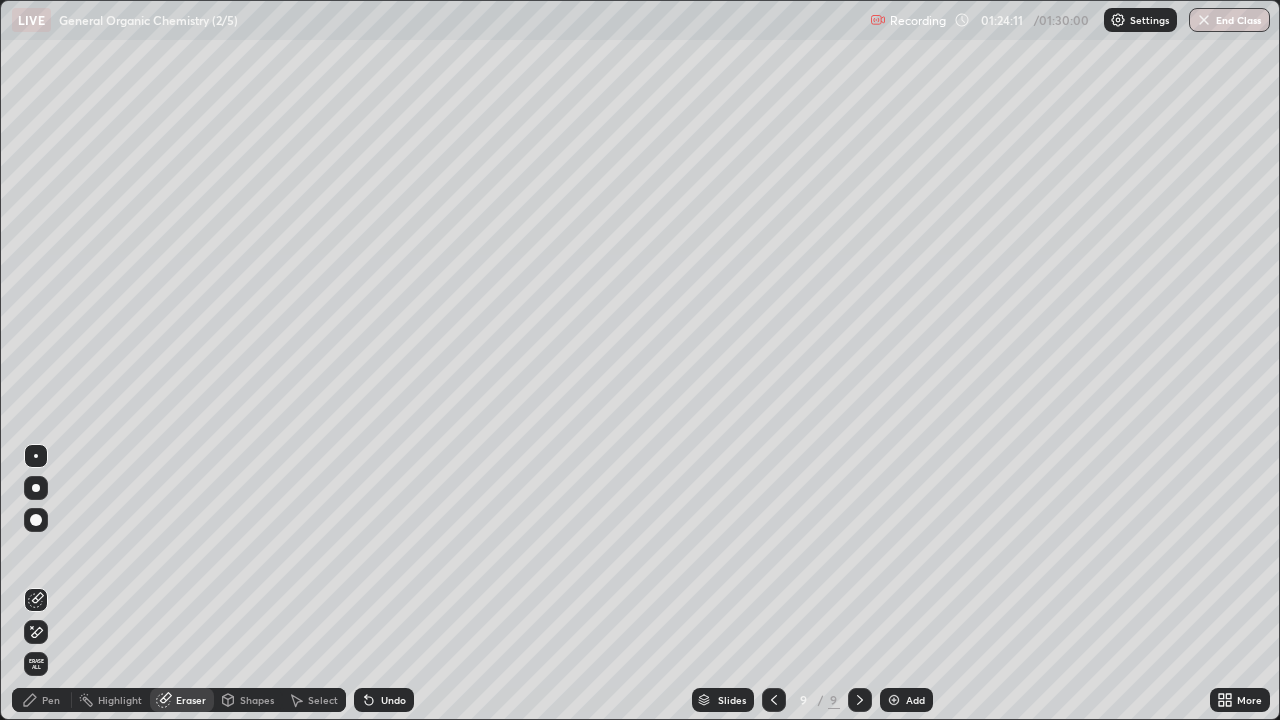 click on "Pen" at bounding box center [51, 700] 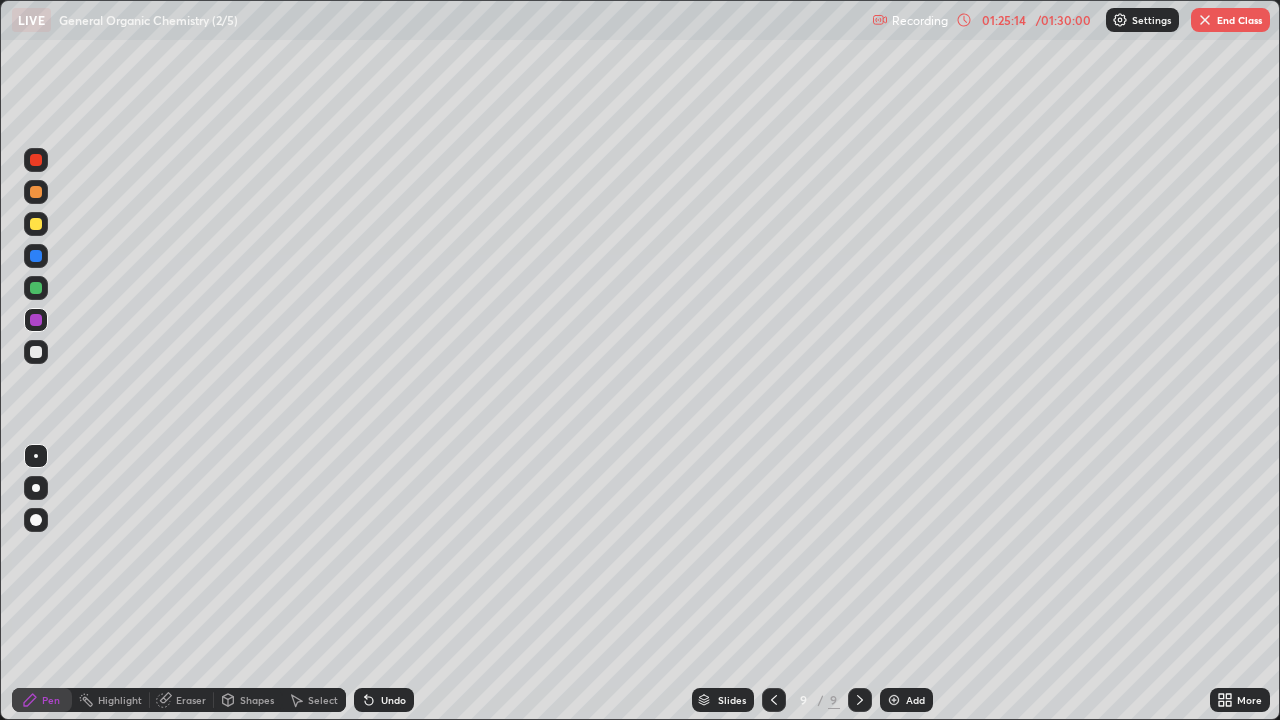 click at bounding box center (36, 352) 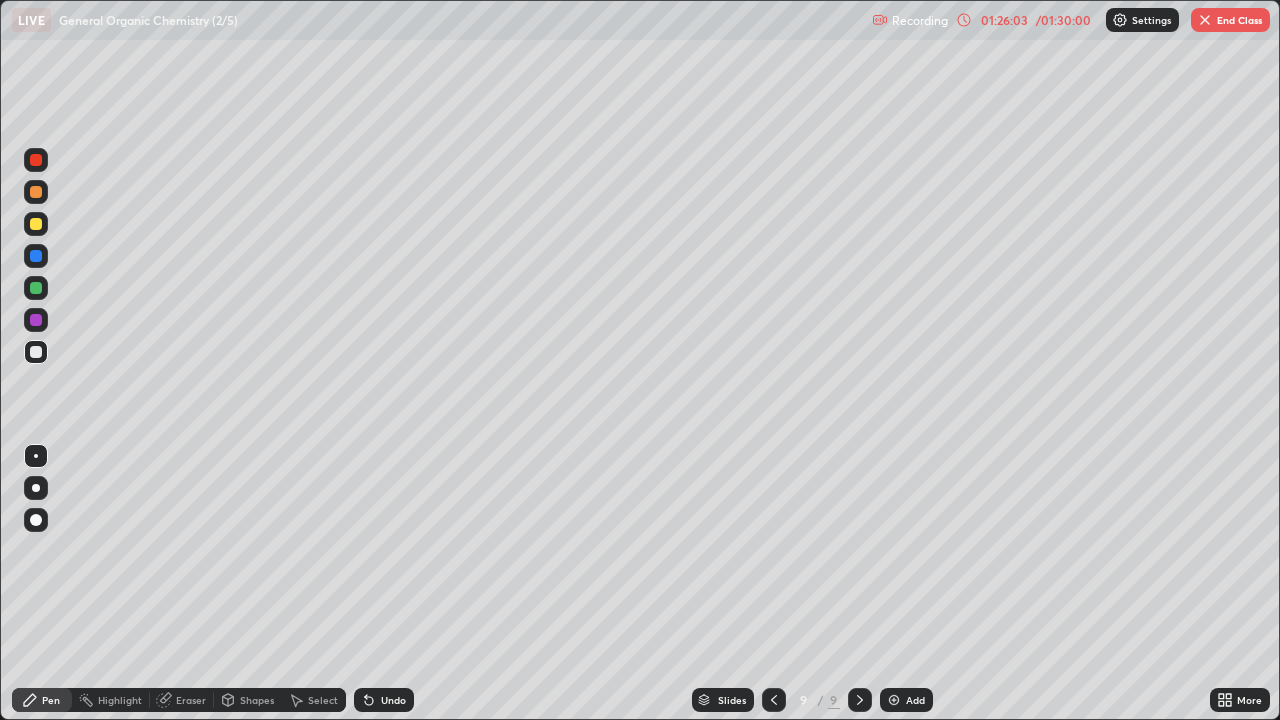 click on "Select" at bounding box center [323, 700] 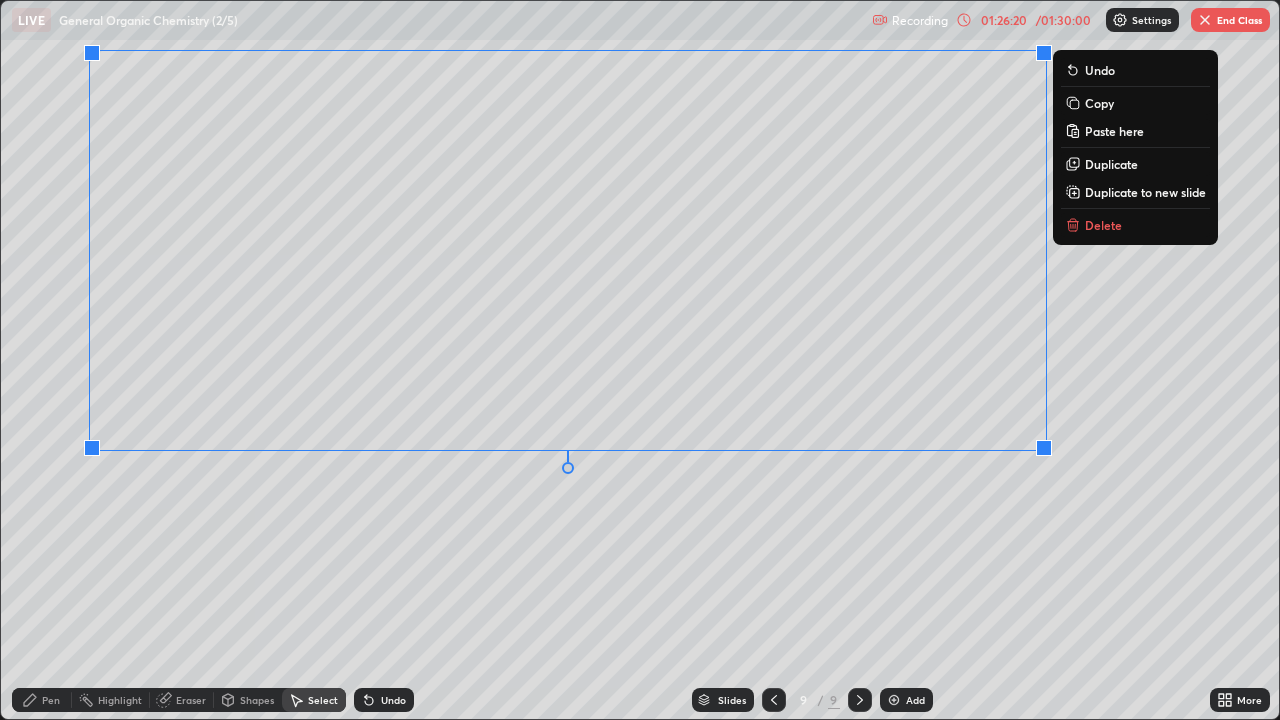 click on "Pen" at bounding box center (51, 700) 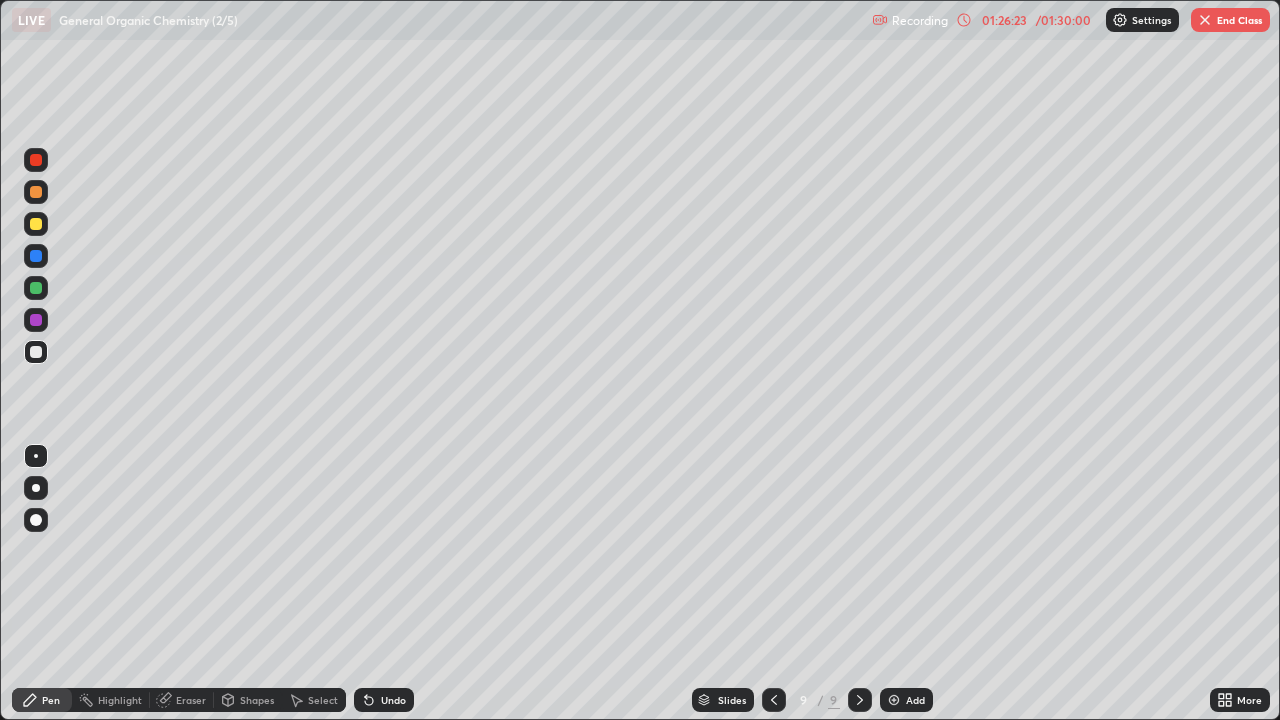 click at bounding box center (36, 224) 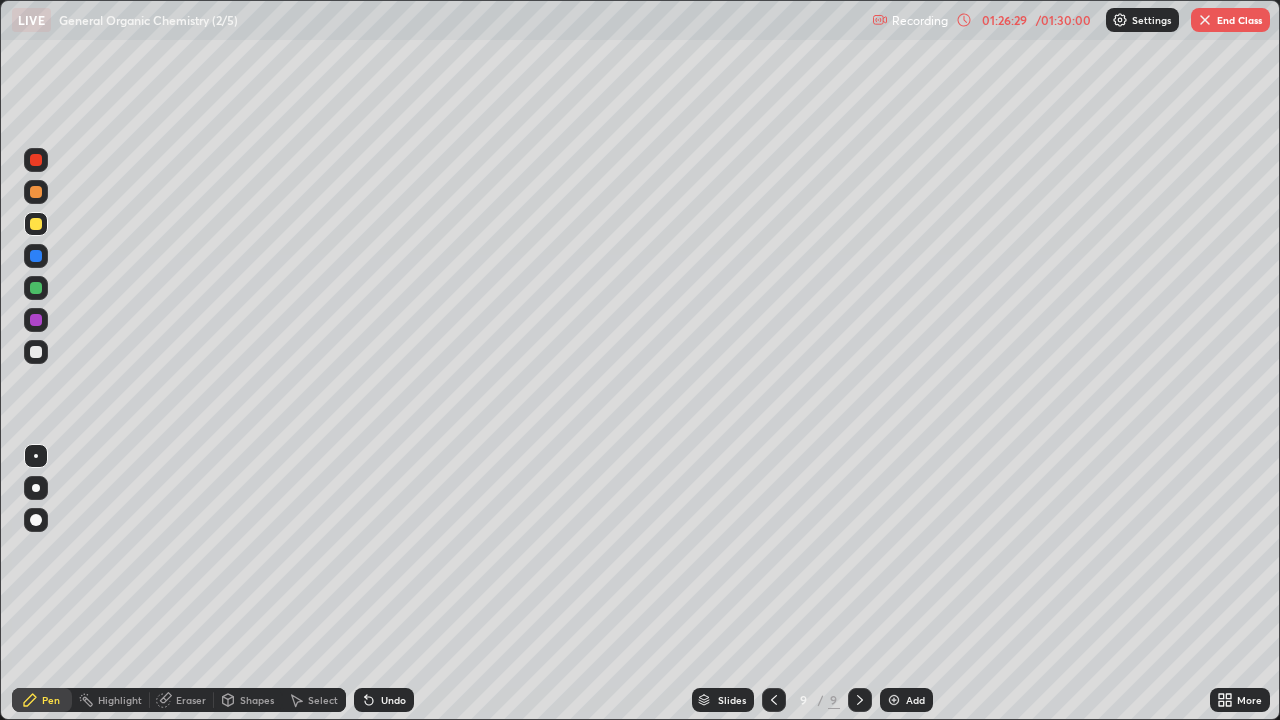 click at bounding box center [36, 352] 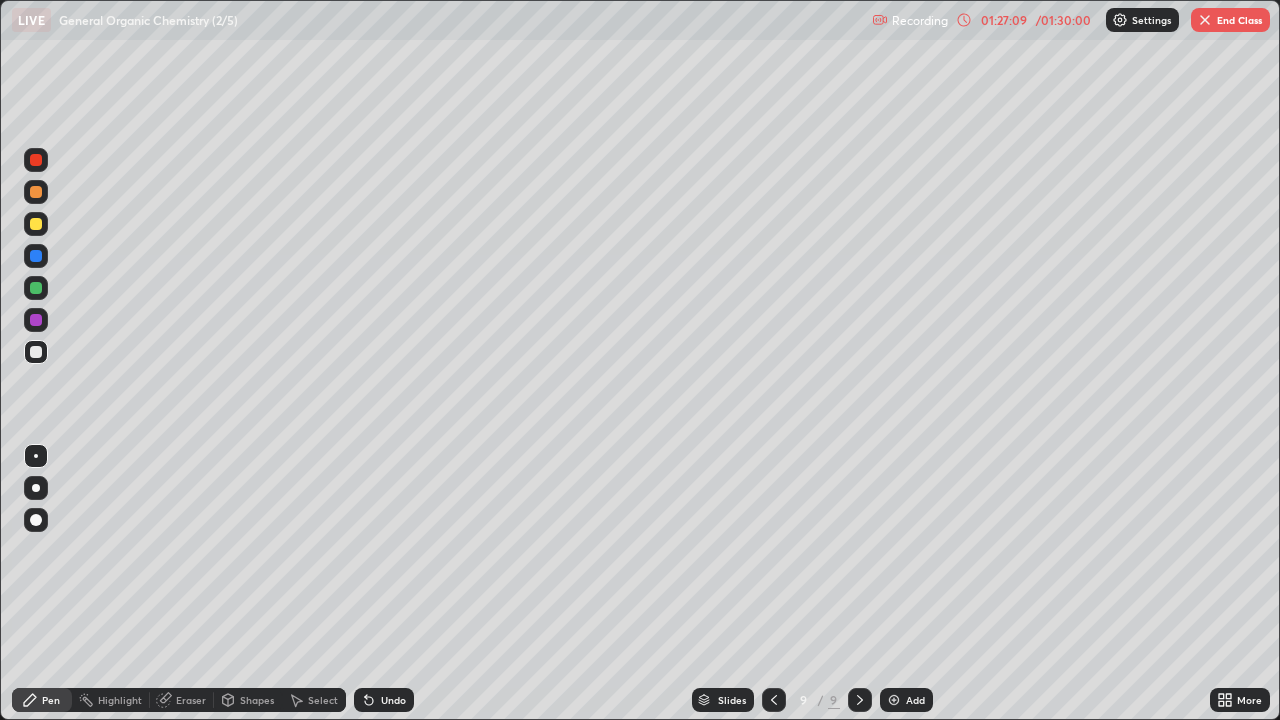 click on "Eraser" at bounding box center [191, 700] 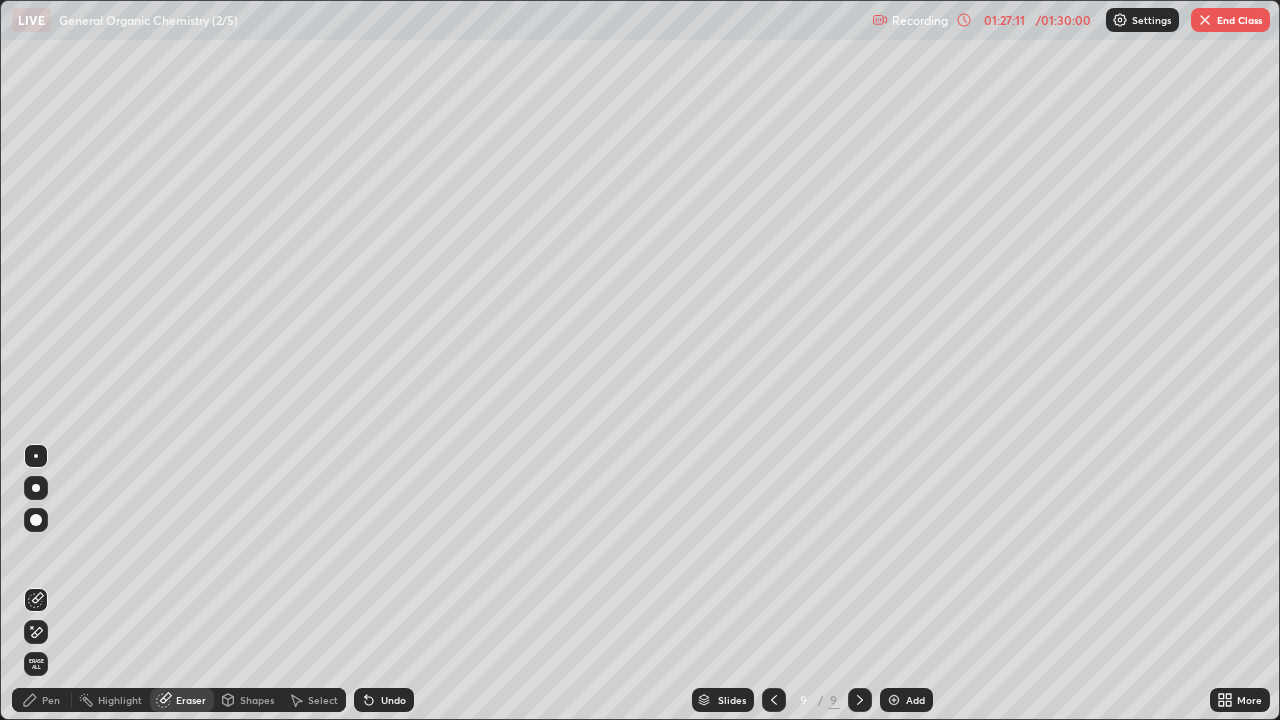 click on "Pen" at bounding box center (51, 700) 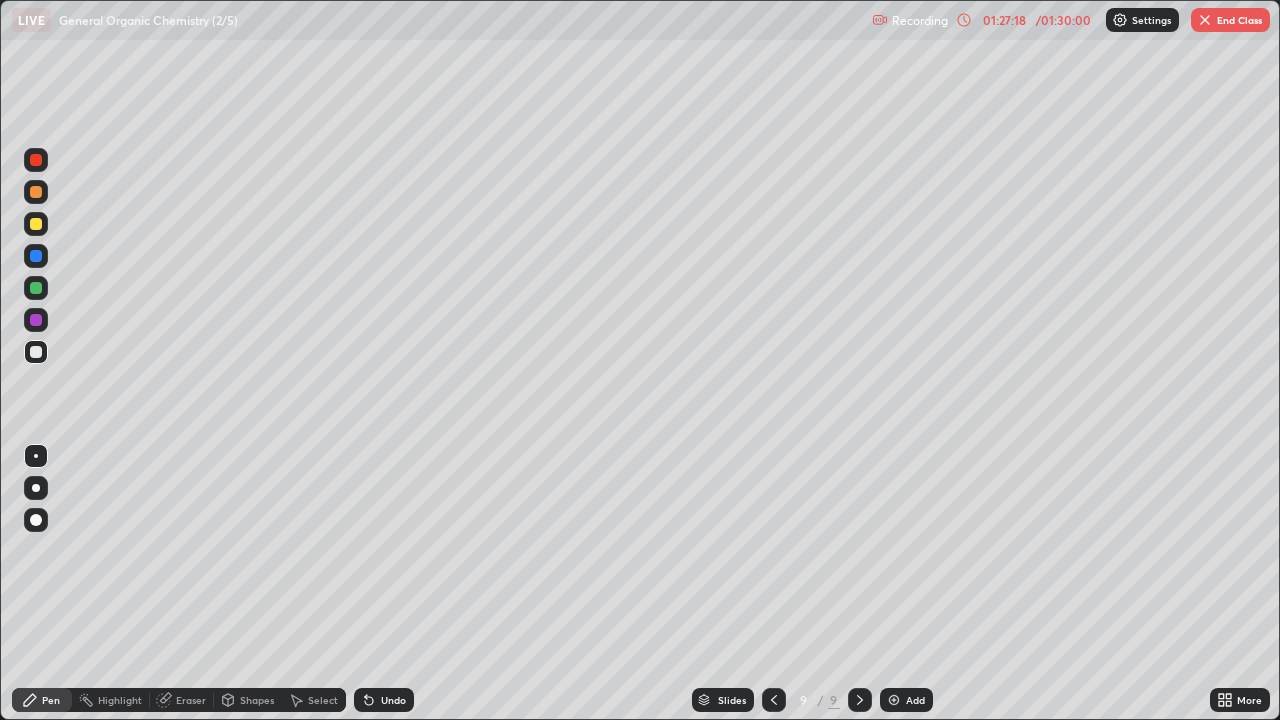 scroll, scrollTop: 0, scrollLeft: 0, axis: both 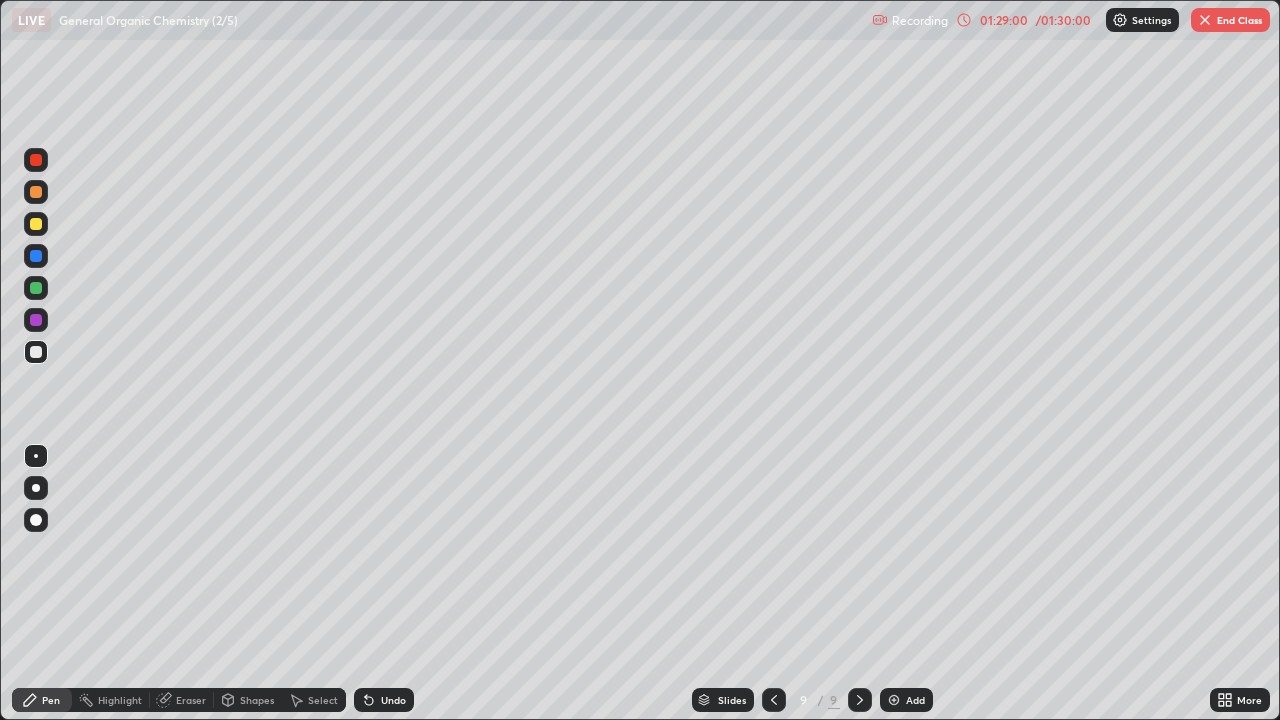 click on "End Class" at bounding box center (1230, 20) 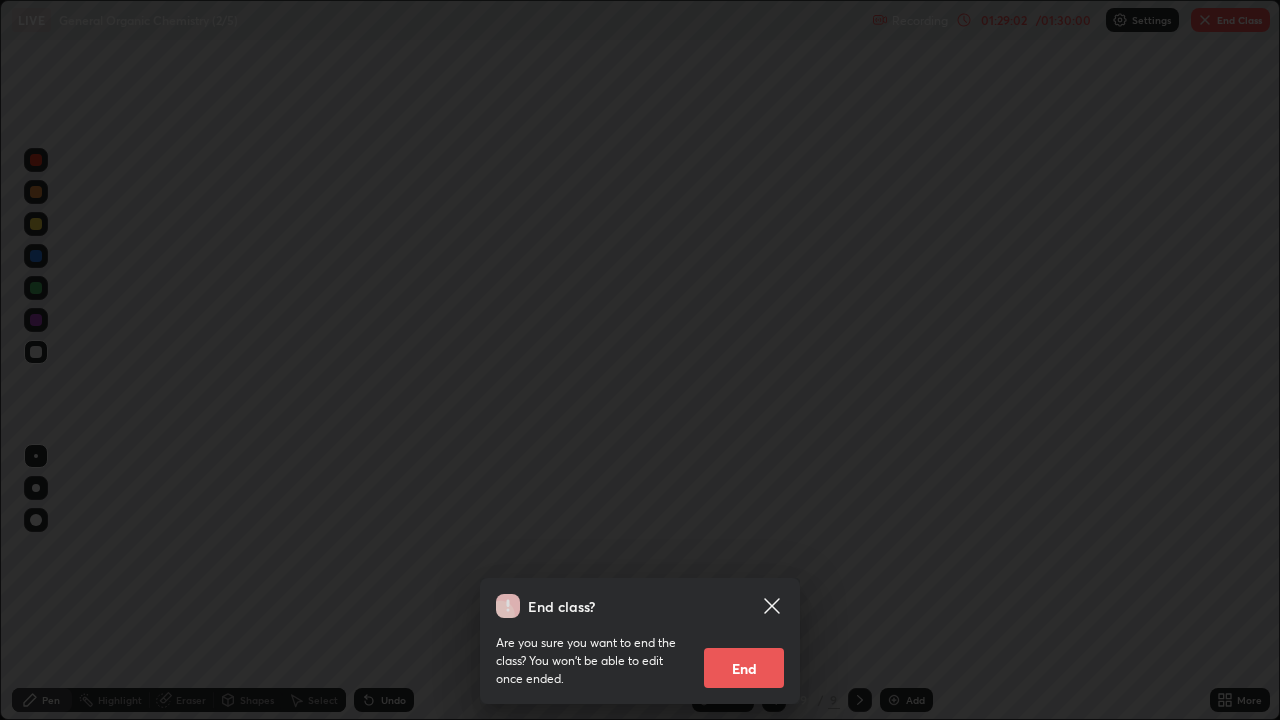 click on "End" at bounding box center [744, 668] 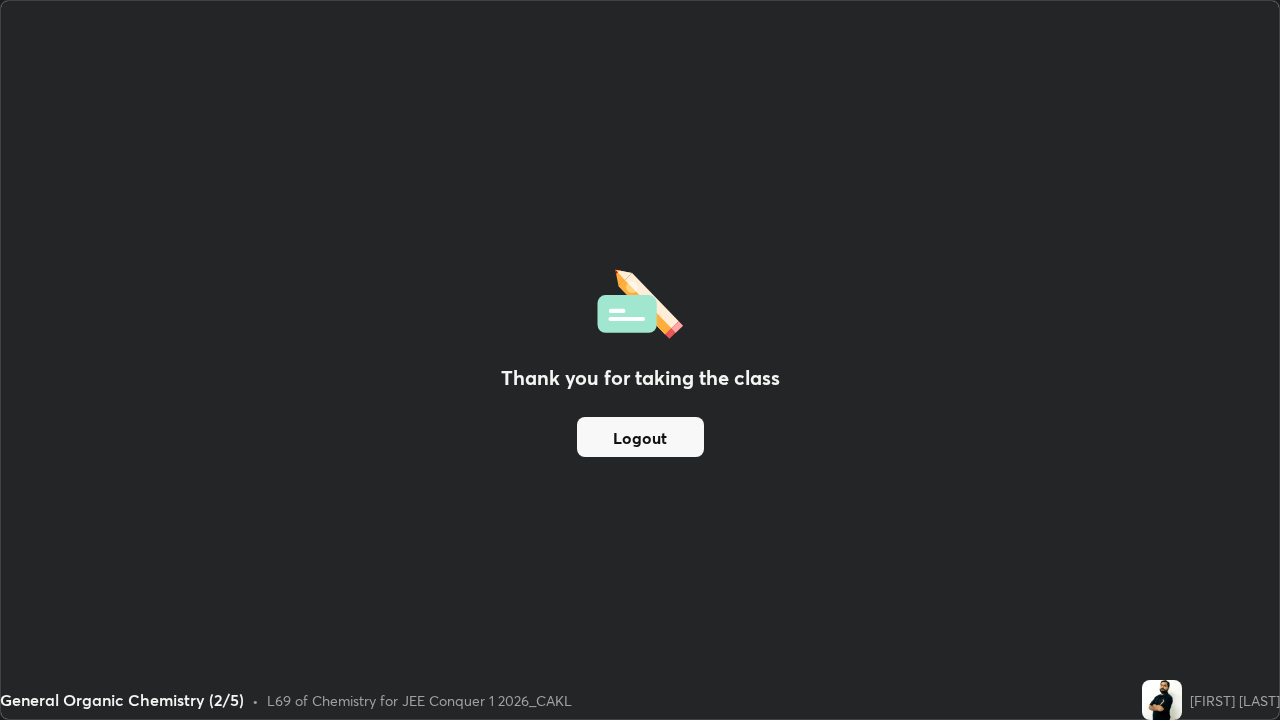 click on "Thank you for taking the class Logout" at bounding box center (640, 360) 